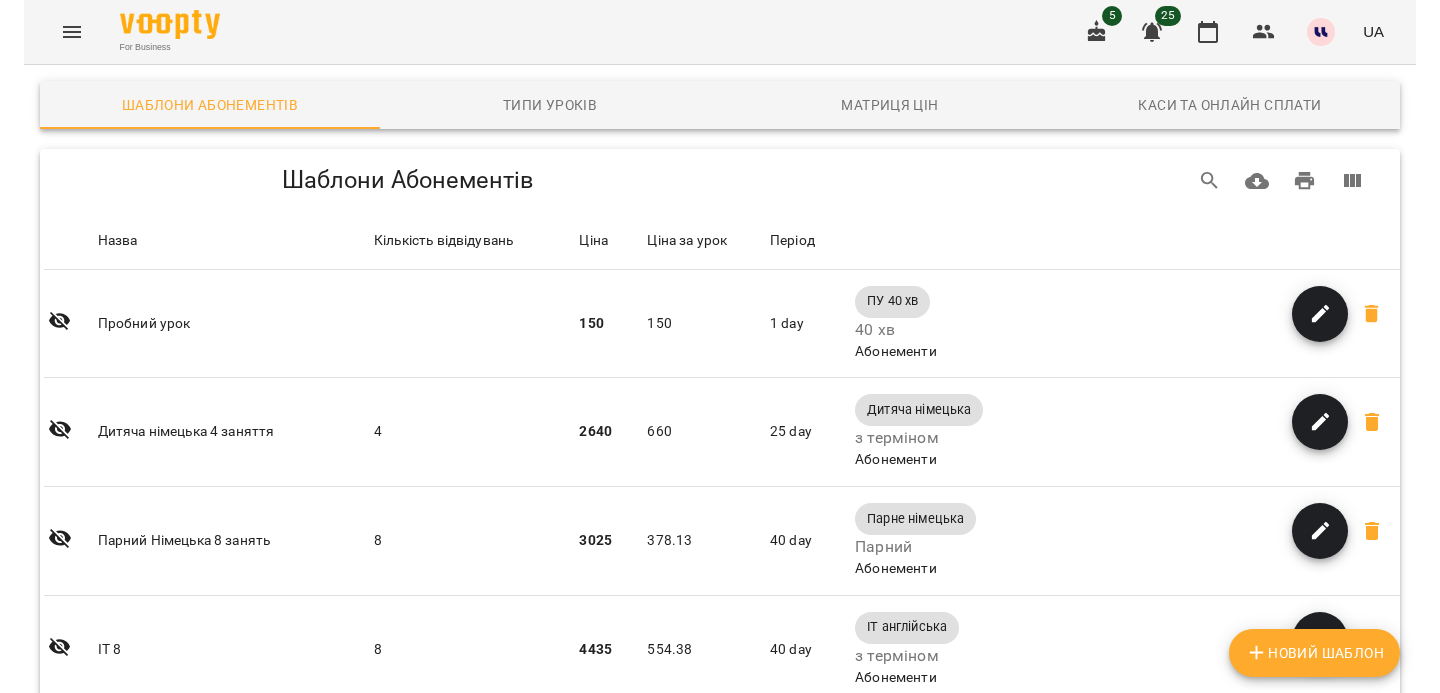 scroll, scrollTop: 0, scrollLeft: 0, axis: both 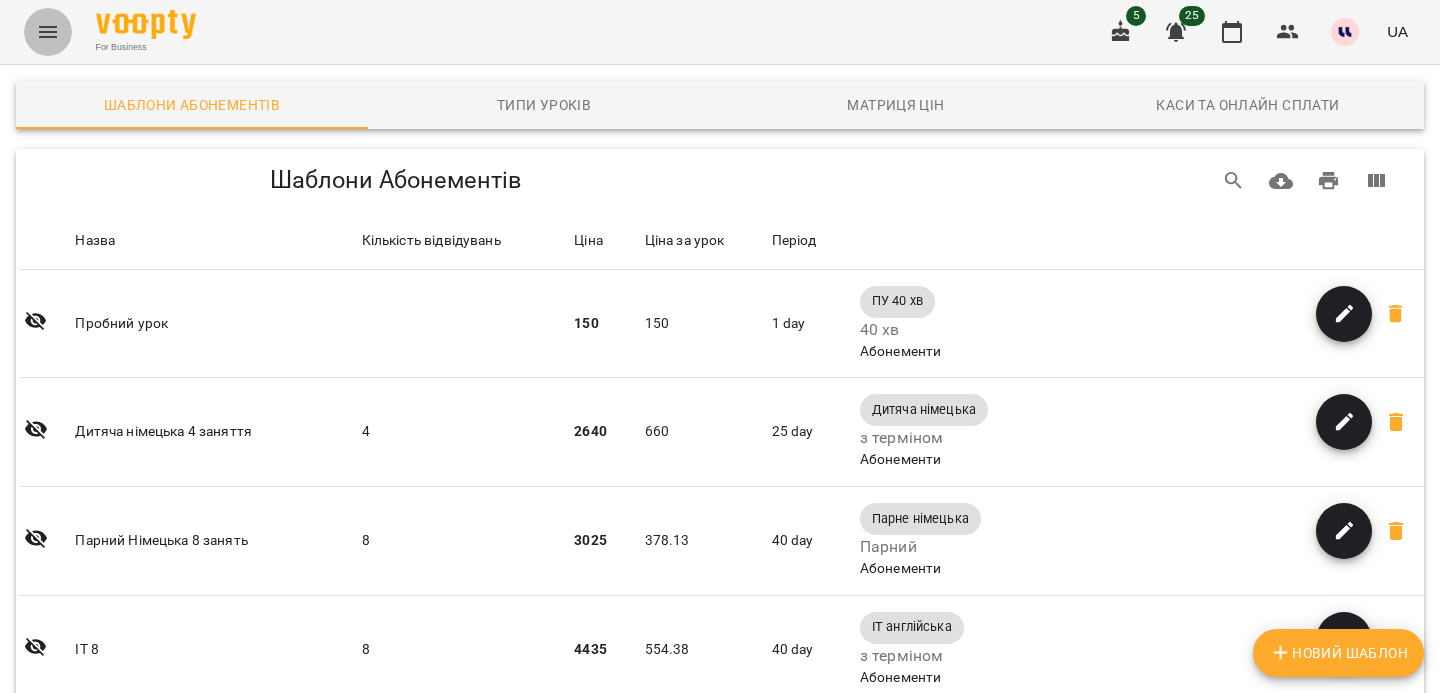 click 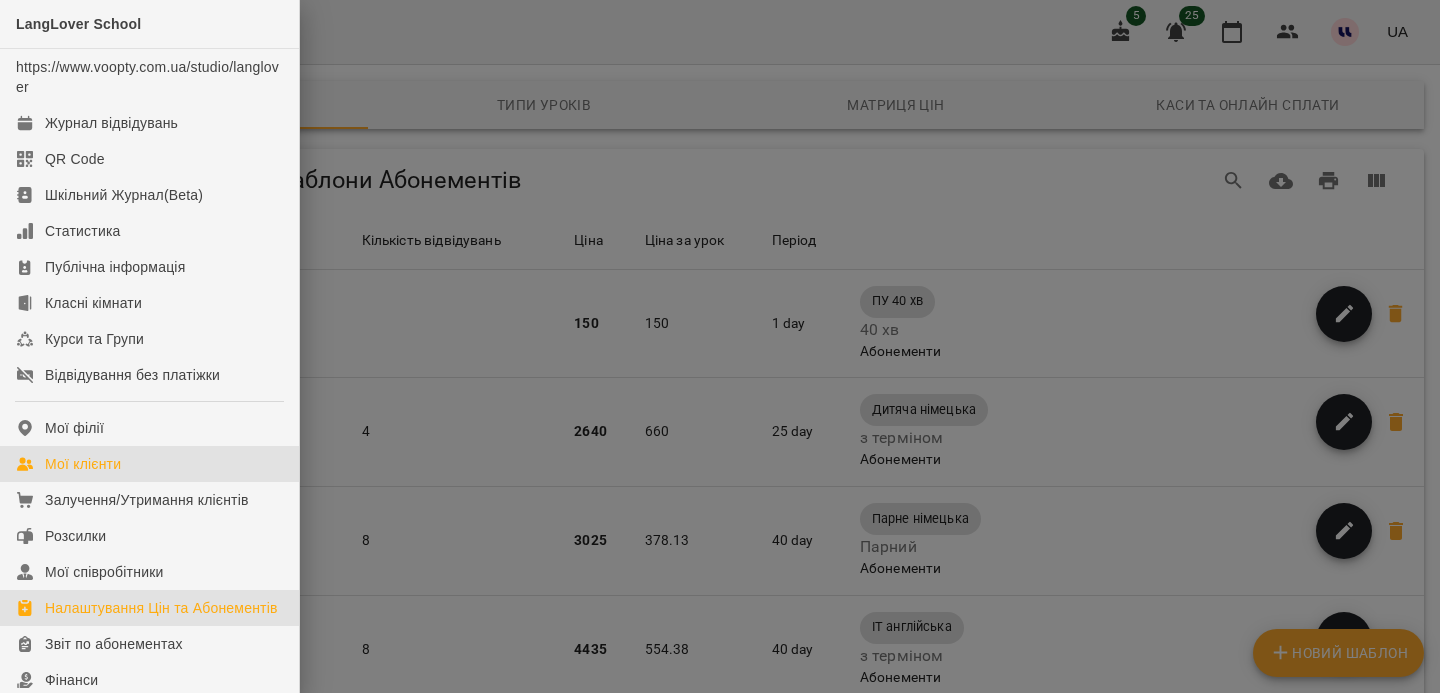 click on "Мої клієнти" at bounding box center [83, 464] 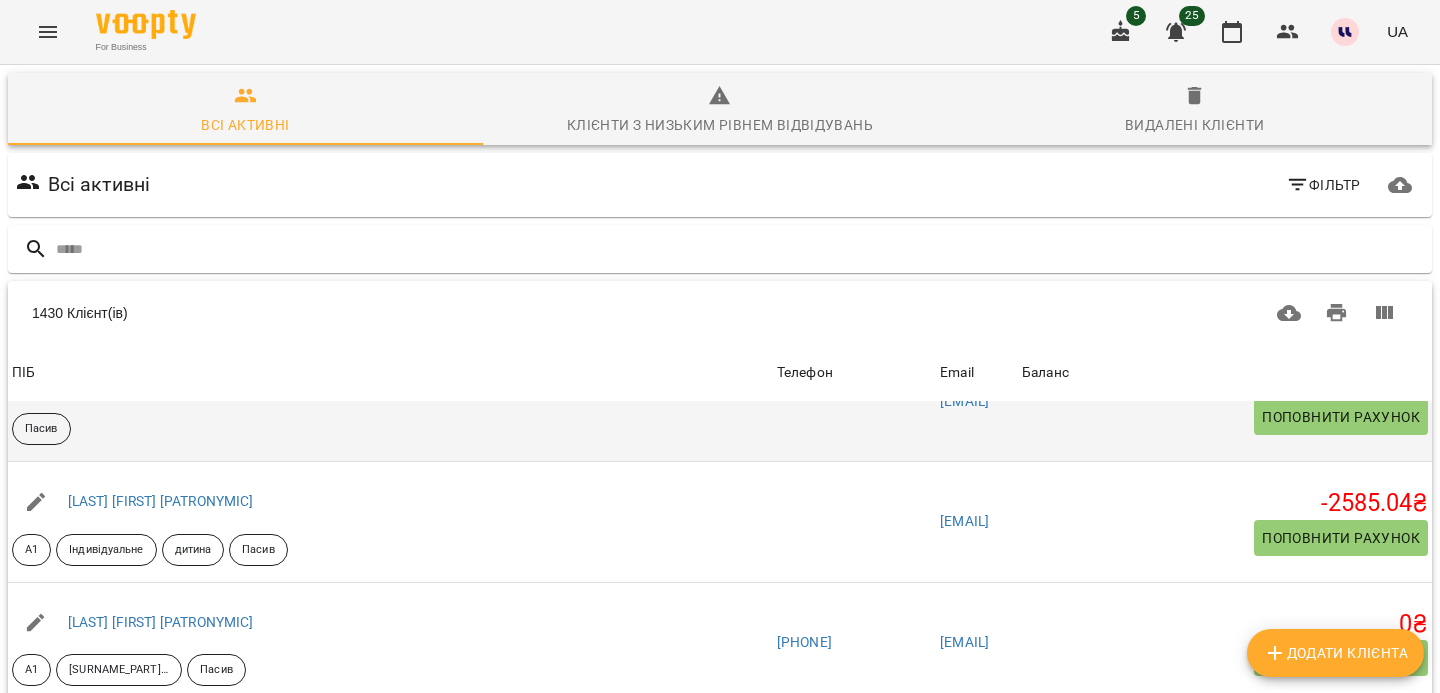 scroll, scrollTop: 58, scrollLeft: 0, axis: vertical 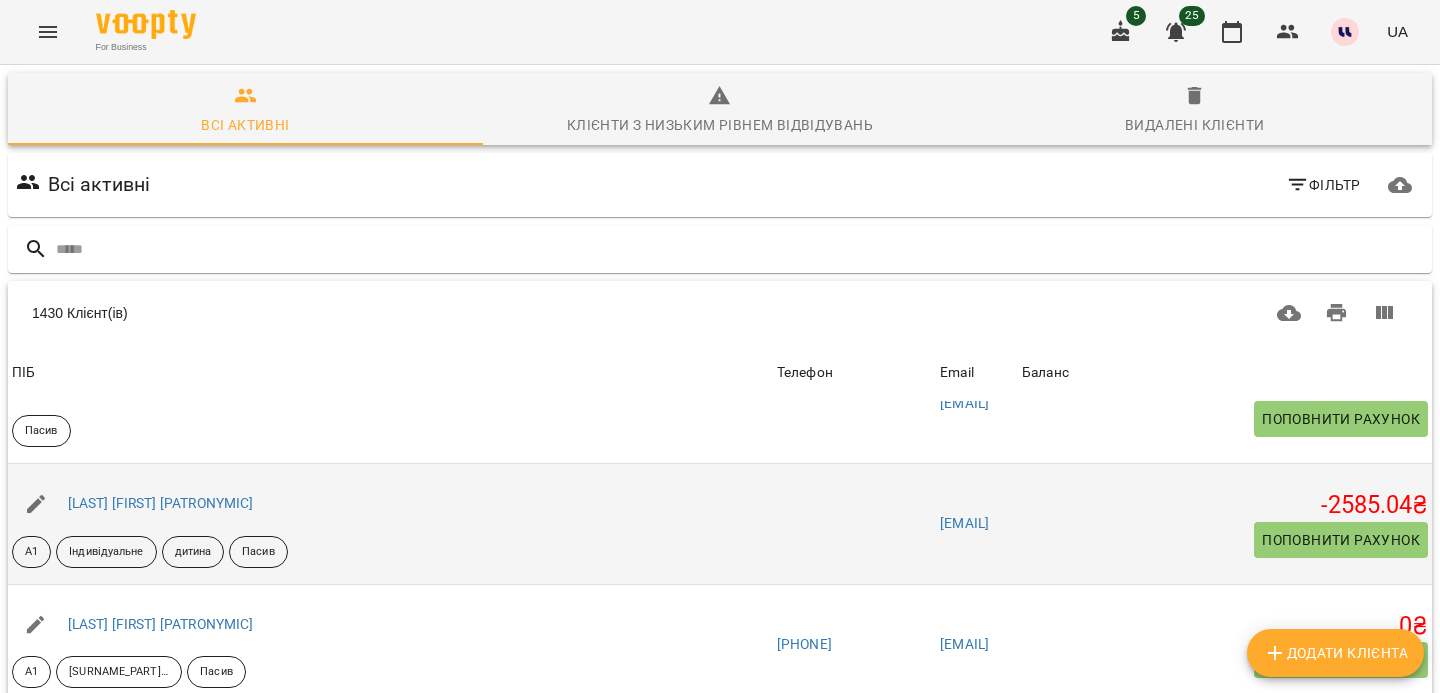 click on "[LAST] [FIRST] [PATRONYMIC]" at bounding box center [390, 504] 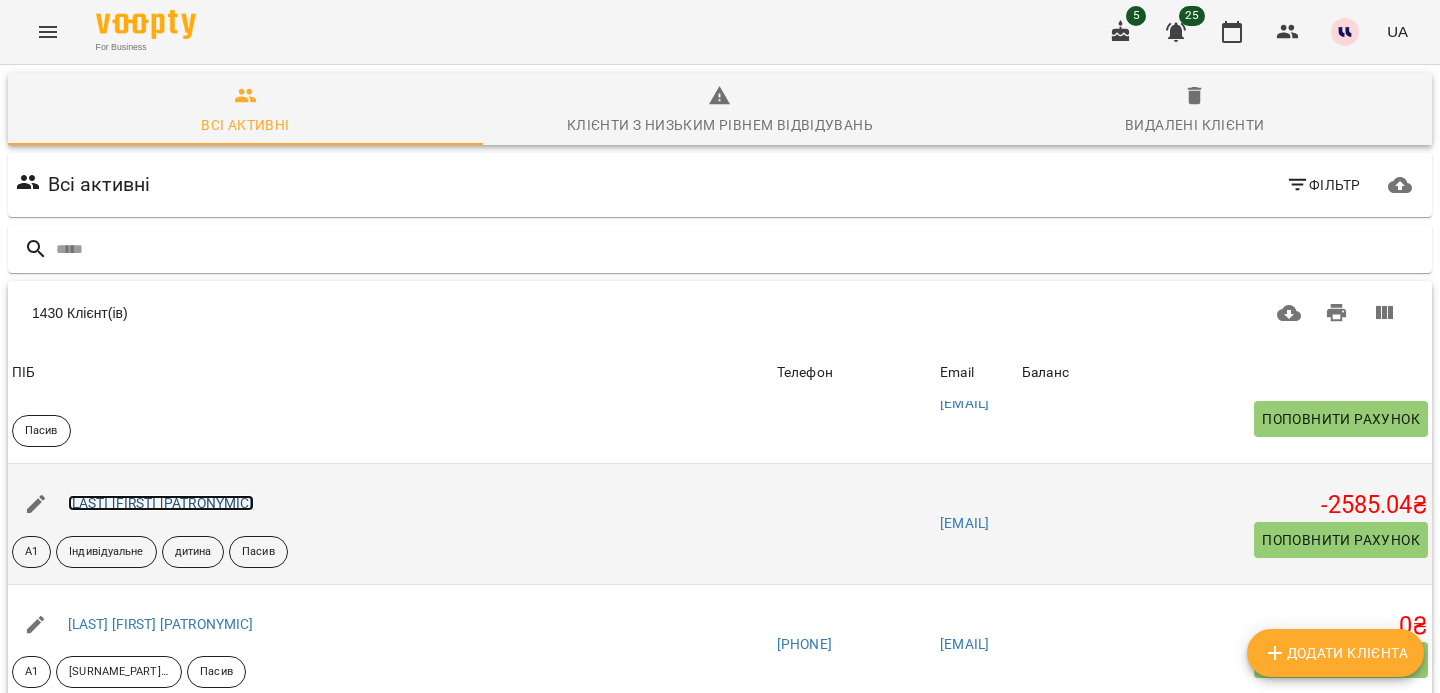 click on "[LAST] [FIRST] [PATRONYMIC]" at bounding box center (161, 503) 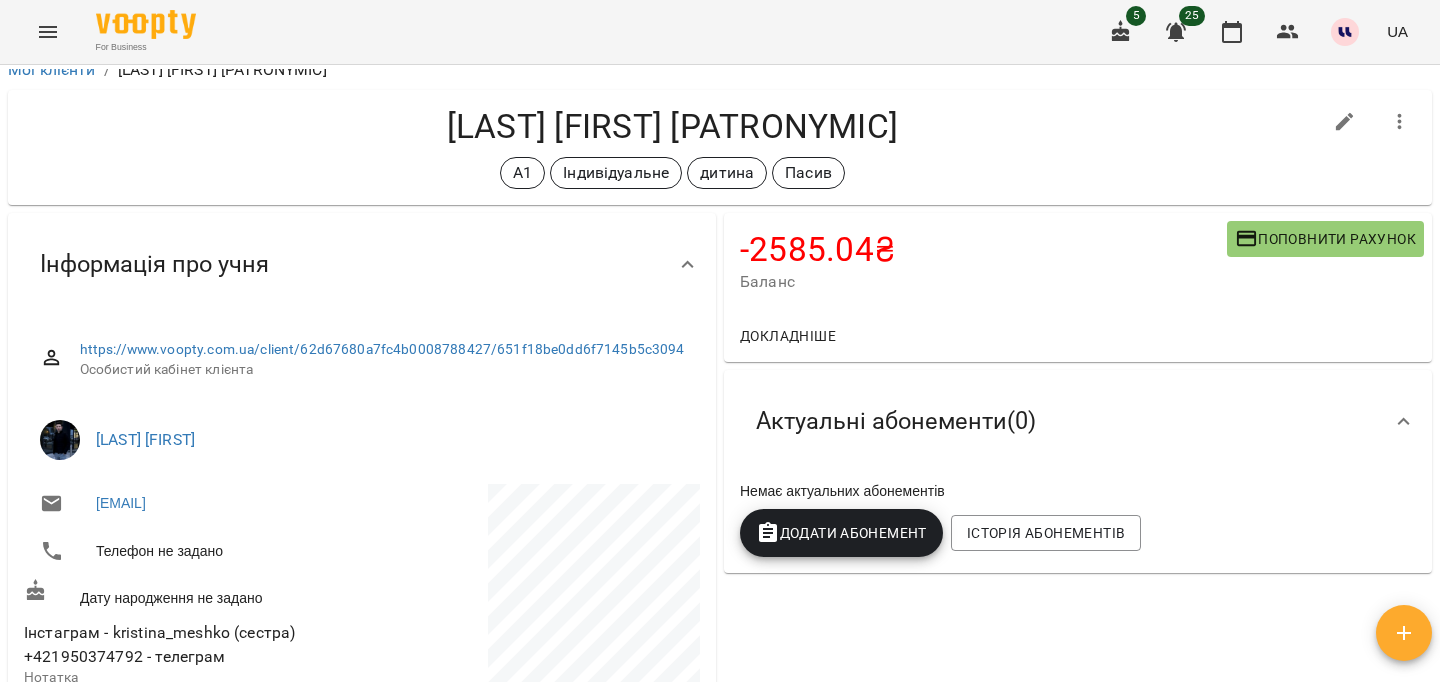 scroll, scrollTop: 0, scrollLeft: 0, axis: both 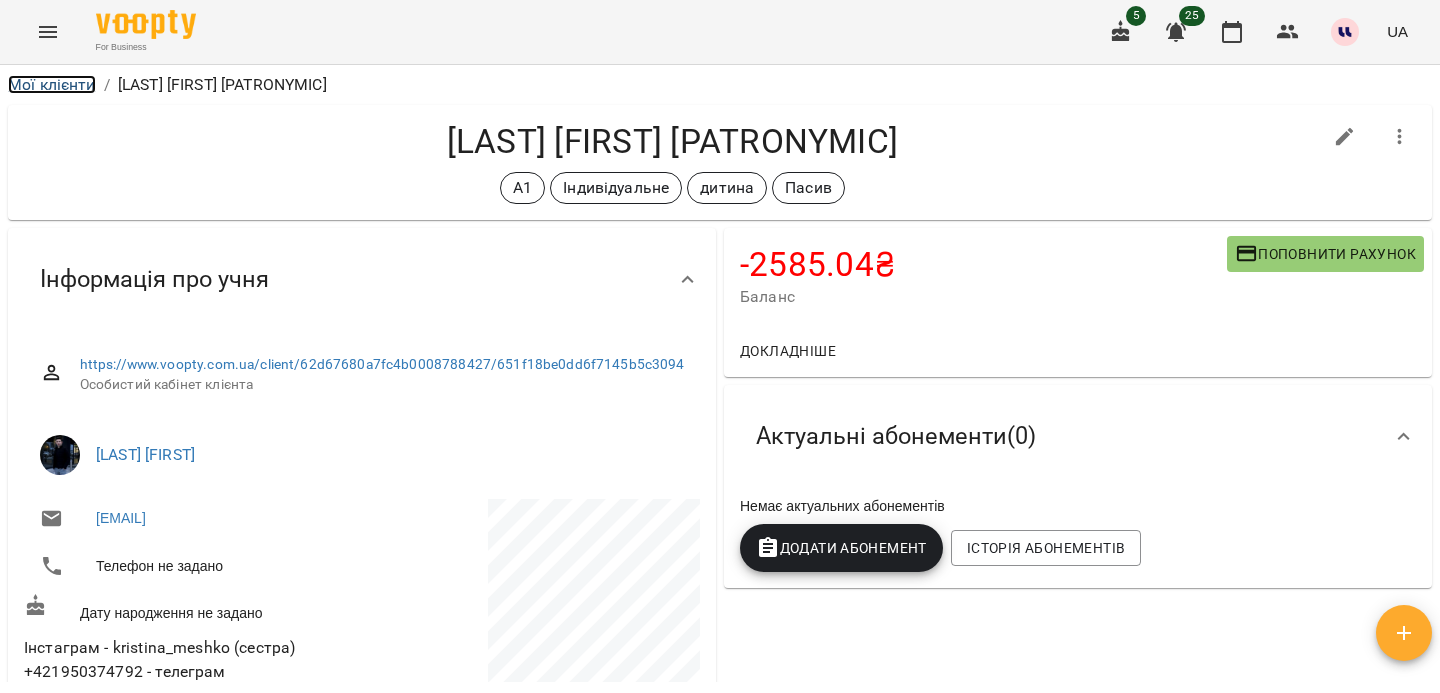click on "Мої клієнти" at bounding box center (52, 84) 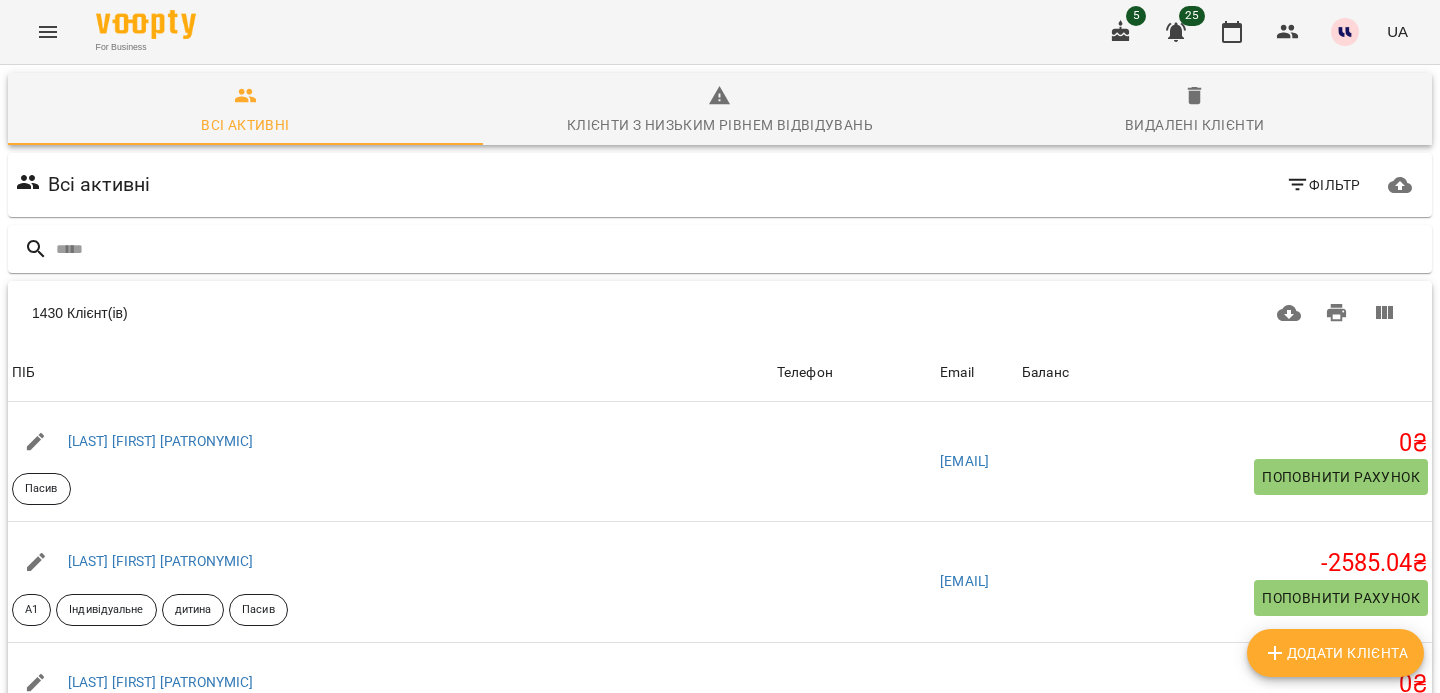 click on "Всі активні" at bounding box center [99, 184] 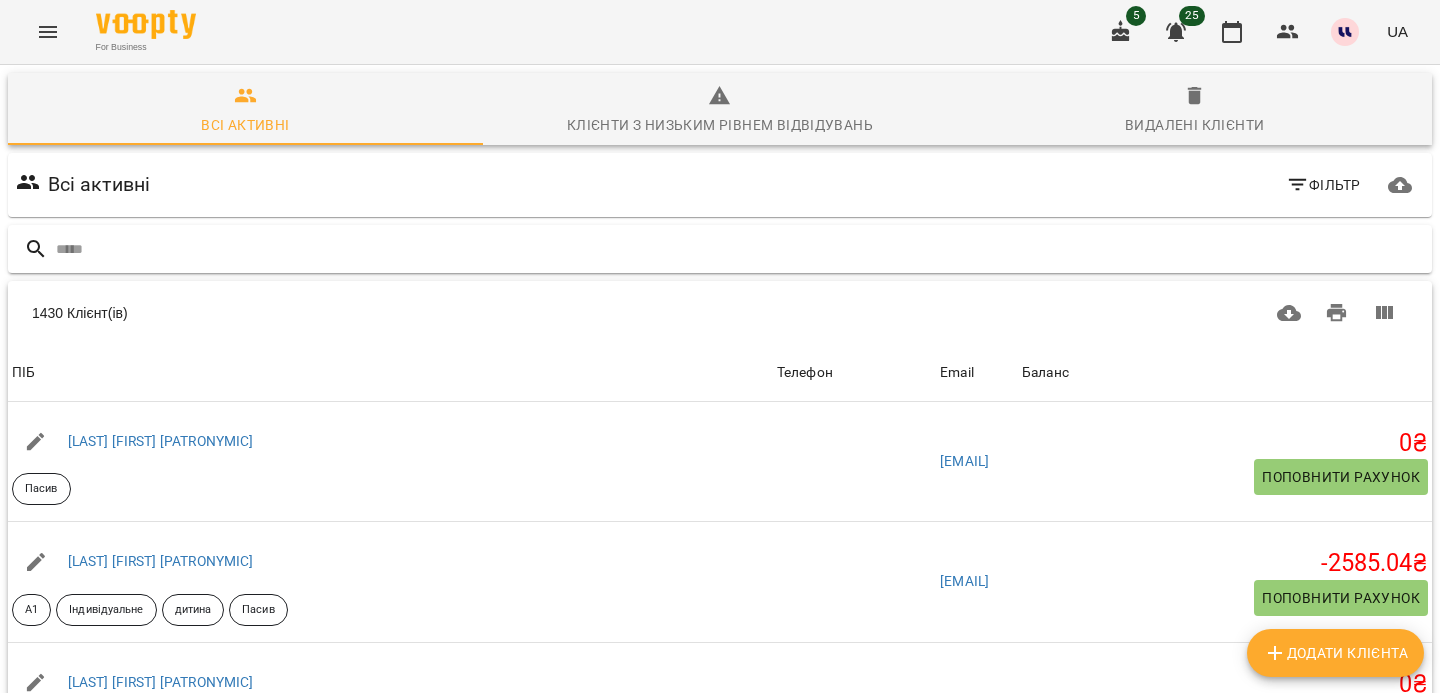 scroll, scrollTop: 23, scrollLeft: 0, axis: vertical 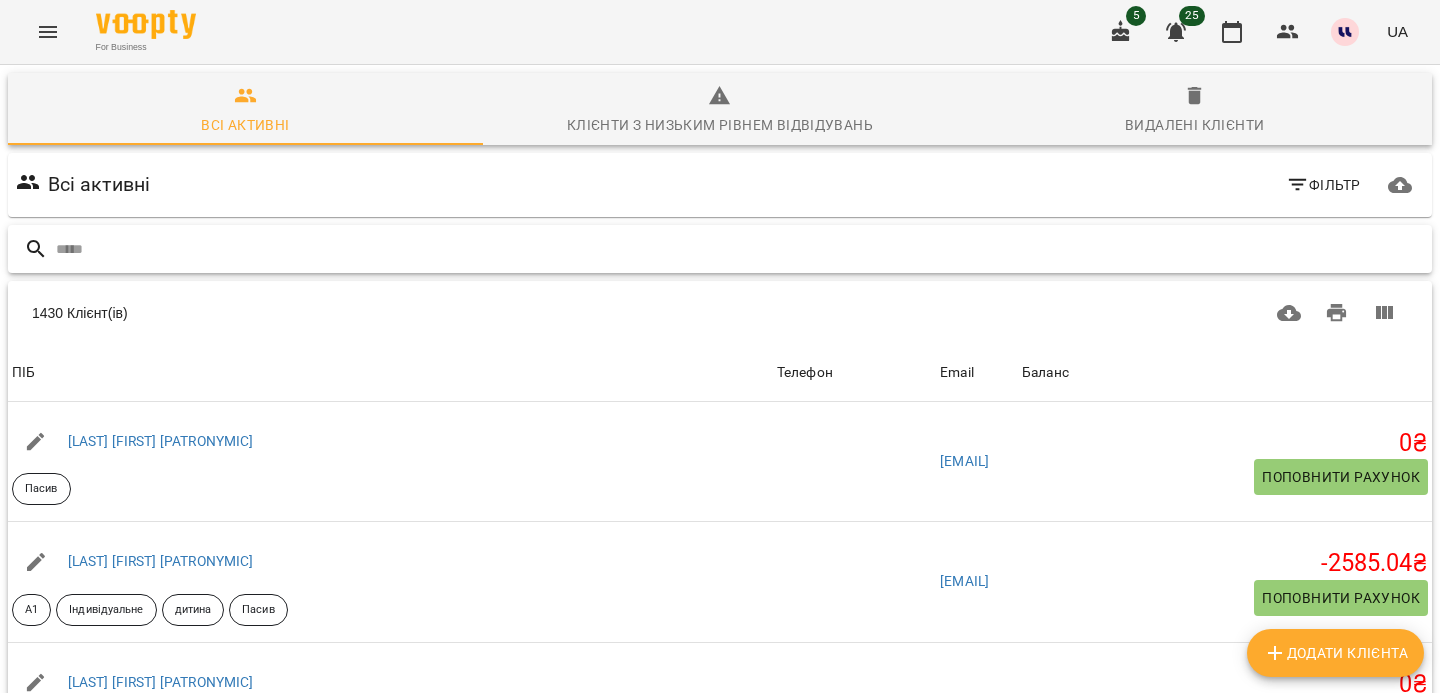 click at bounding box center (740, 249) 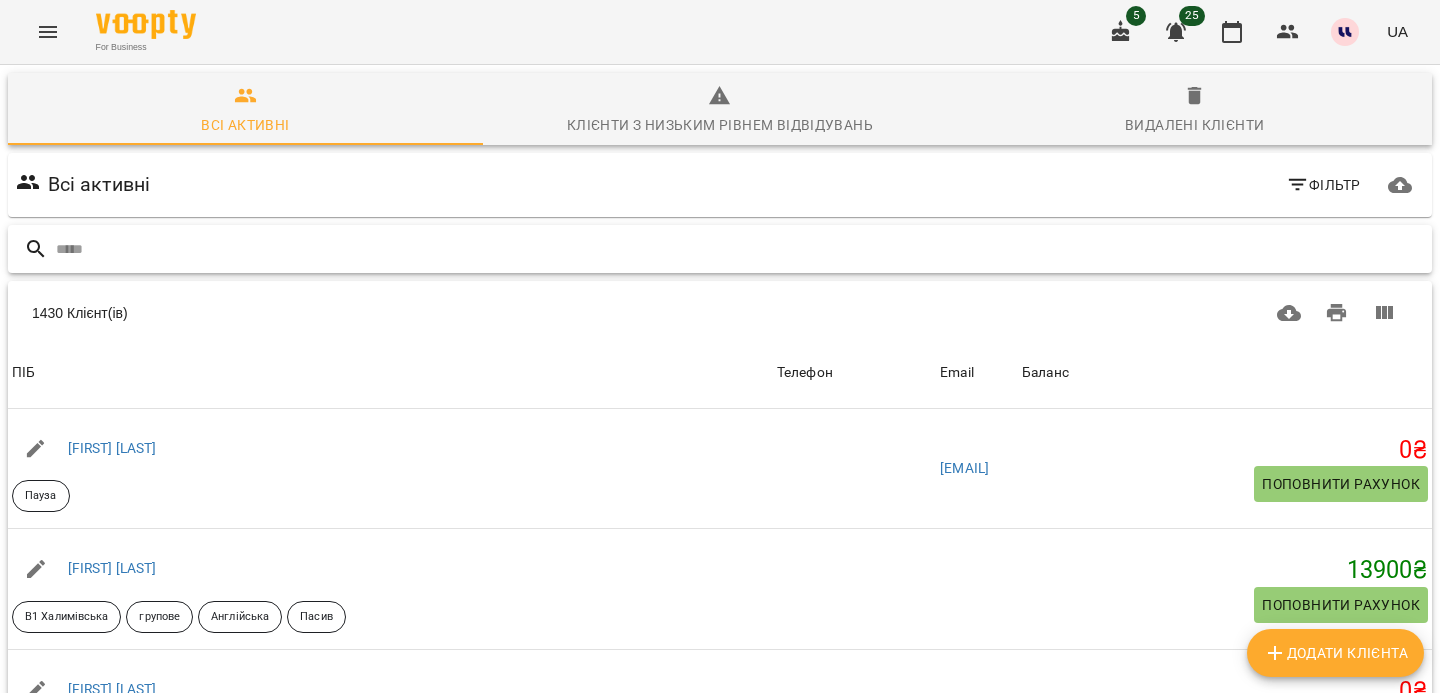 scroll, scrollTop: 0, scrollLeft: 0, axis: both 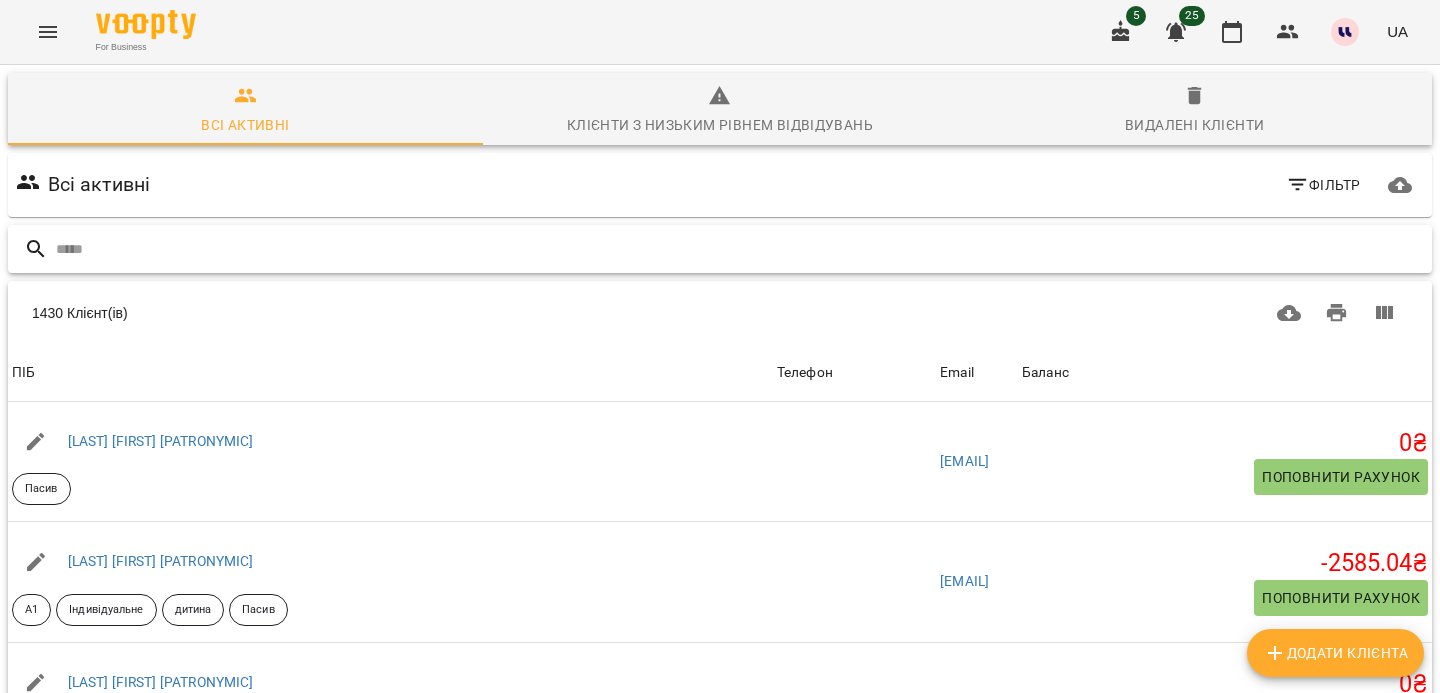 click at bounding box center [740, 249] 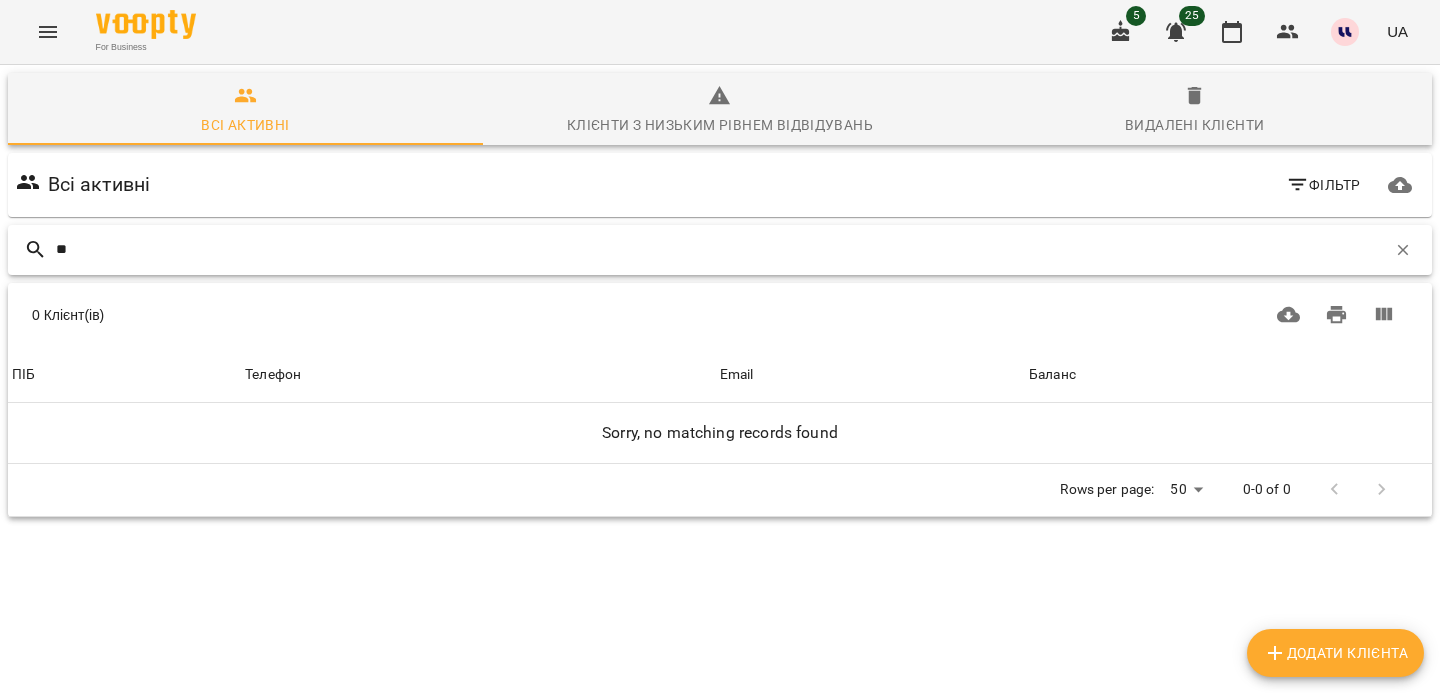 type on "*" 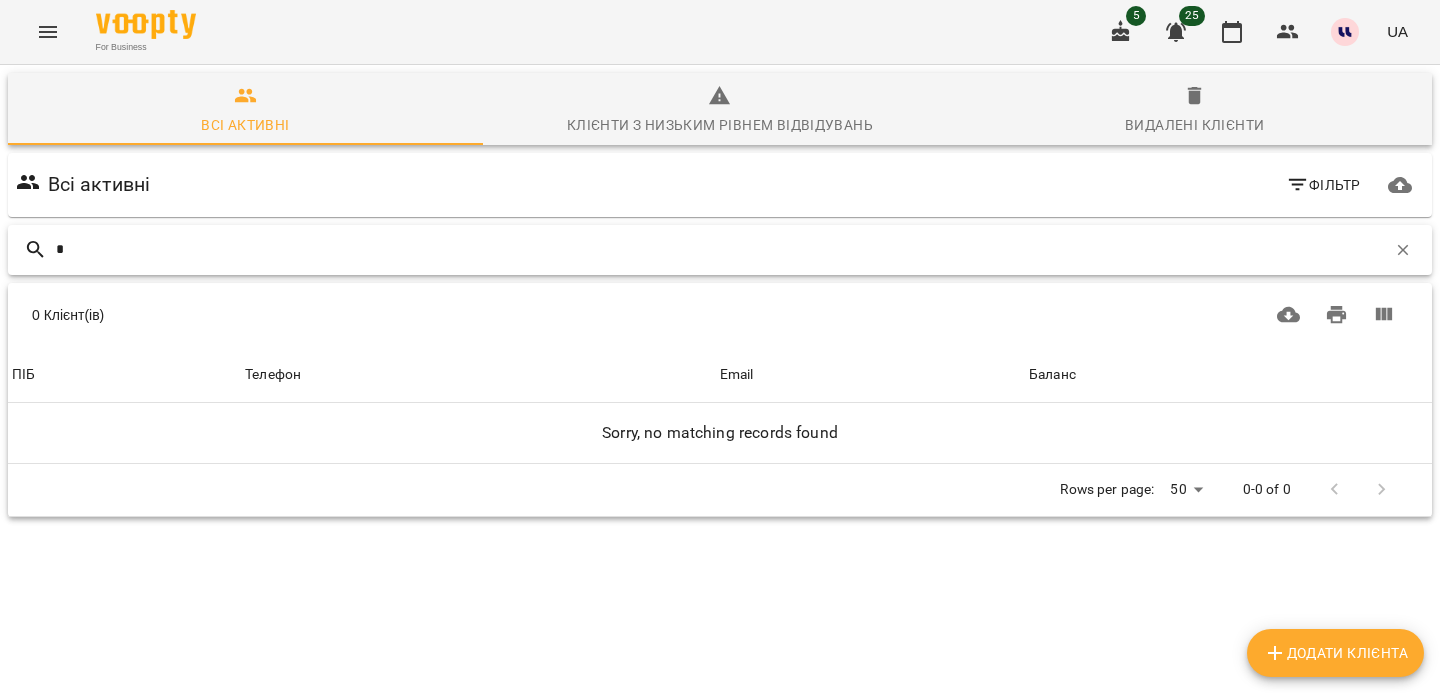 type 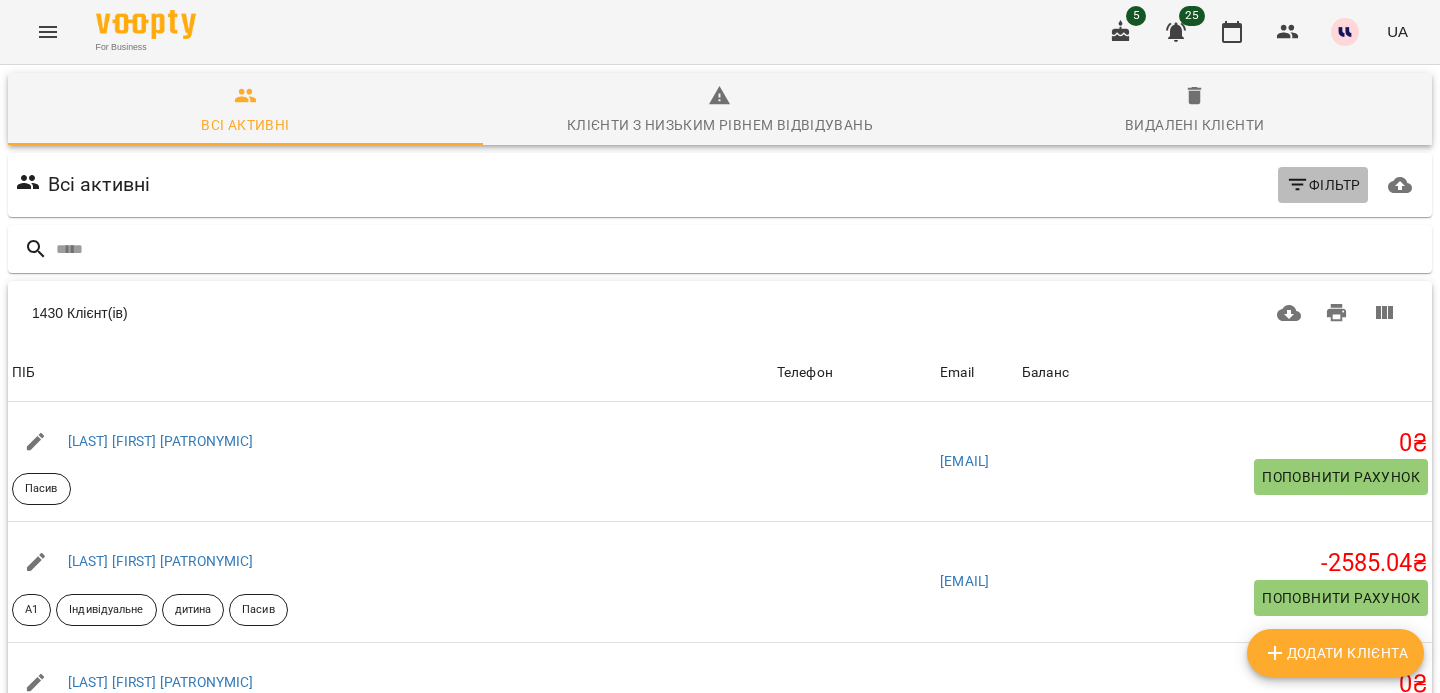 click 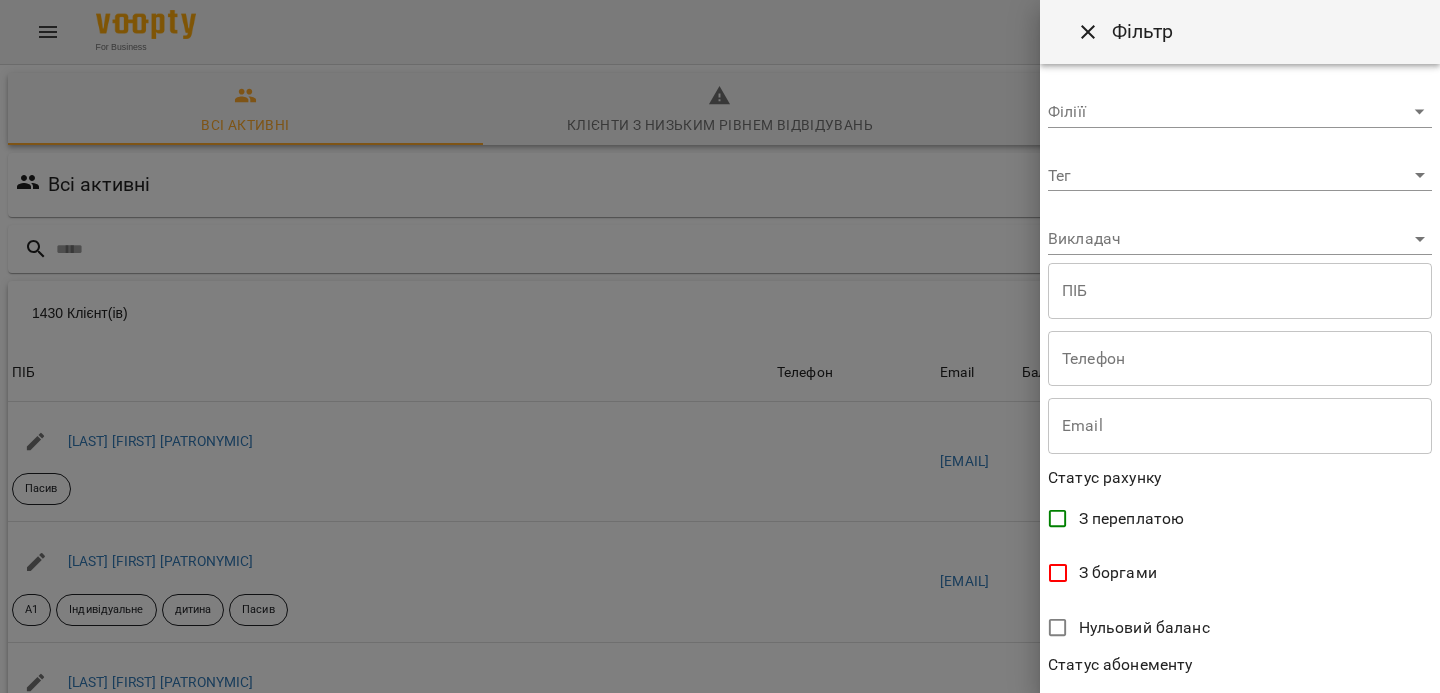 click on "For Business 5 25 UA Всі активні Клієнти з низьким рівнем відвідувань Видалені клієнті Всі активні Фільтр 1430 Клієнт(ів) 1430 Клієнт(ів) ПІБ Телефон Email Баланс ПІБ [LAST] [FIRST] [PATRONYMIC] Пасив Телефон Email [EMAIL] Баланс 0 ₴ Поповнити рахунок ПІБ [LAST] [FIRST] [PATRONYMIC] А1 Індивідуальне дитина Пасив Телефон Email [EMAIL] Баланс -2585.04 ₴ Поповнити рахунок ПІБ Новак Лілія Ігорівна А1 груповеІванків Пасив Телефон [PHONE] Email [EMAIL] Баланс 0 ₴ Поповнити рахунок ПІБ 3доровцева Юлія Сергіївна Пасив Телефон Email 0" at bounding box center (720, 522) 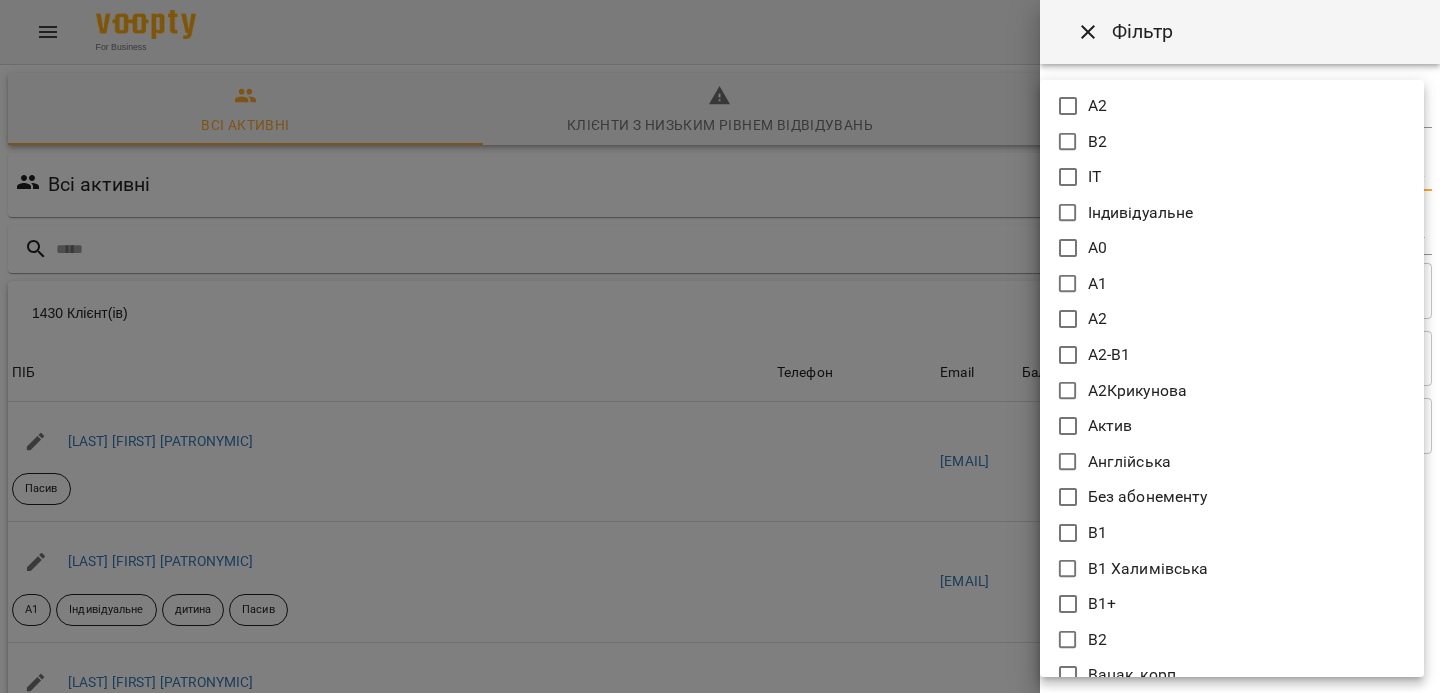 click 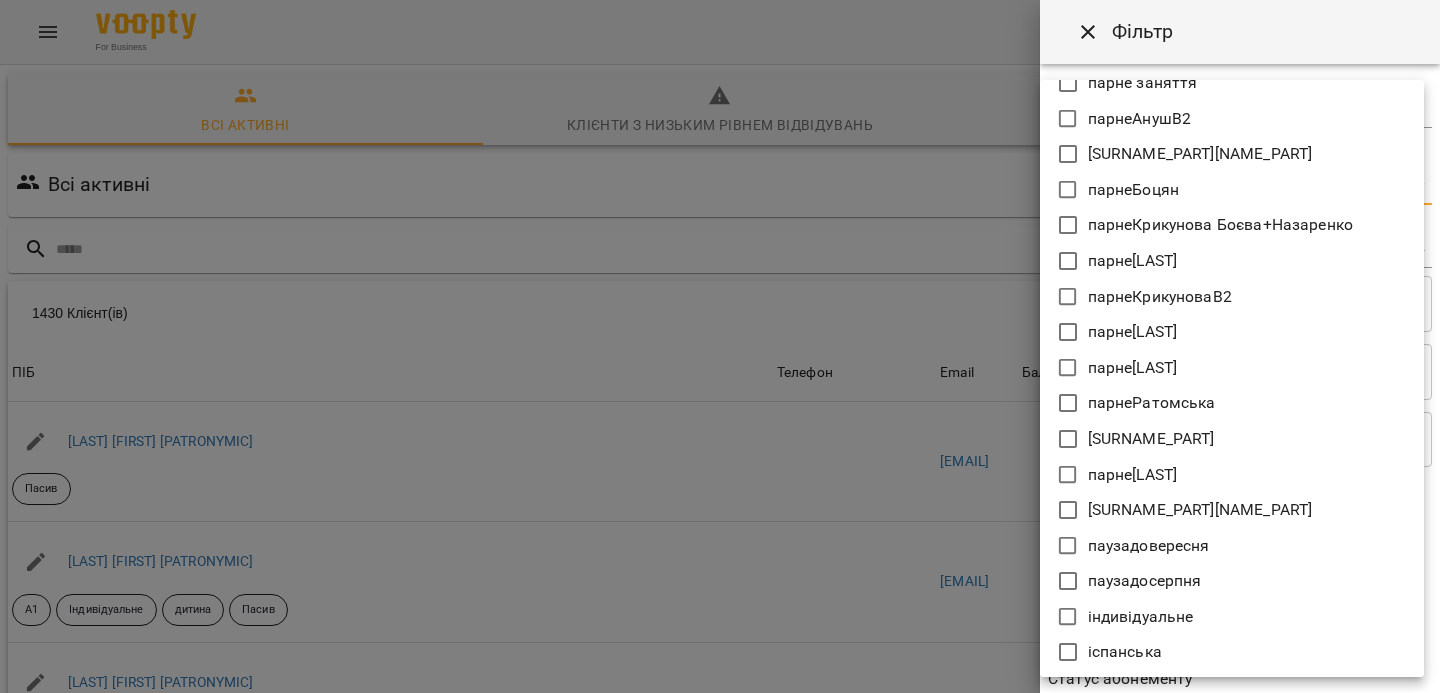 scroll, scrollTop: 0, scrollLeft: 0, axis: both 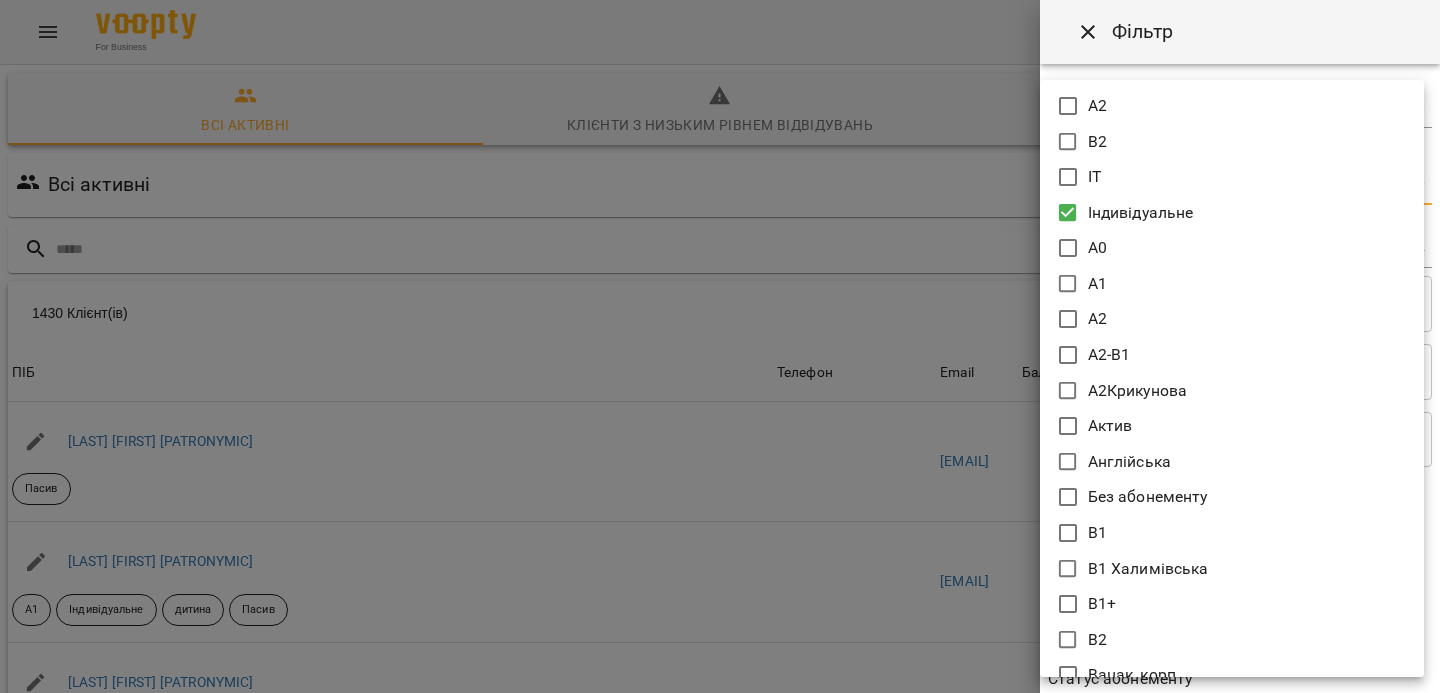 click at bounding box center (720, 346) 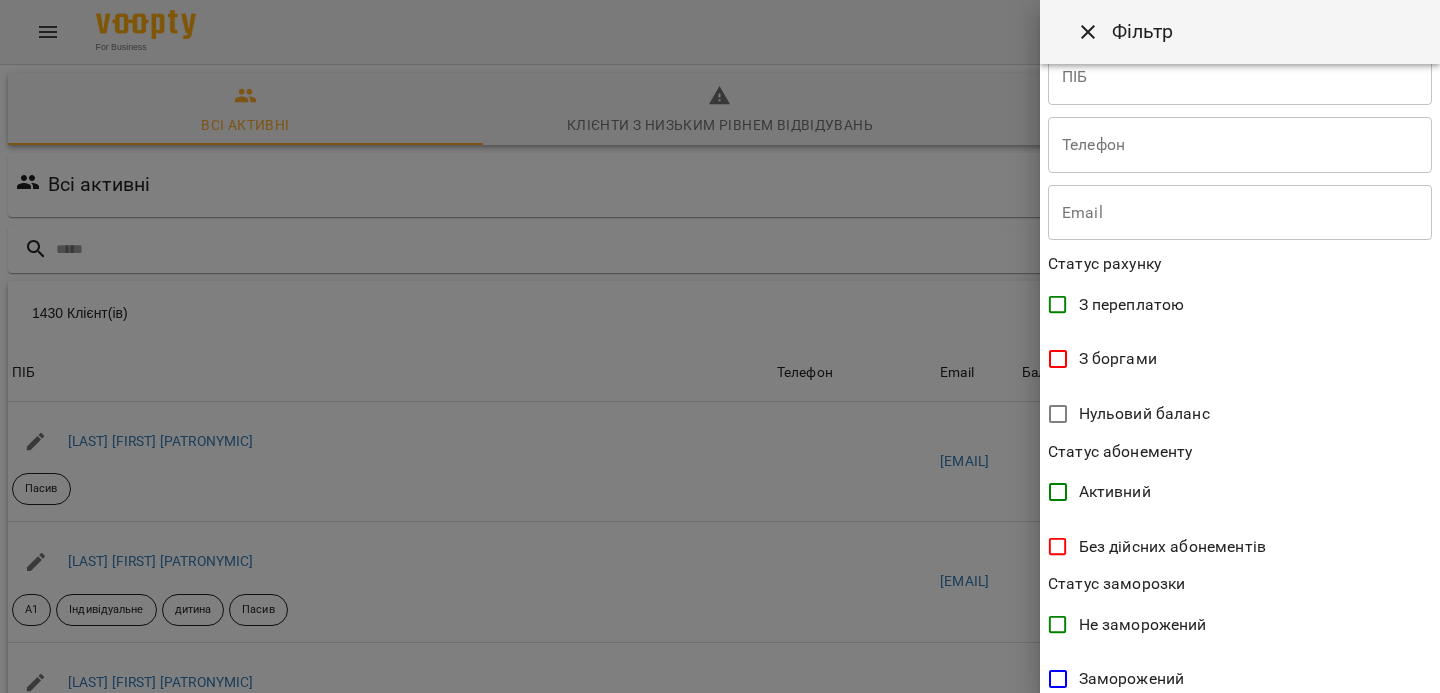 scroll, scrollTop: 258, scrollLeft: 0, axis: vertical 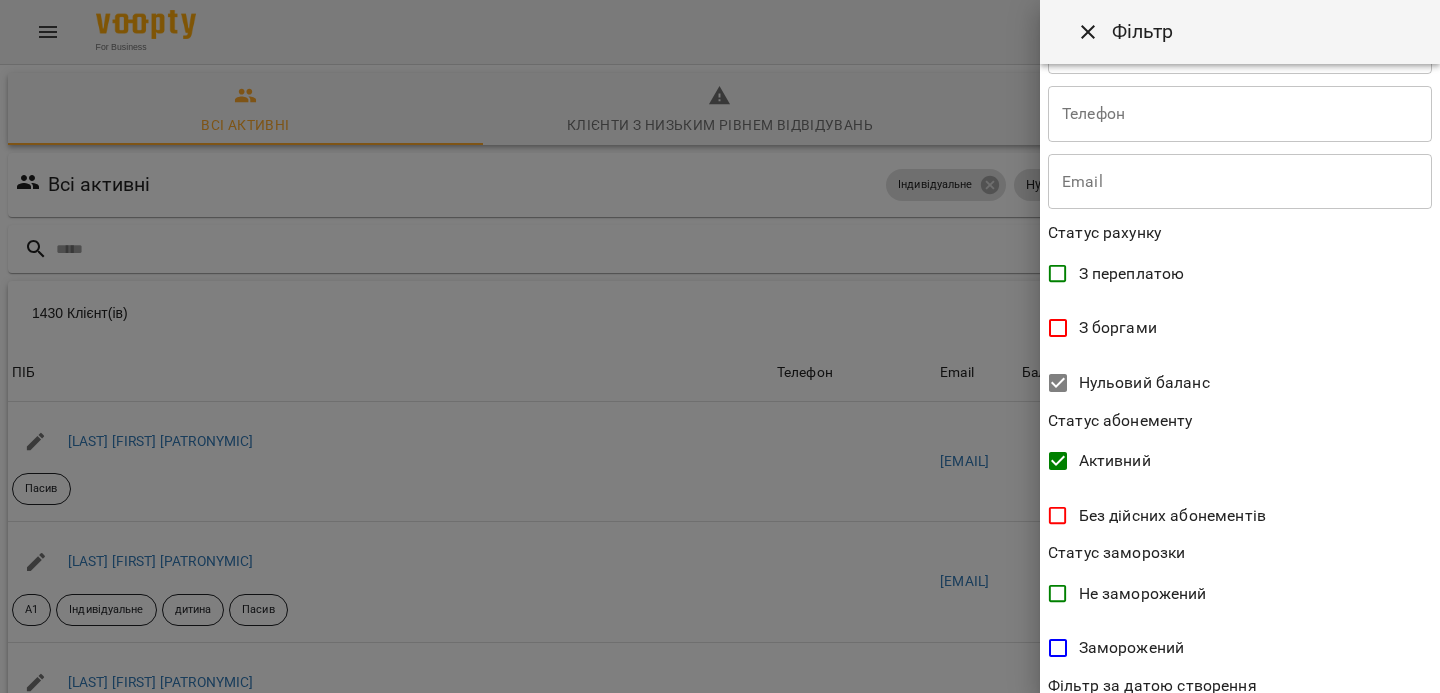 click 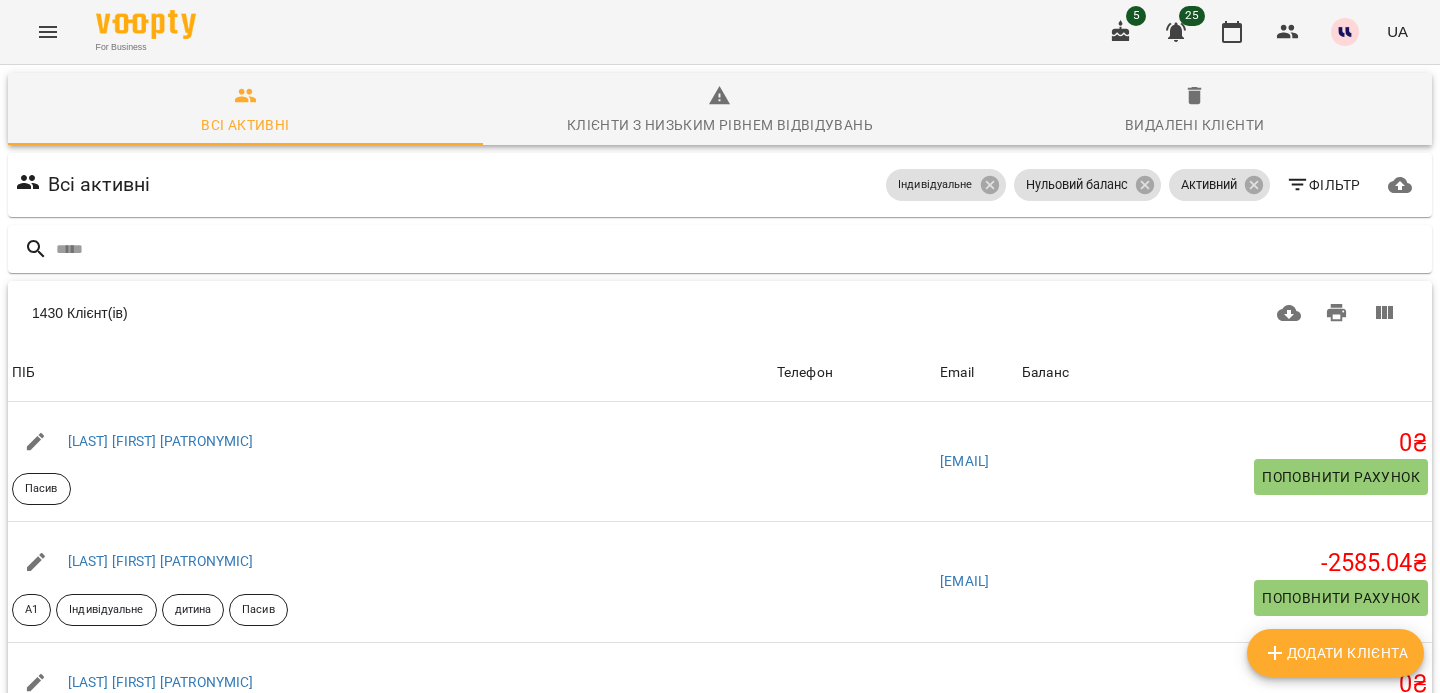 type 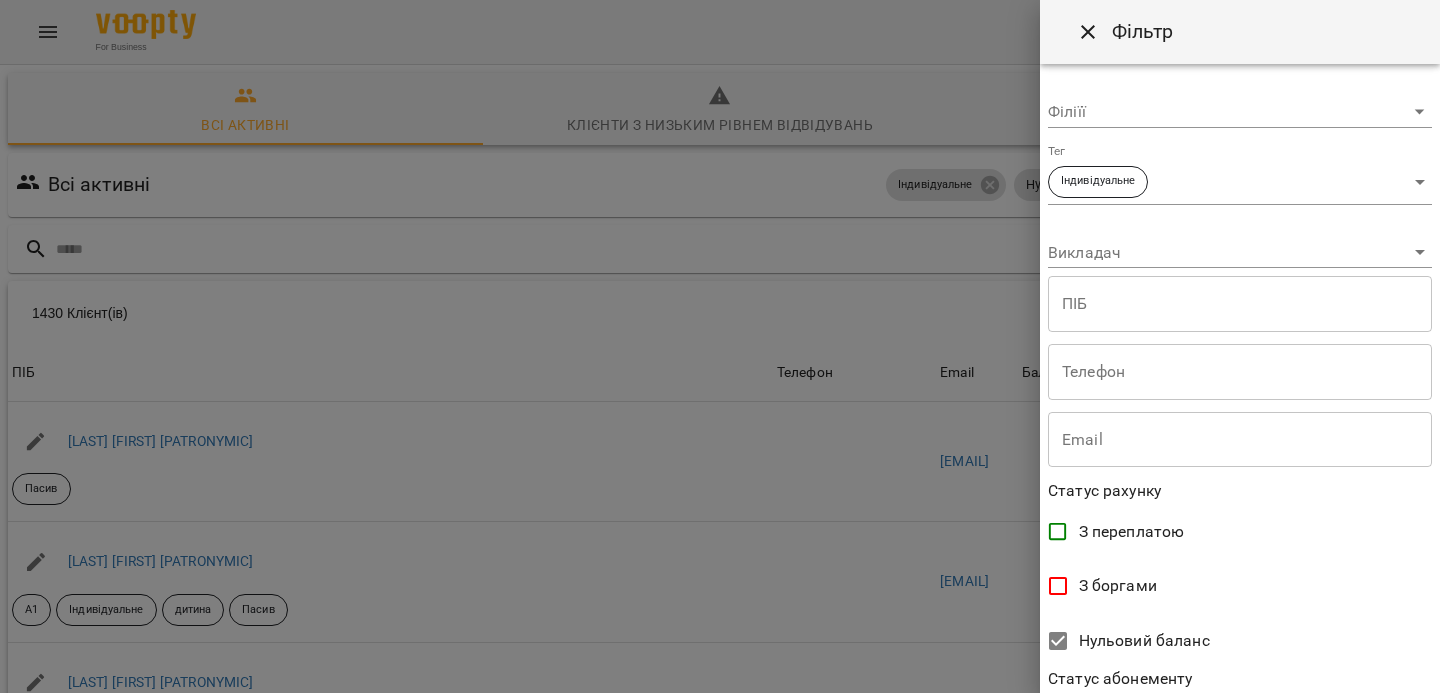 scroll, scrollTop: 434, scrollLeft: 0, axis: vertical 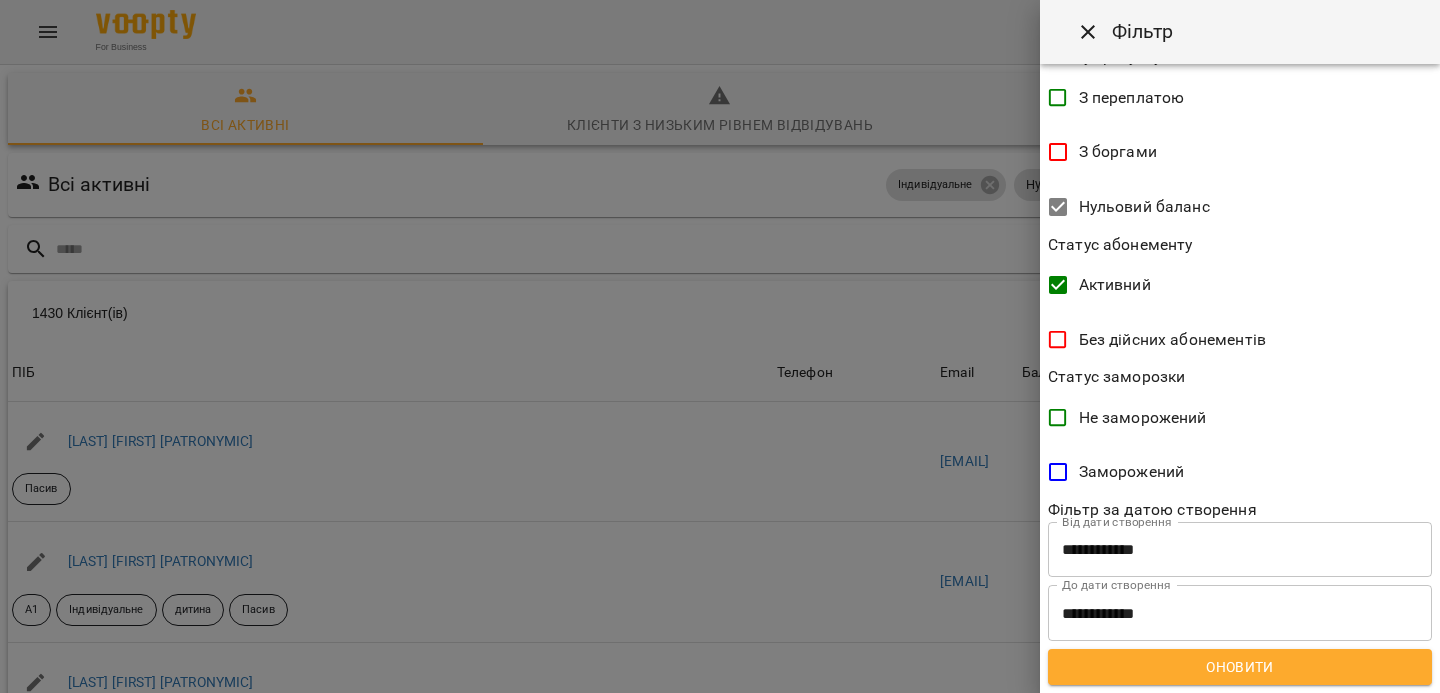 click on "Оновити" at bounding box center [1240, 667] 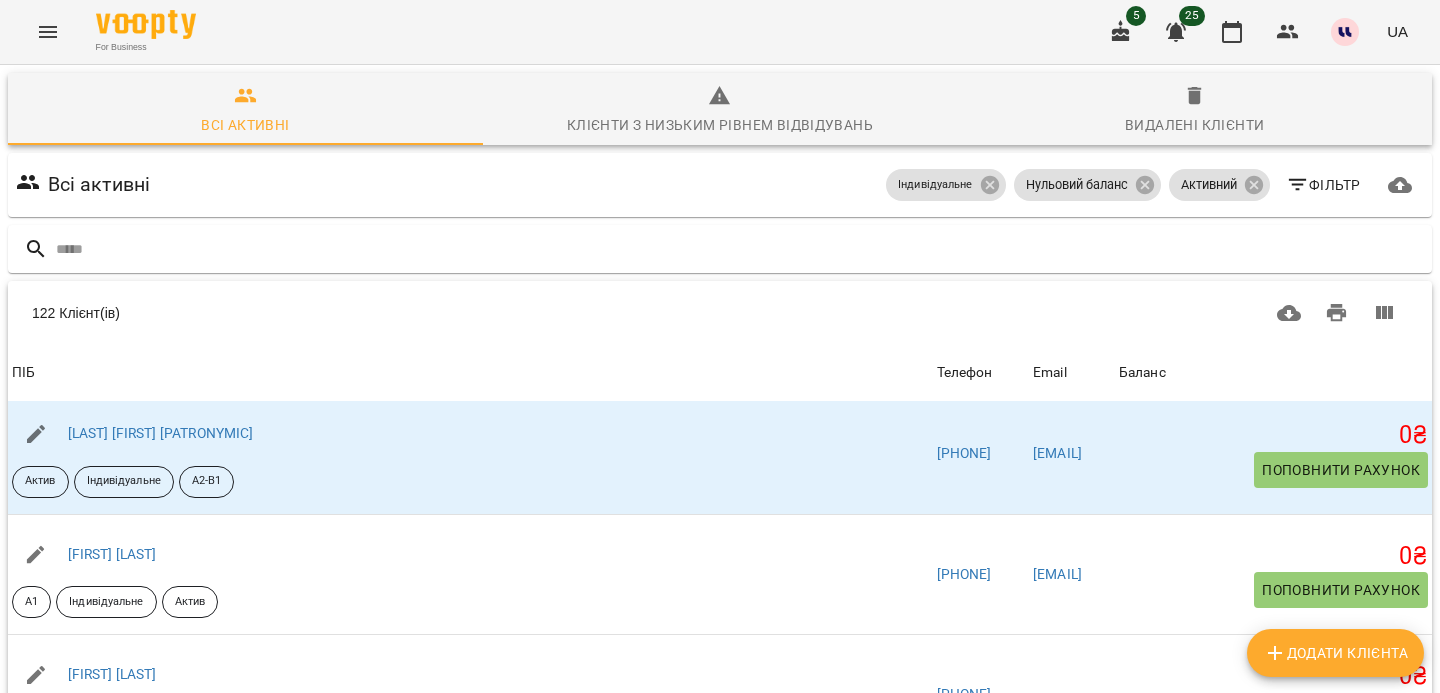scroll, scrollTop: 5586, scrollLeft: 0, axis: vertical 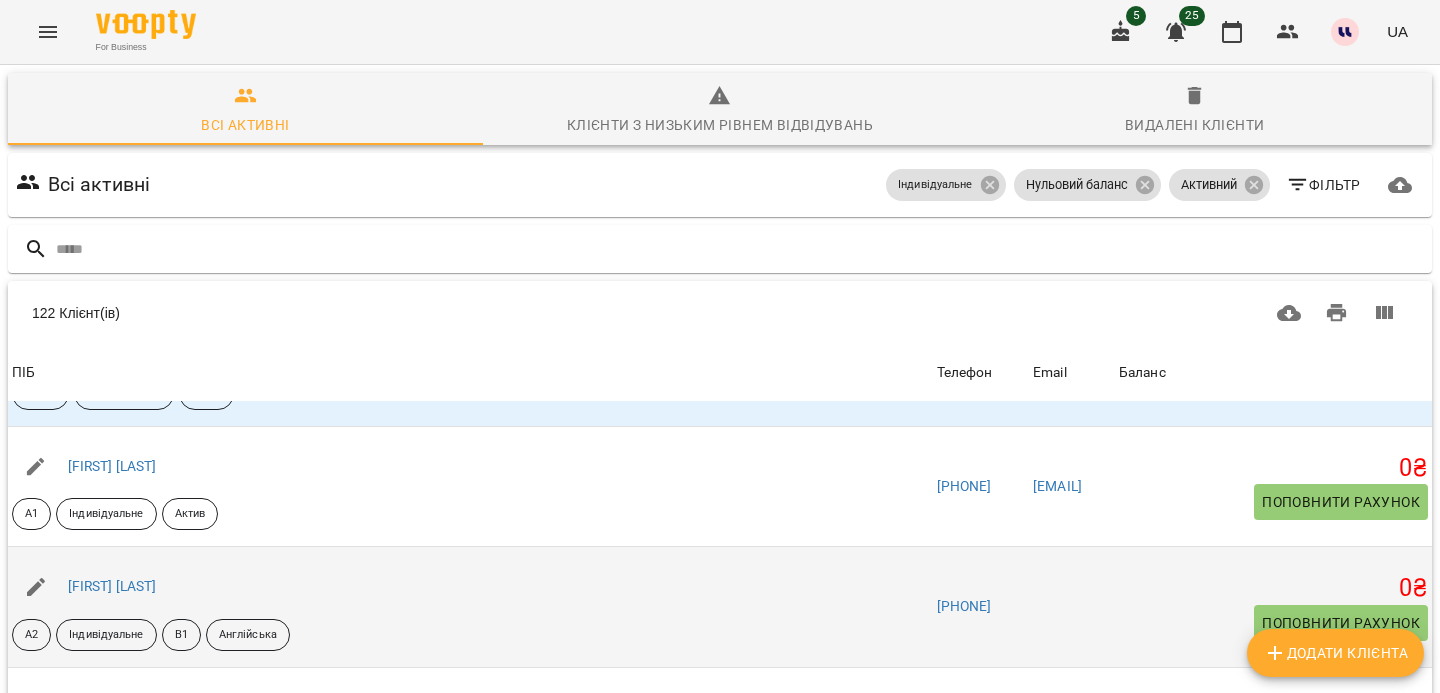 click on "[FIRST] [LAST]" at bounding box center [470, 587] 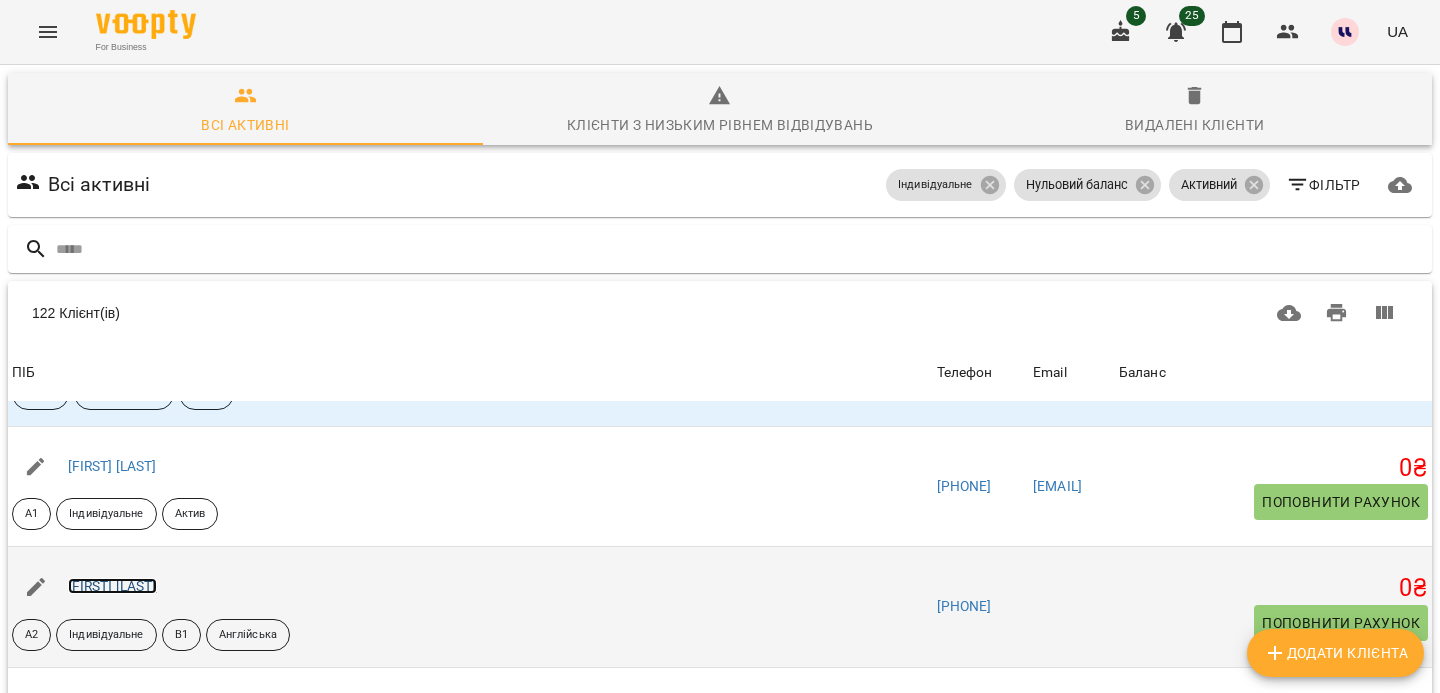 click on "[FIRST] [LAST]" at bounding box center [112, 586] 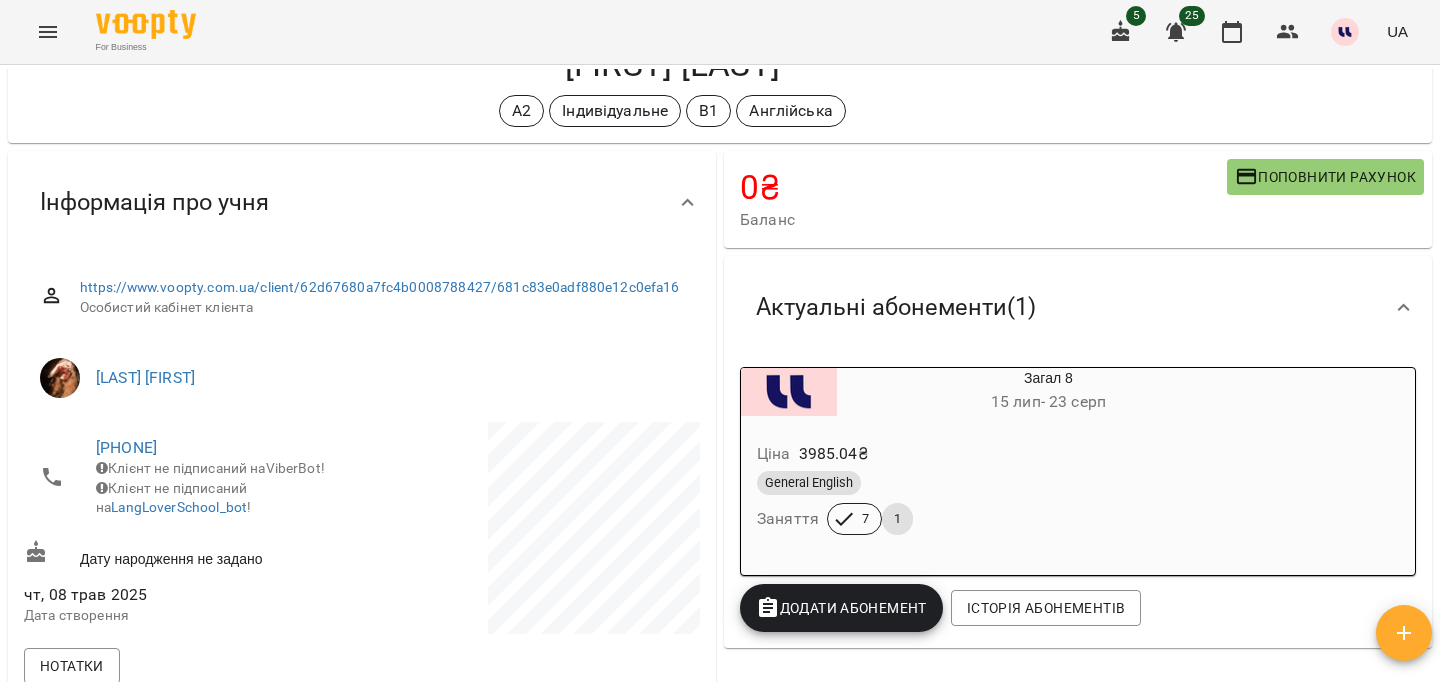 scroll, scrollTop: 83, scrollLeft: 0, axis: vertical 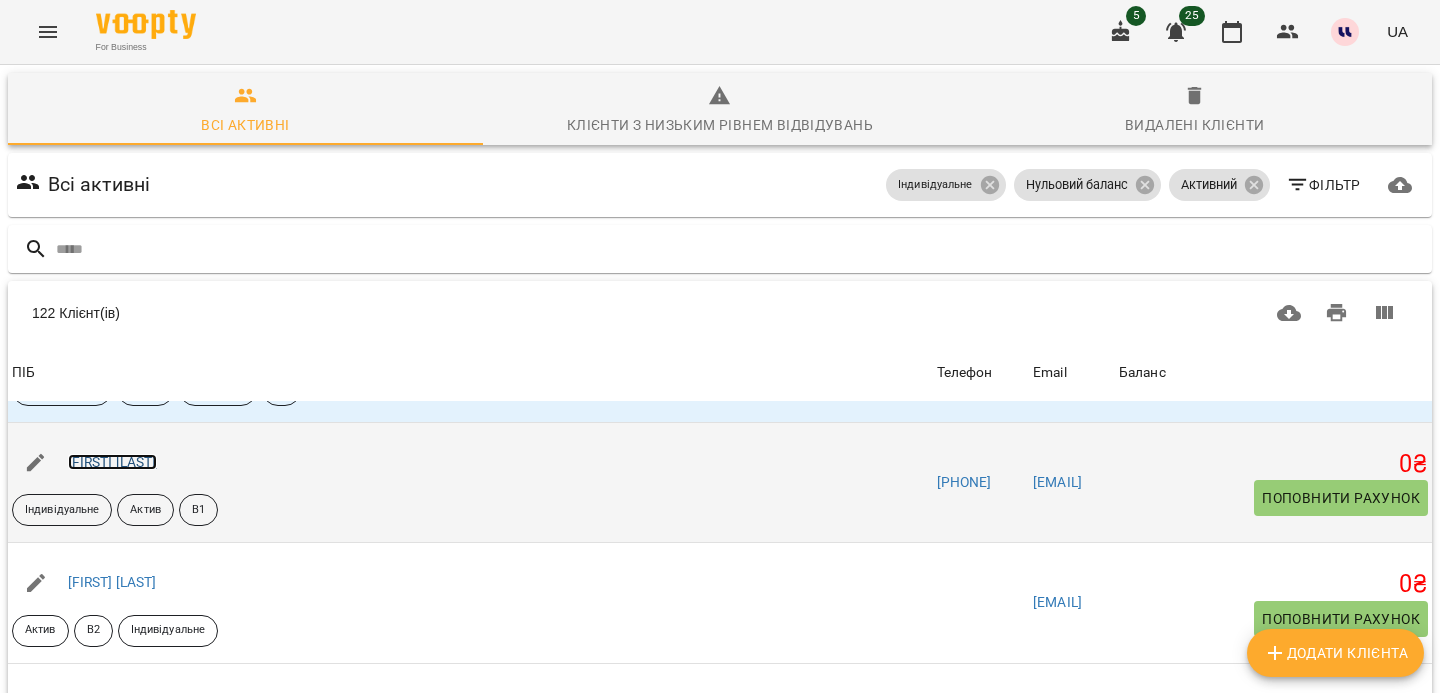 click on "[FIRST] [LAST]" at bounding box center [112, 462] 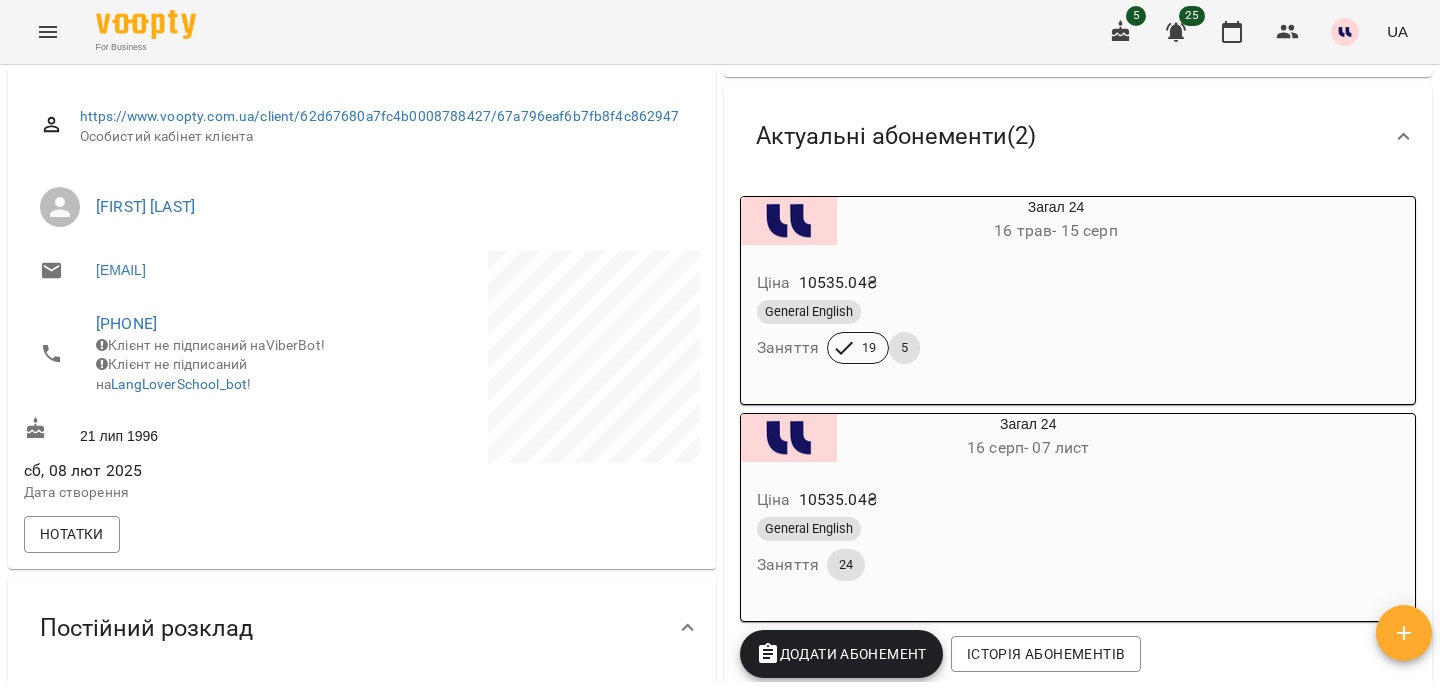 scroll, scrollTop: 281, scrollLeft: 0, axis: vertical 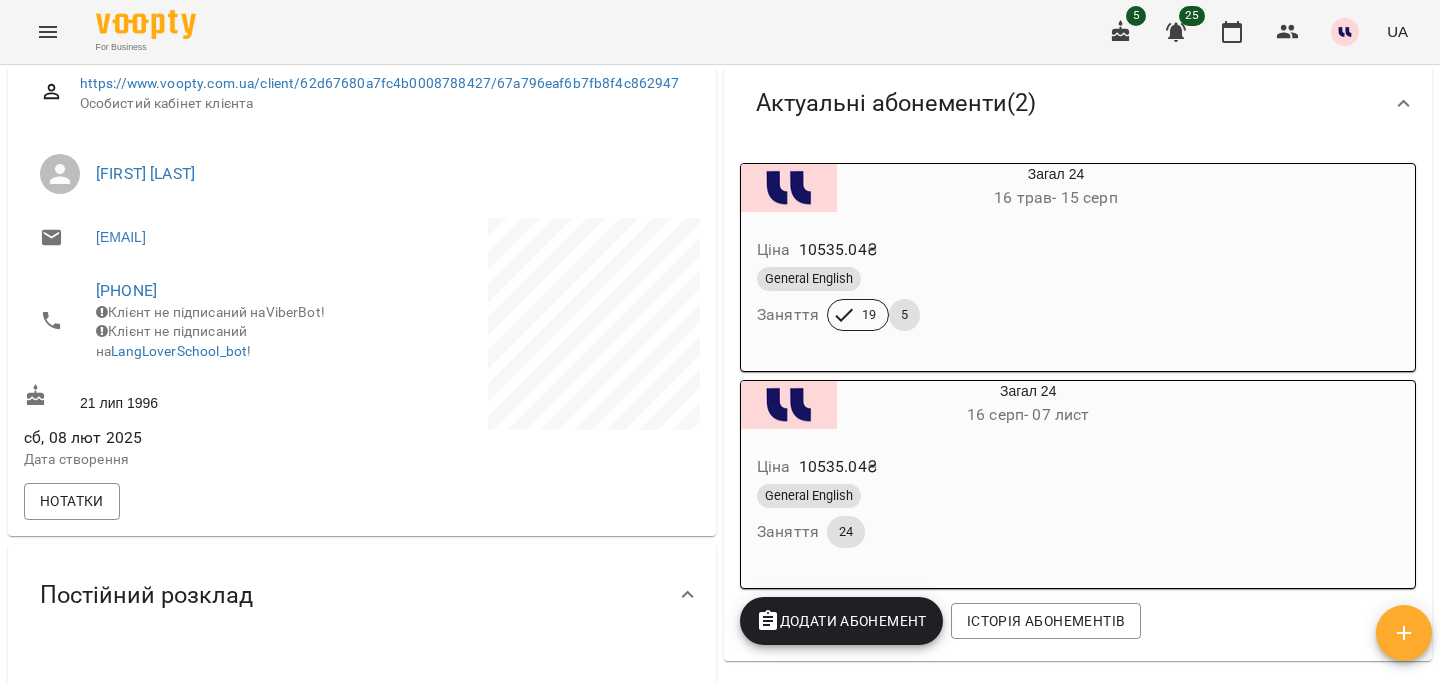click on "16 серп  -   07 лист" at bounding box center [1028, 414] 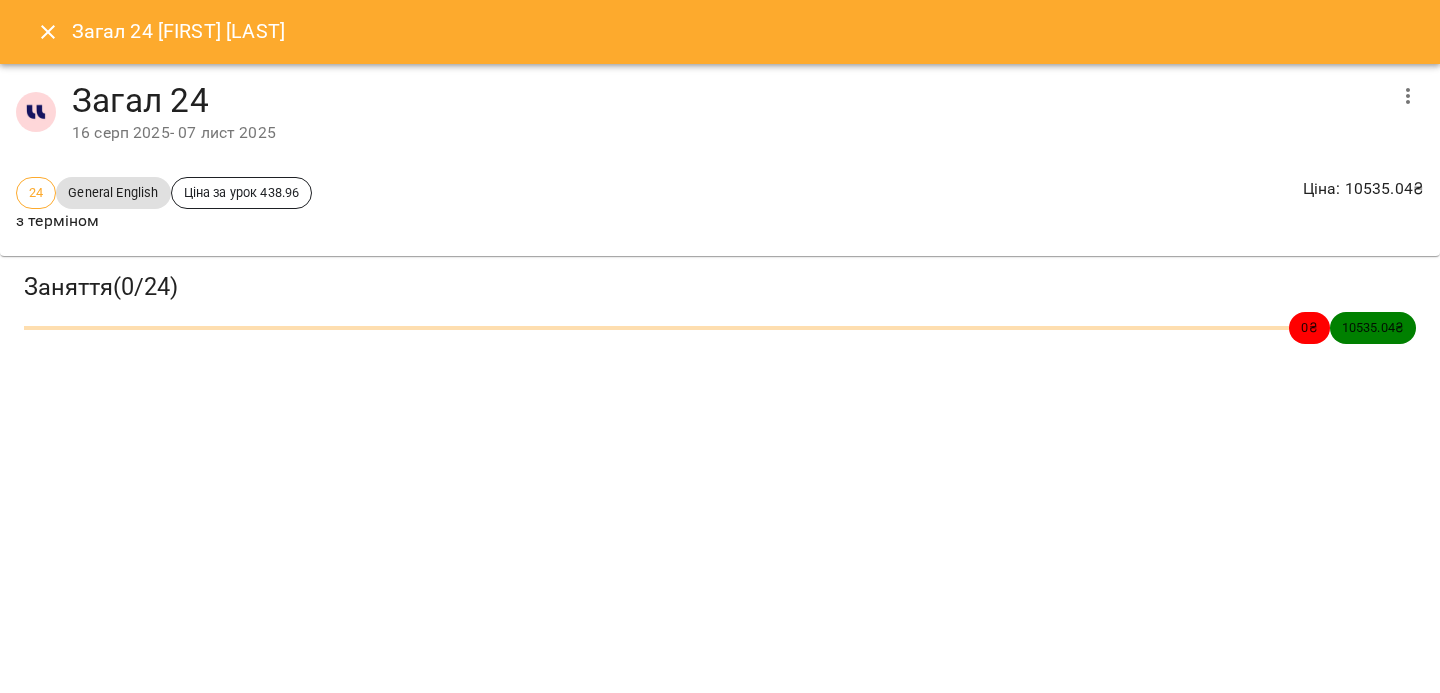 click 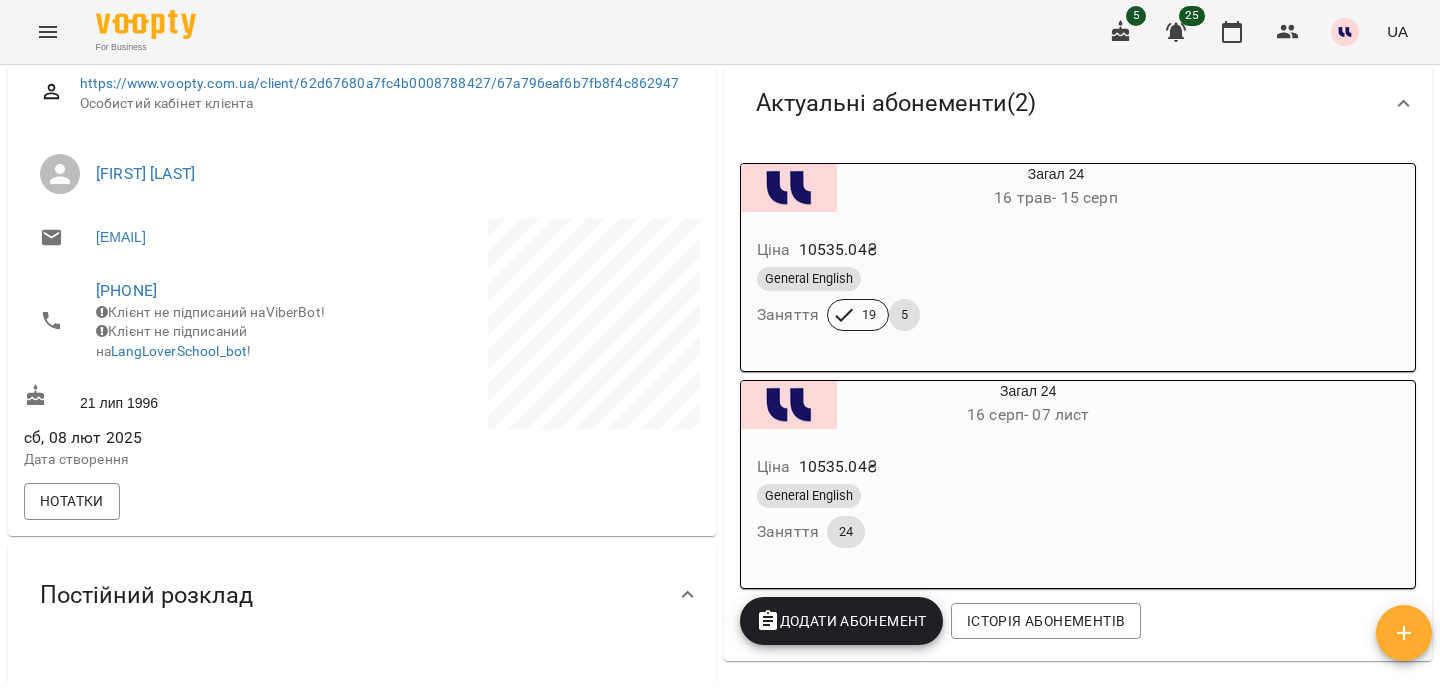 scroll, scrollTop: 0, scrollLeft: 0, axis: both 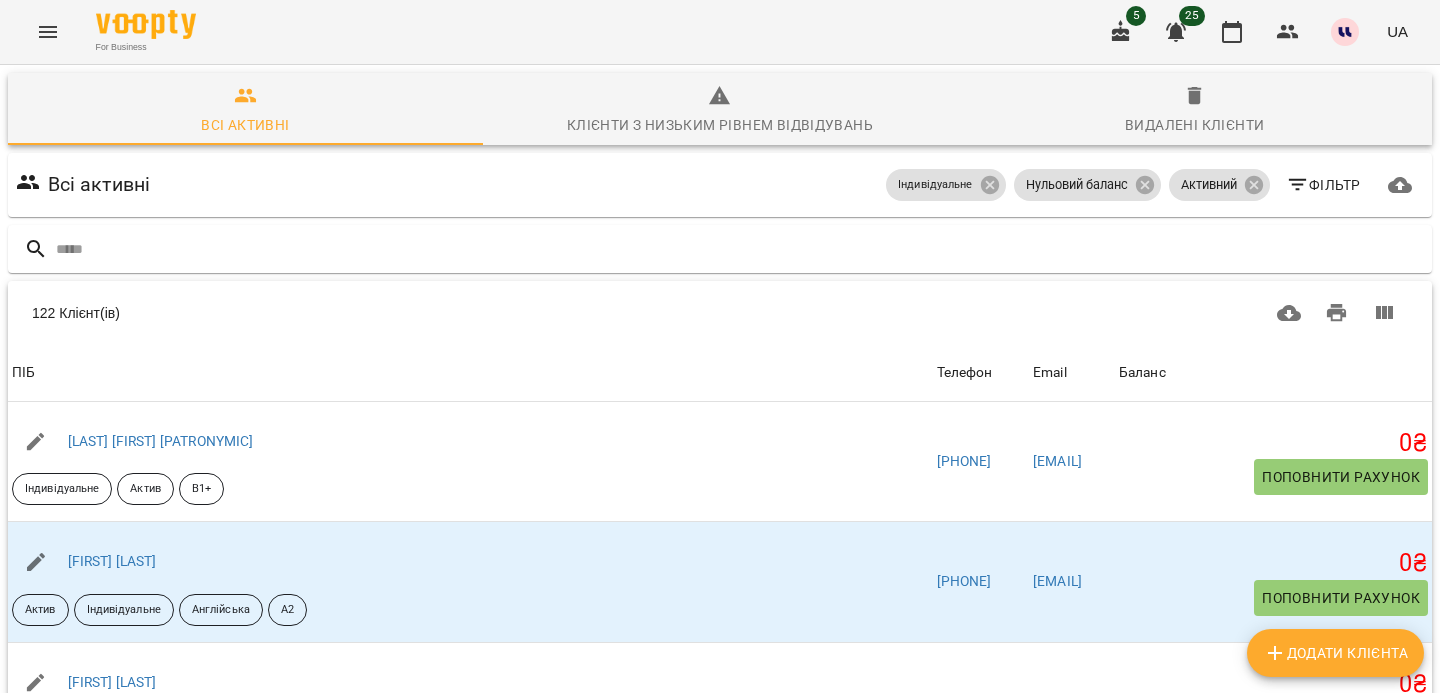 click on "Фільтр" at bounding box center [1323, 185] 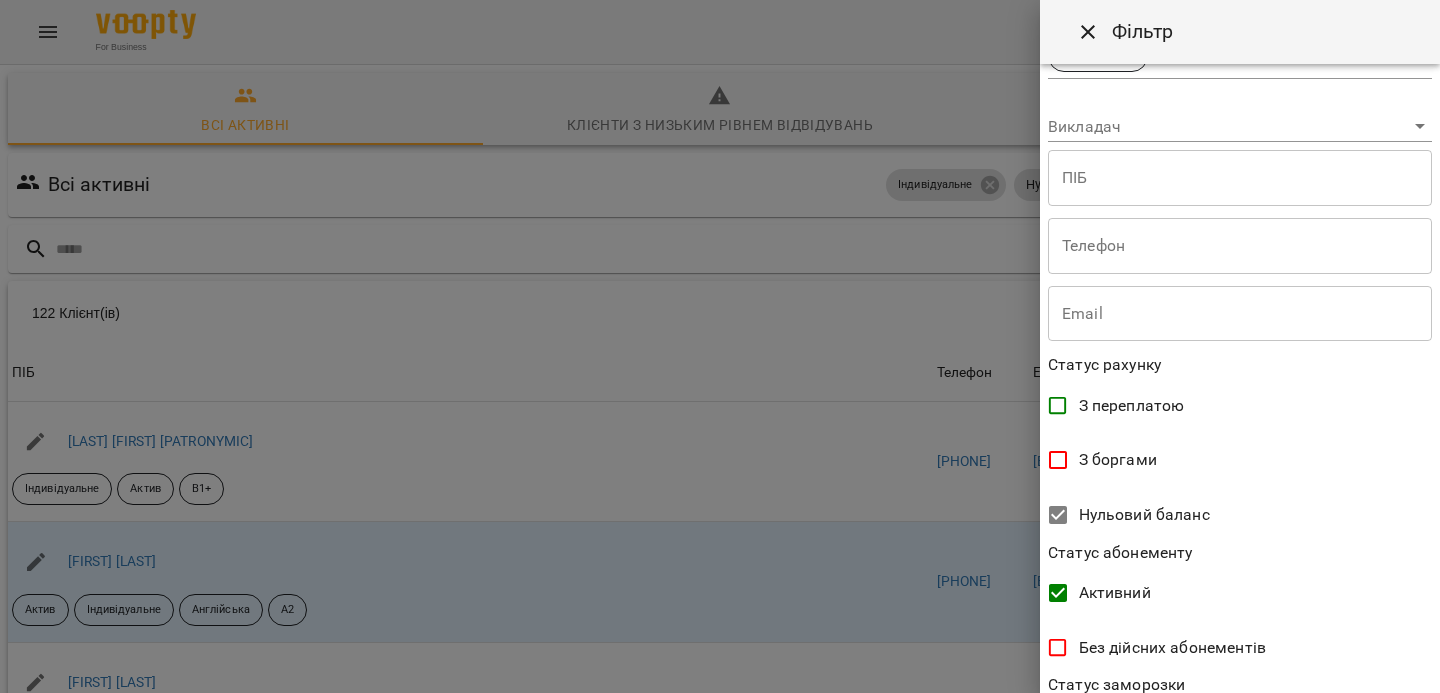 scroll, scrollTop: 147, scrollLeft: 0, axis: vertical 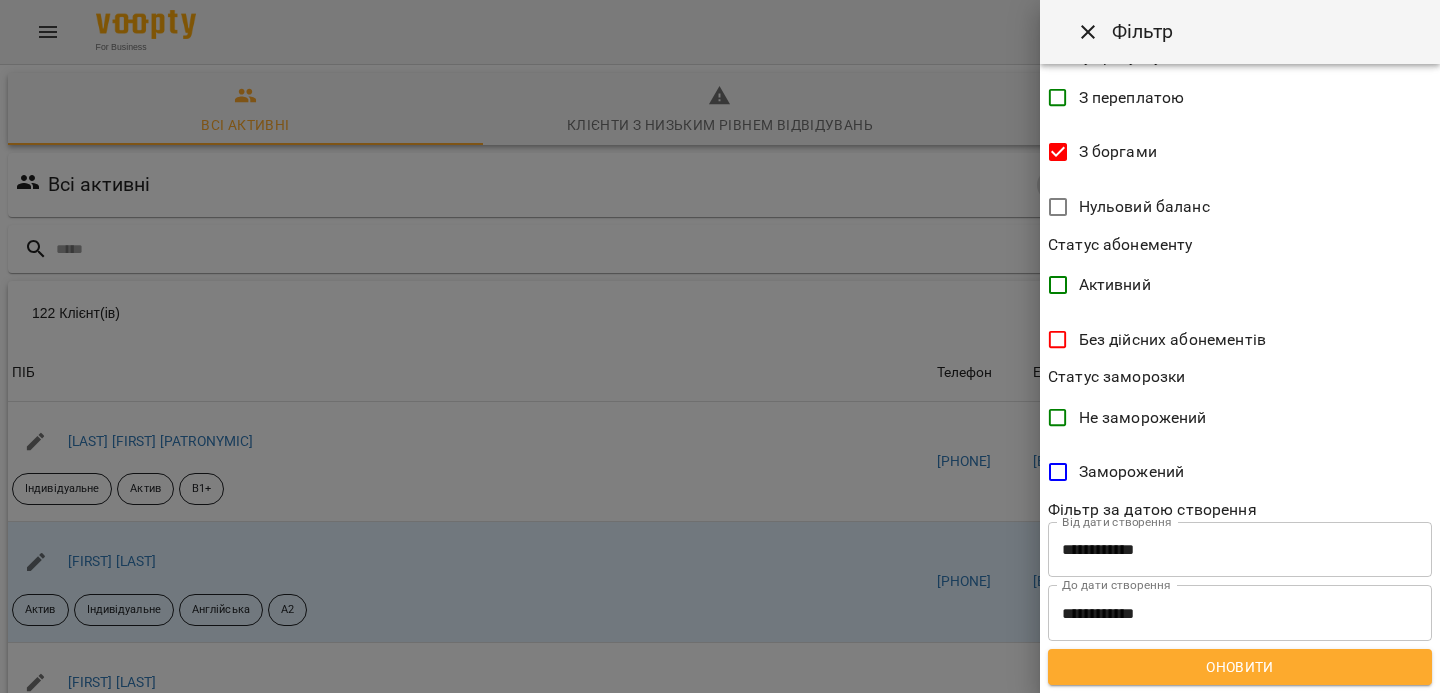 click on "Оновити" at bounding box center [1240, 667] 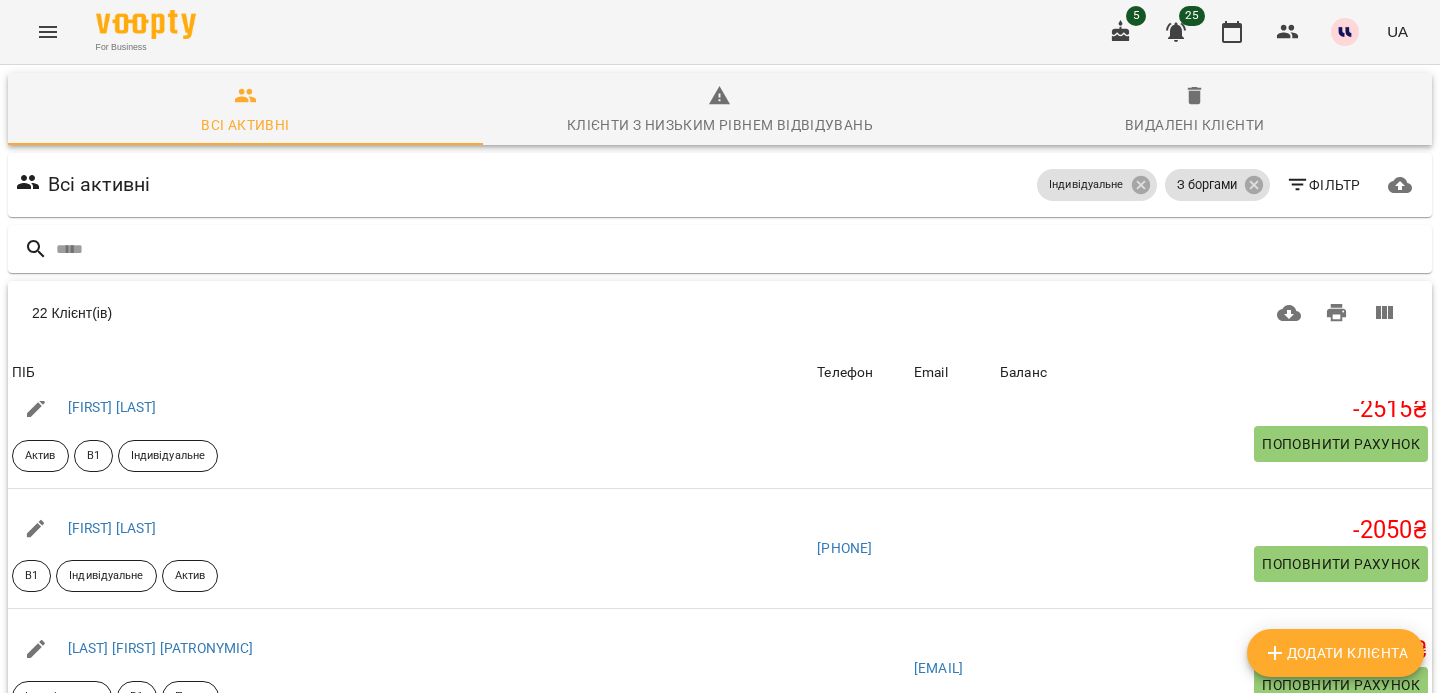 scroll, scrollTop: 2210, scrollLeft: 0, axis: vertical 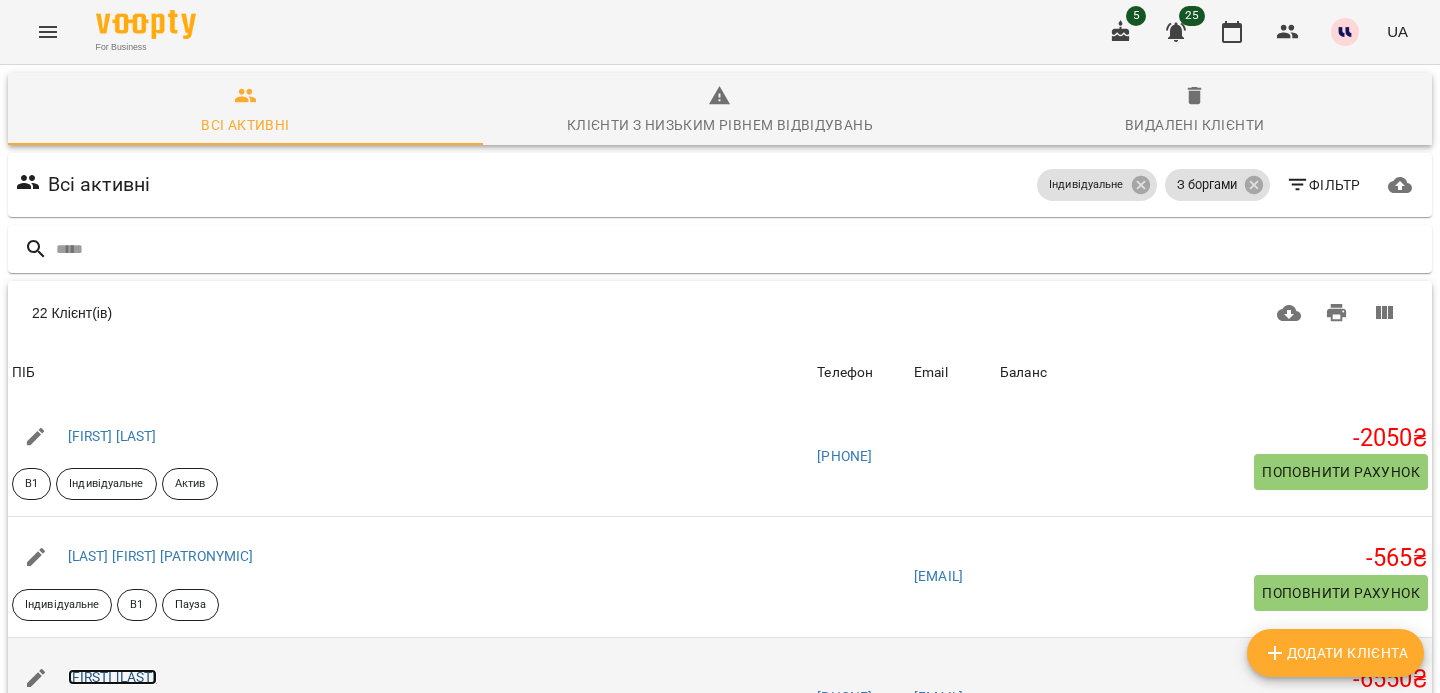 click on "[FIRST] [LAST]" at bounding box center (112, 677) 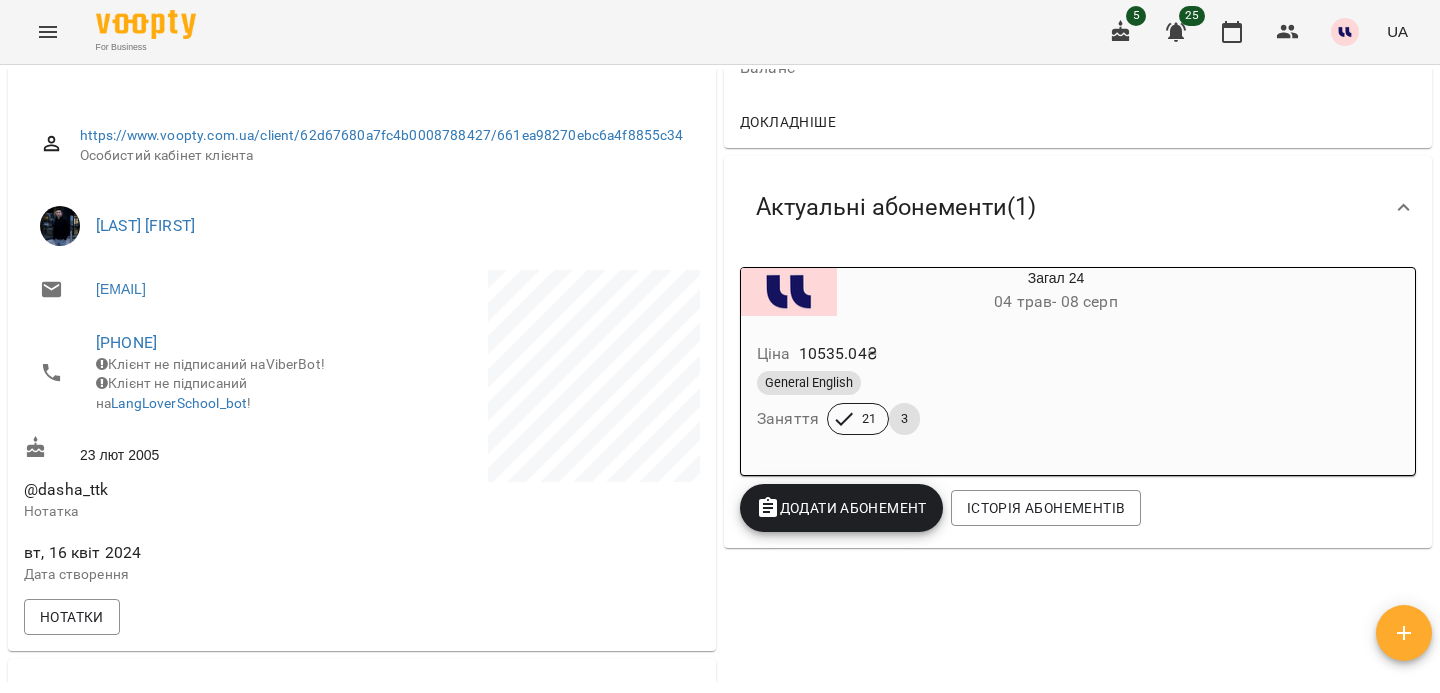 scroll, scrollTop: 218, scrollLeft: 0, axis: vertical 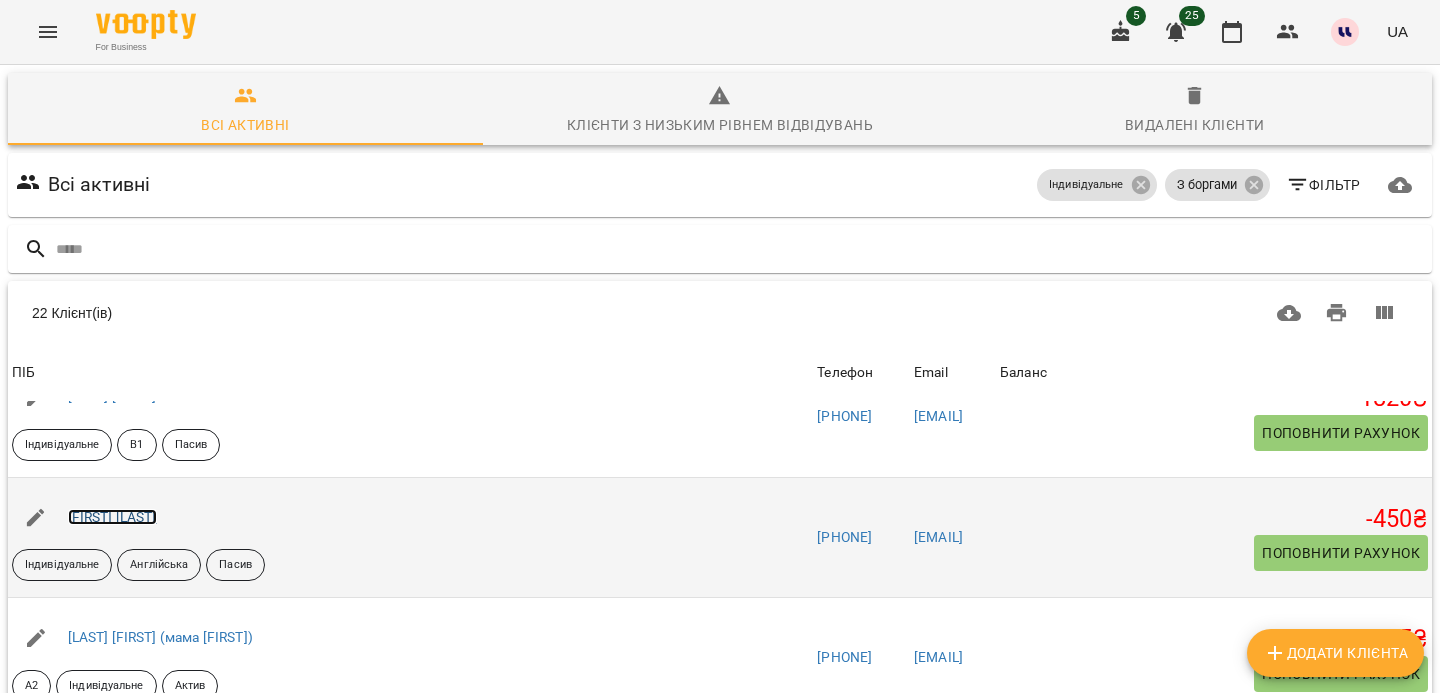 click on "[FIRST] [LAST]" at bounding box center [112, 517] 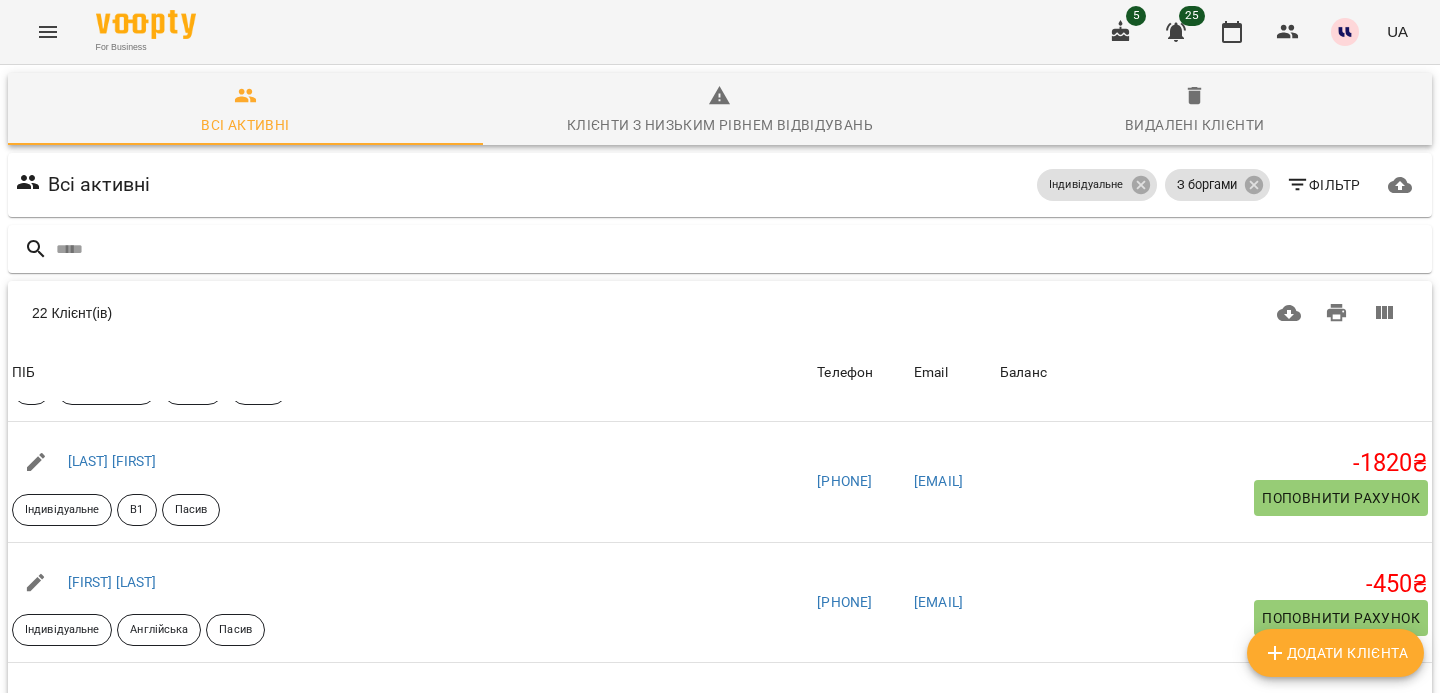 scroll, scrollTop: 101, scrollLeft: 0, axis: vertical 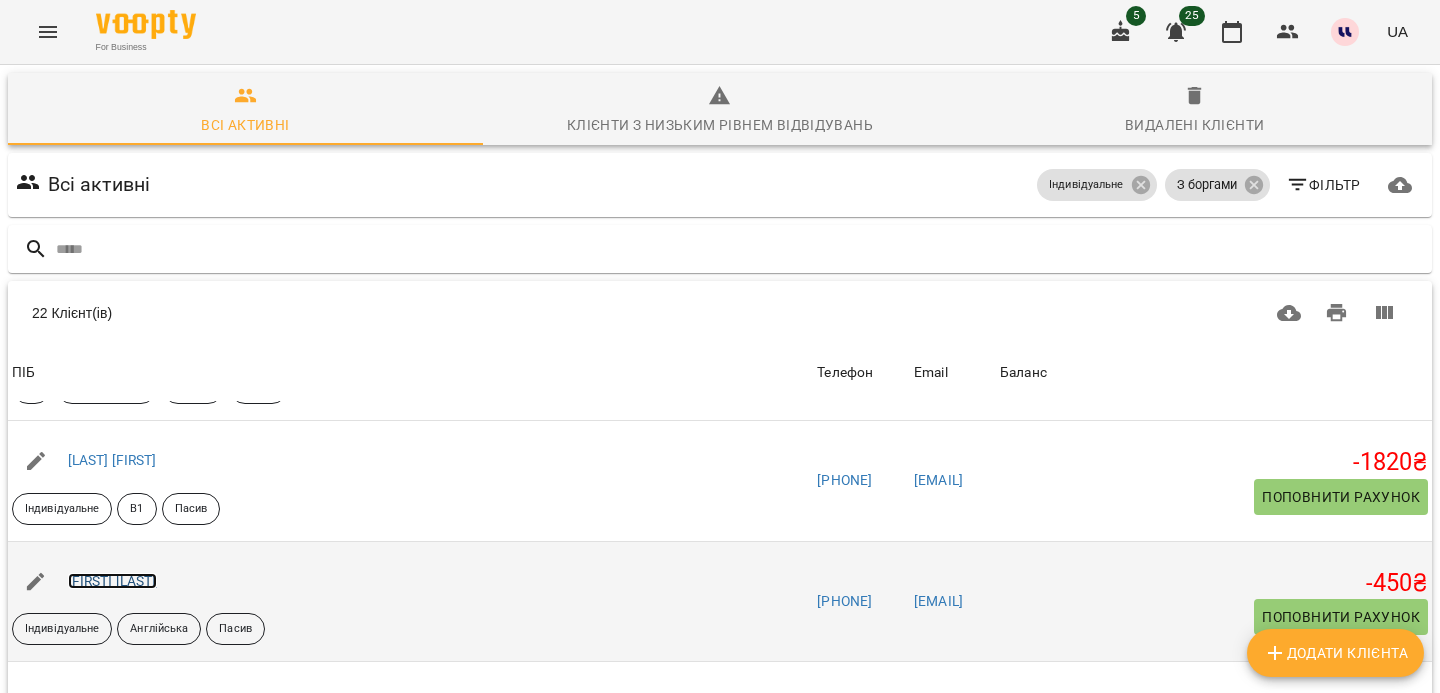 click on "[FIRST] [LAST]" at bounding box center (112, 581) 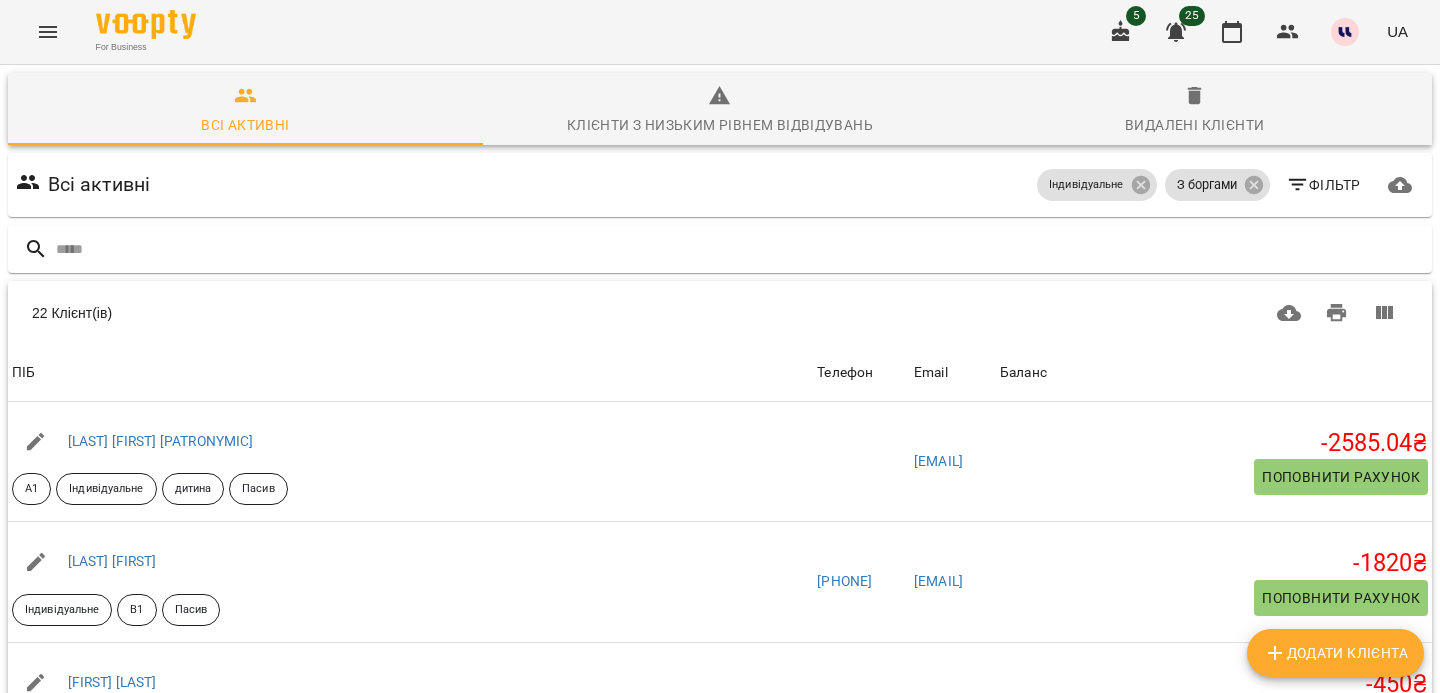 scroll, scrollTop: 269, scrollLeft: 0, axis: vertical 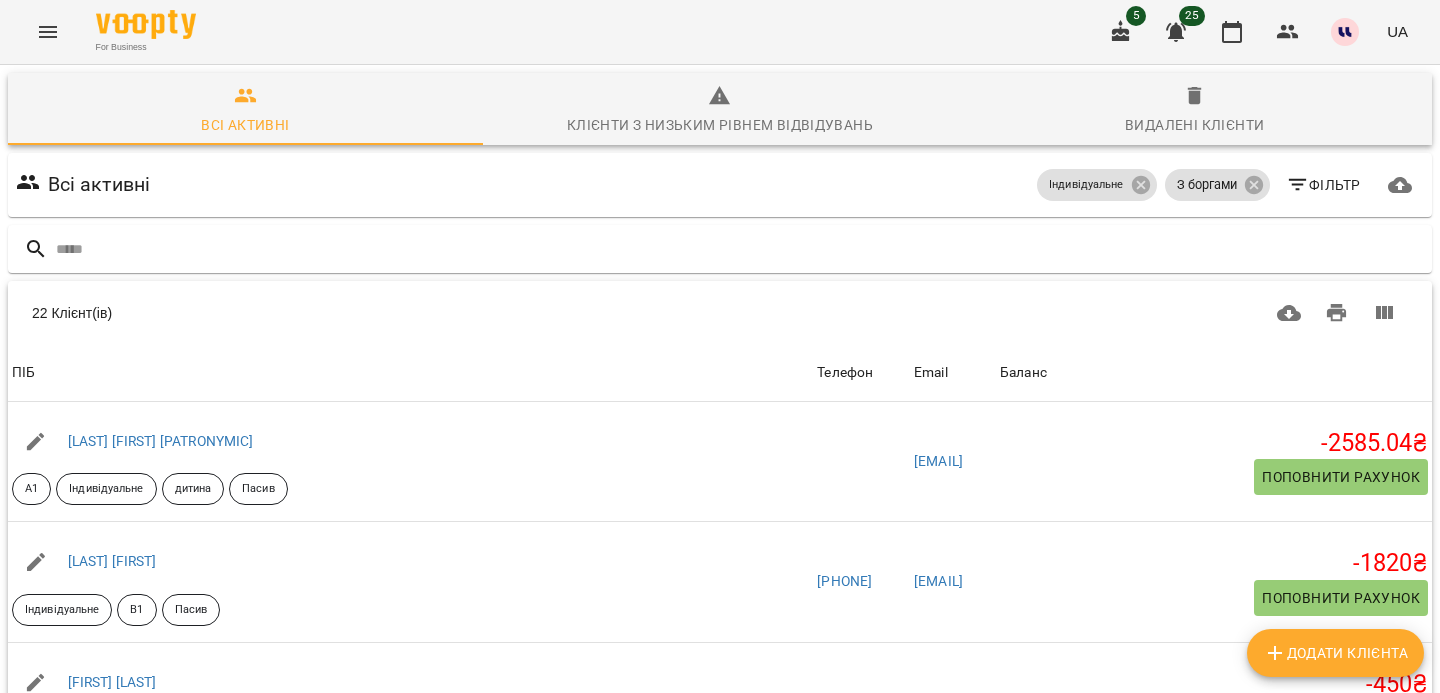 click on "[LAST] [FIRST] (мама [FIRST])" at bounding box center (160, 802) 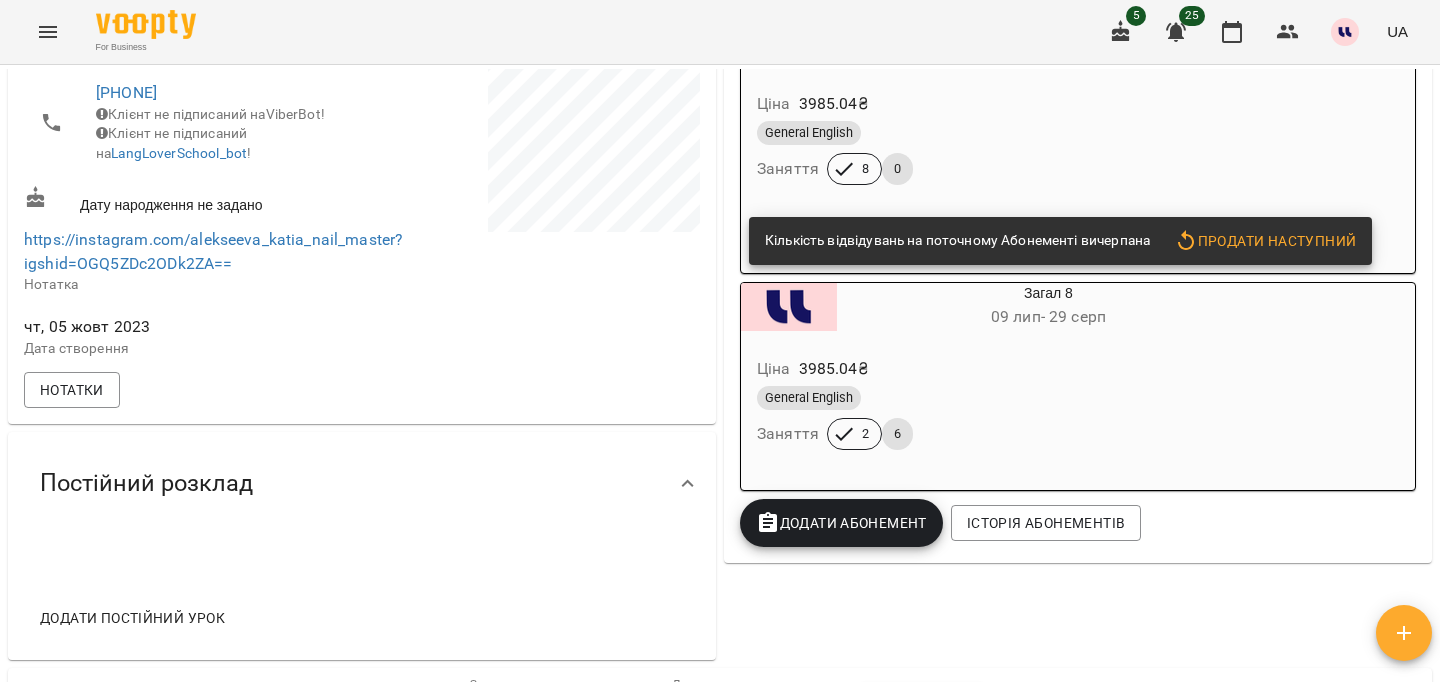 scroll, scrollTop: 480, scrollLeft: 0, axis: vertical 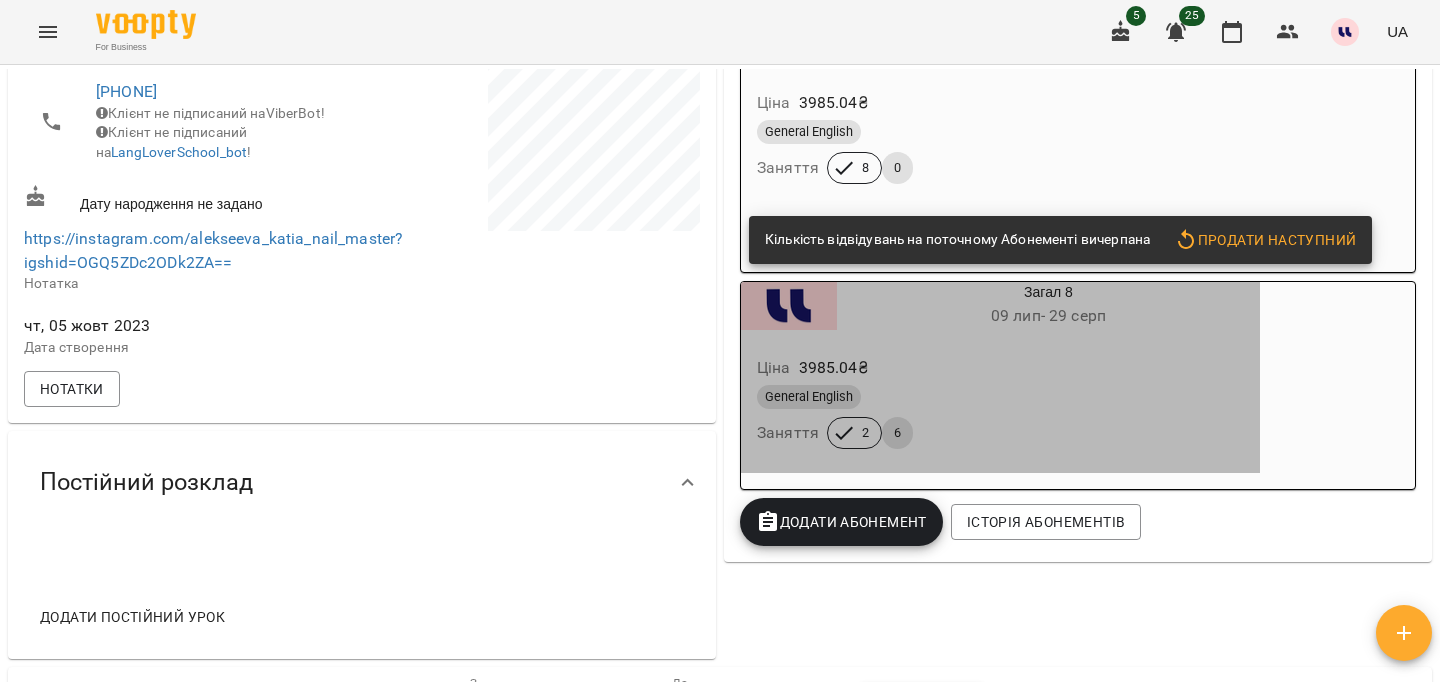 click on "Ціна 3985.04 ₴" at bounding box center (1000, 368) 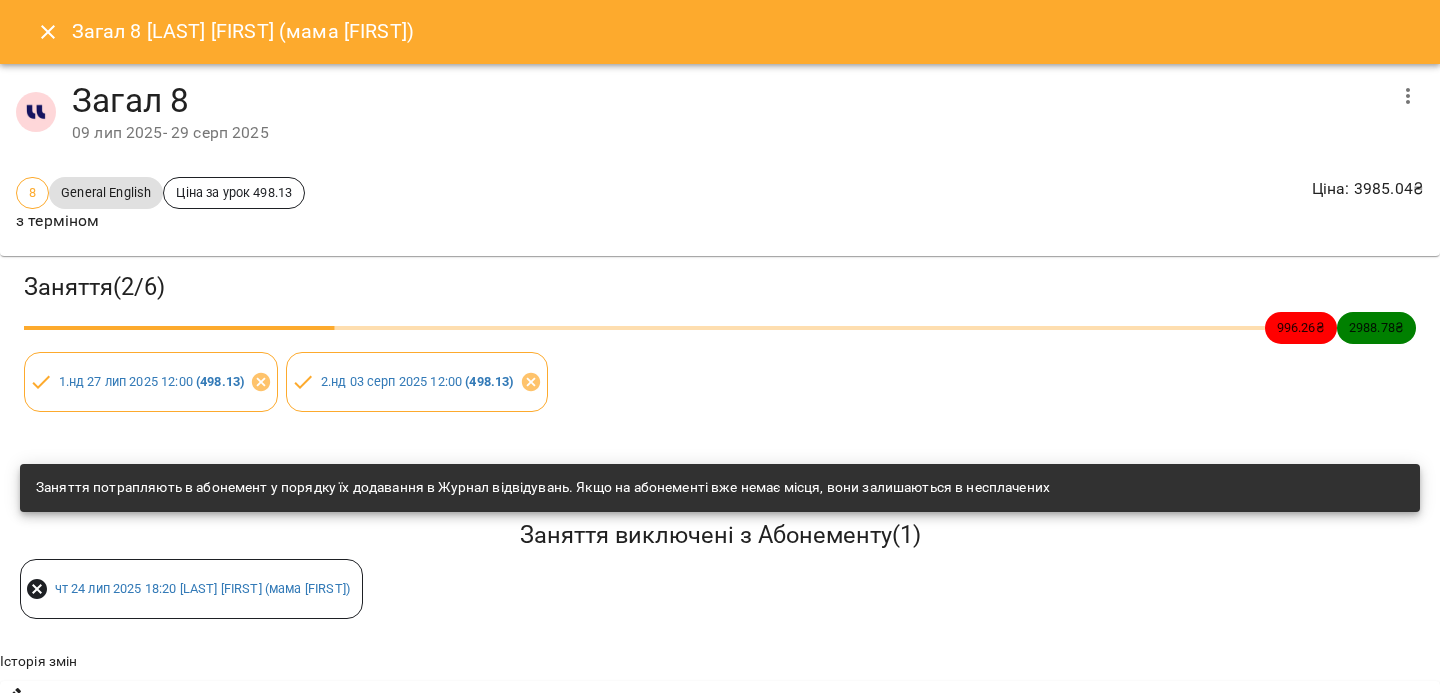 click 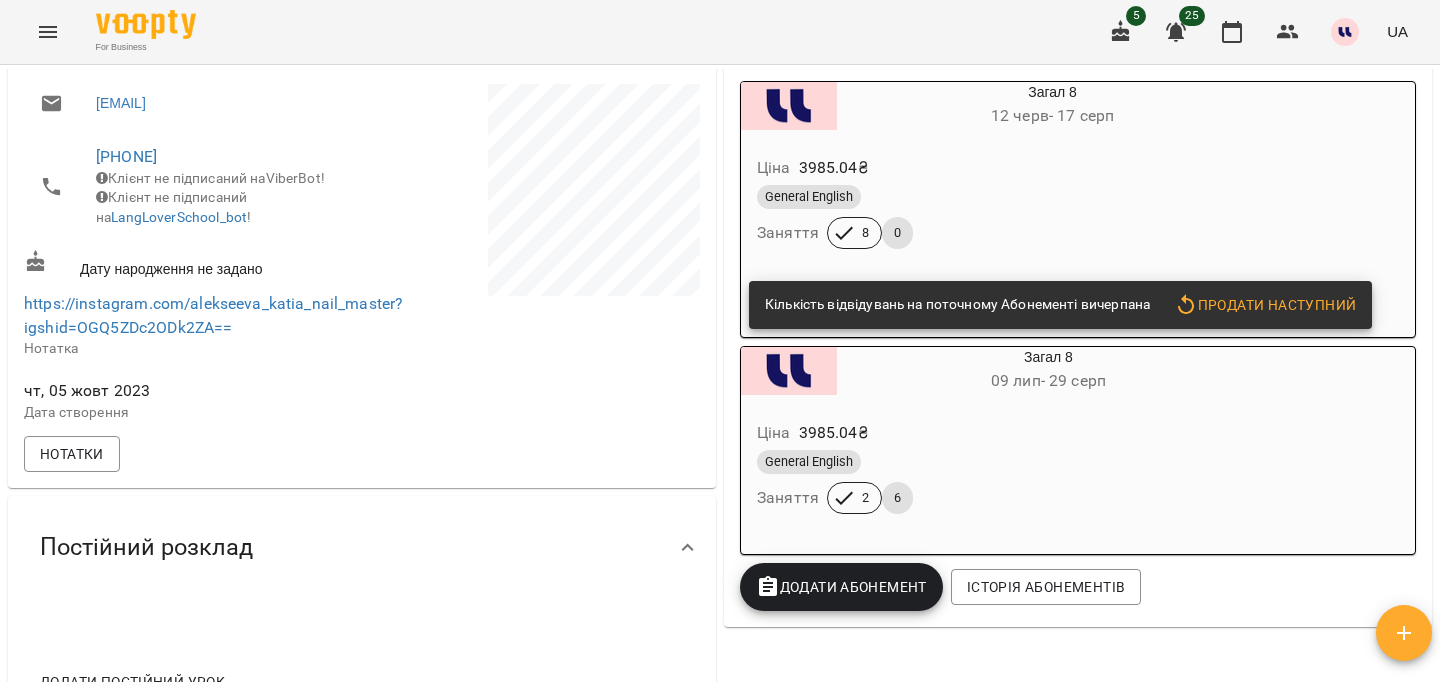 scroll, scrollTop: 481, scrollLeft: 0, axis: vertical 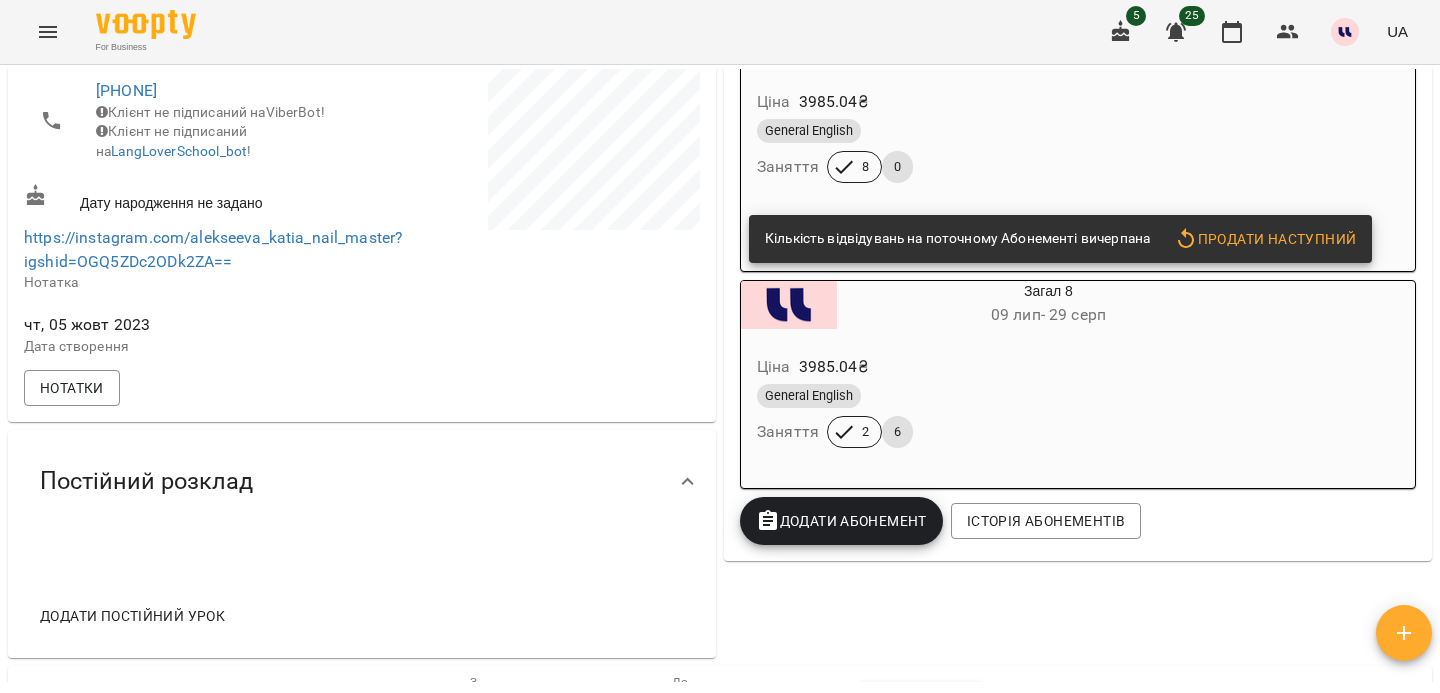 click on "General English" at bounding box center [1000, 396] 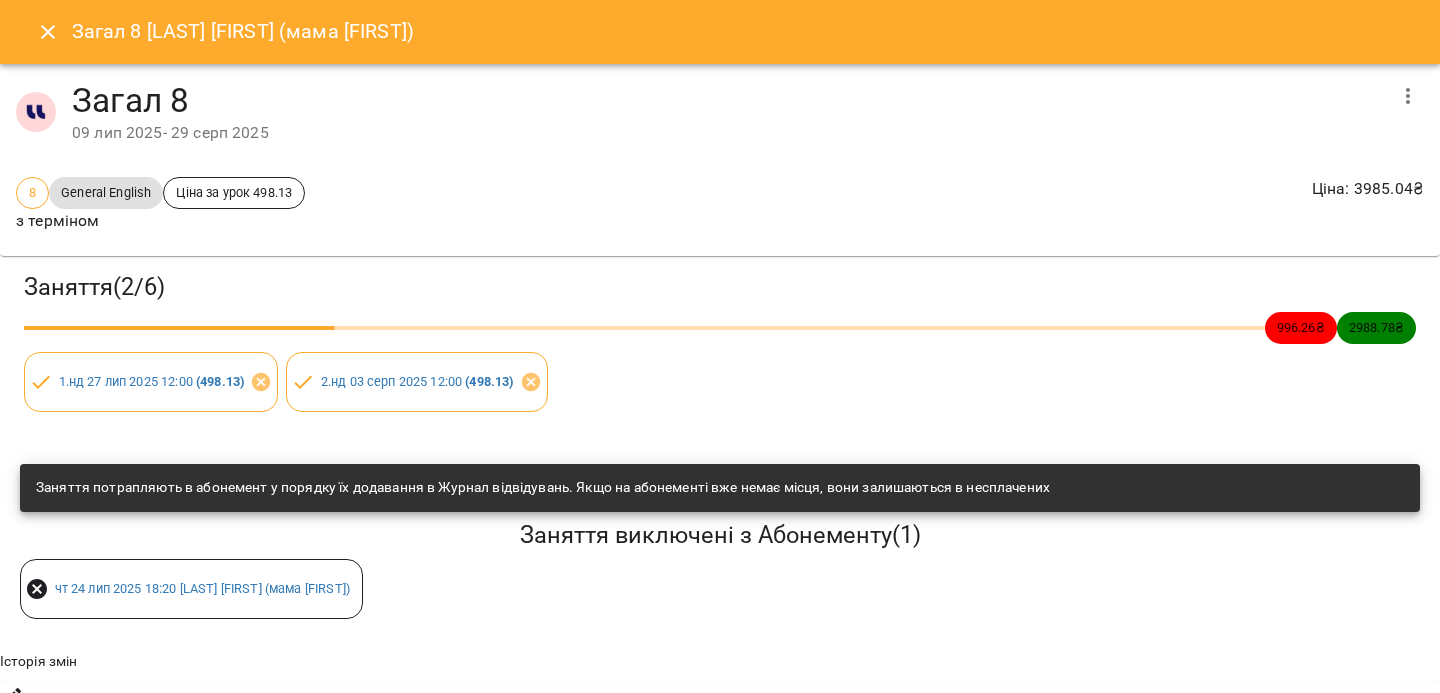 scroll, scrollTop: 30, scrollLeft: 0, axis: vertical 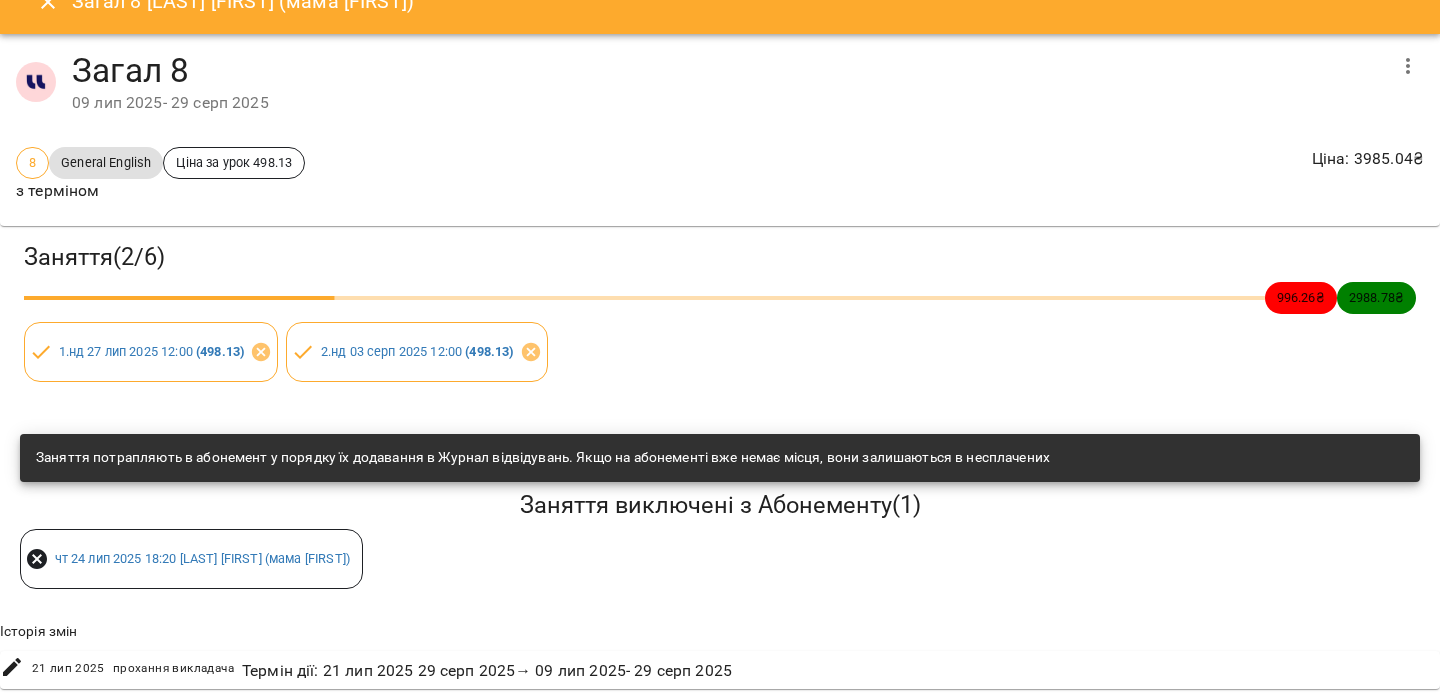 click at bounding box center (48, 2) 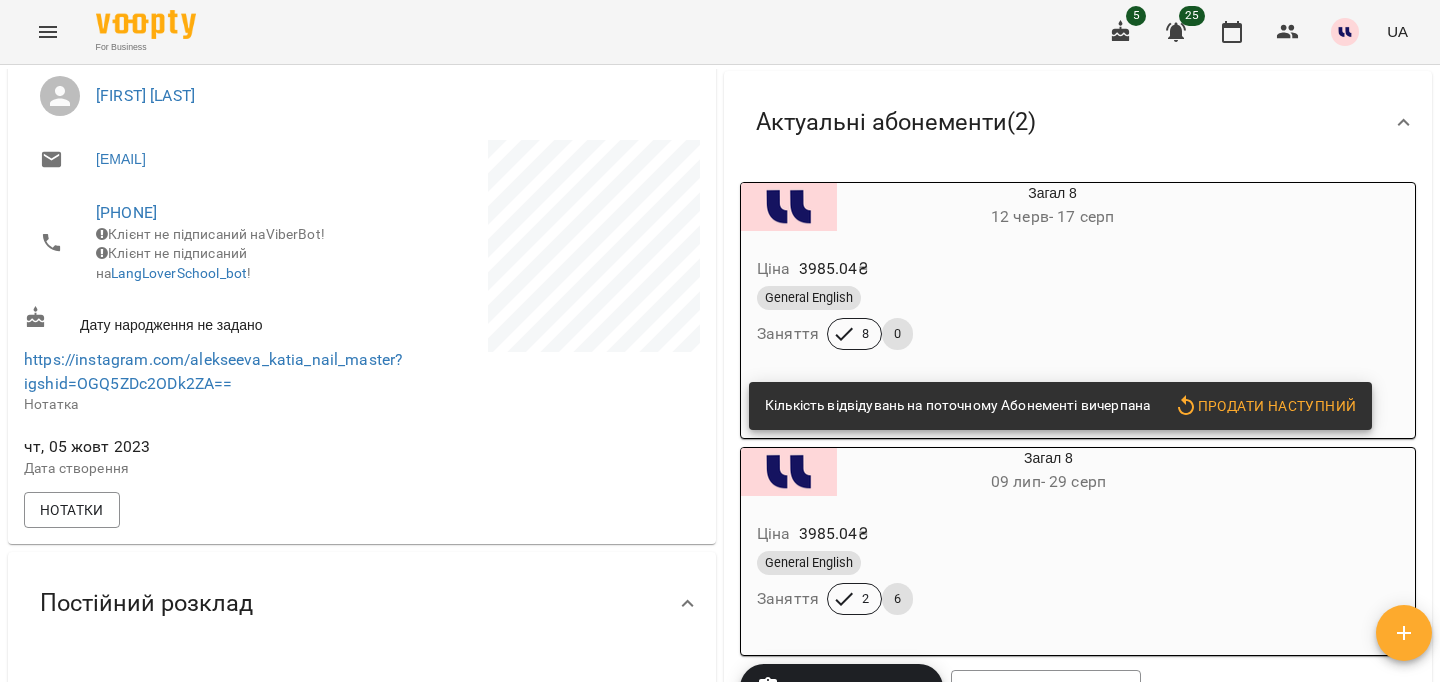 scroll, scrollTop: 0, scrollLeft: 0, axis: both 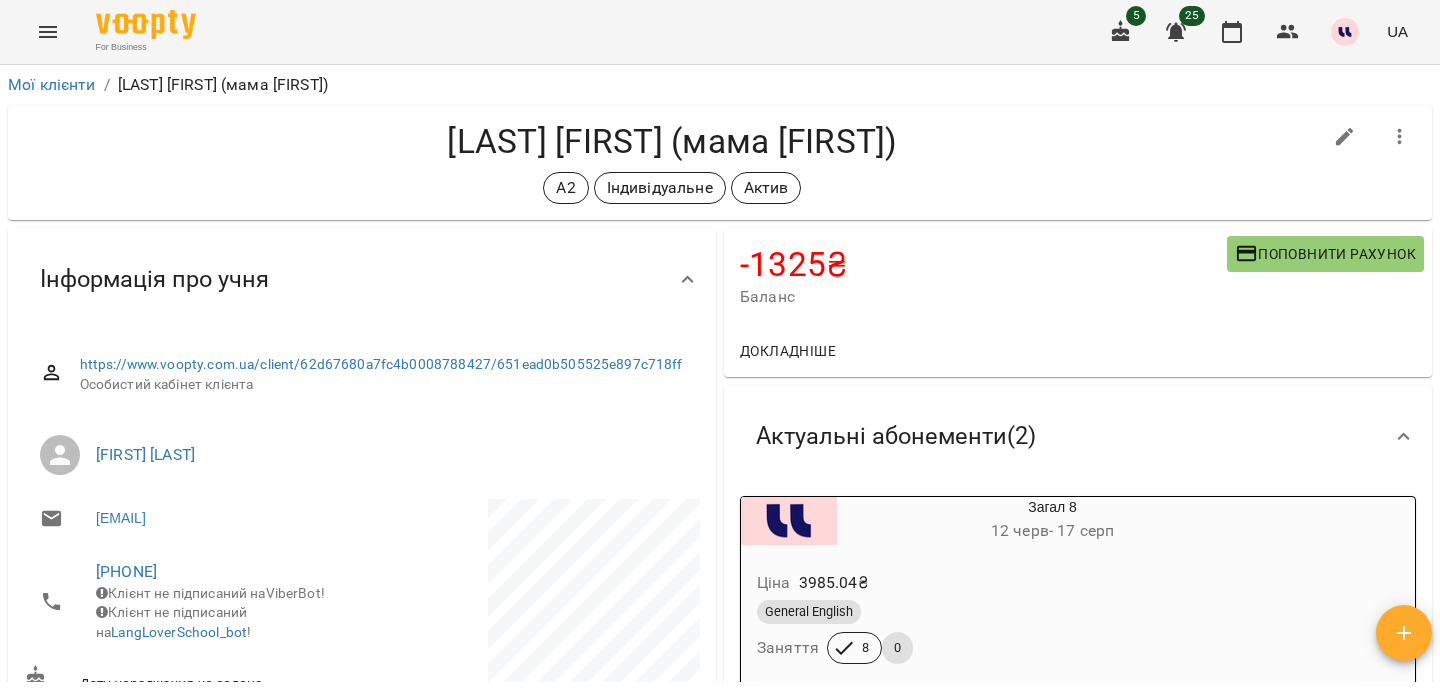 click 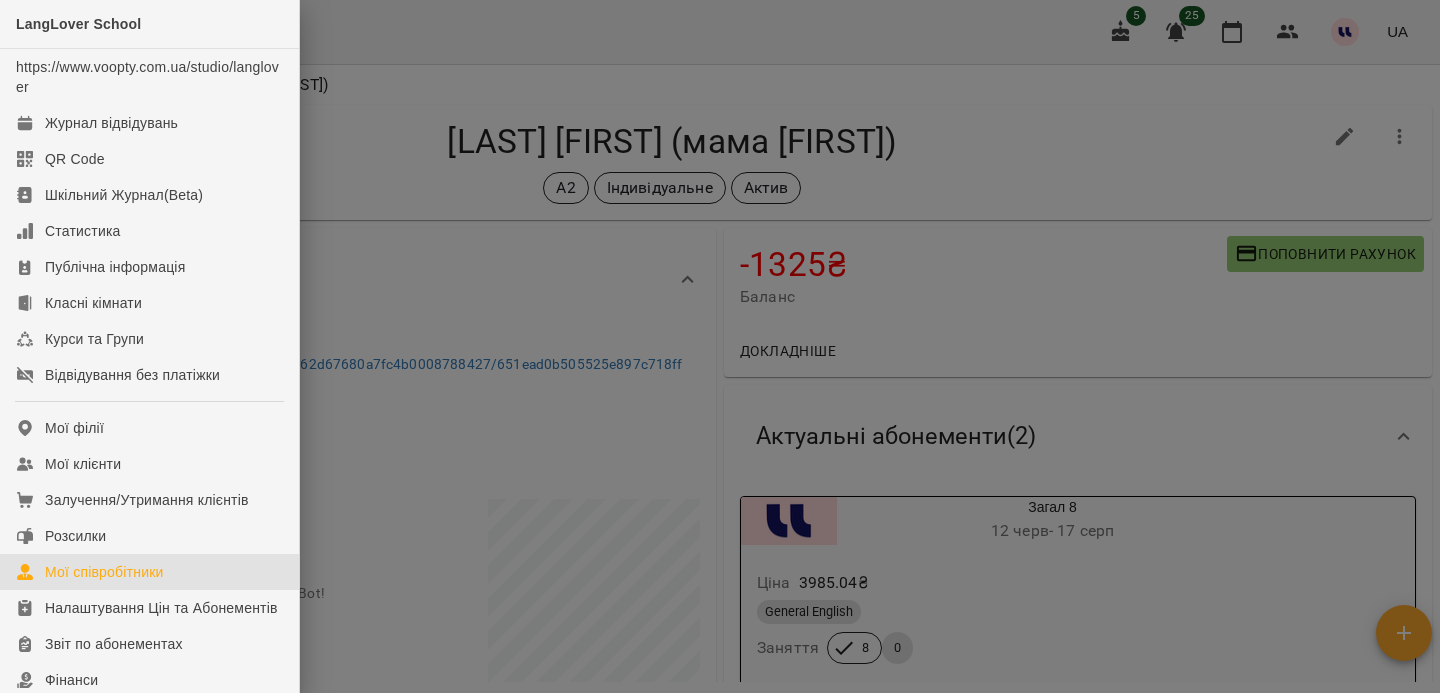 click on "Мої співробітники" at bounding box center [104, 572] 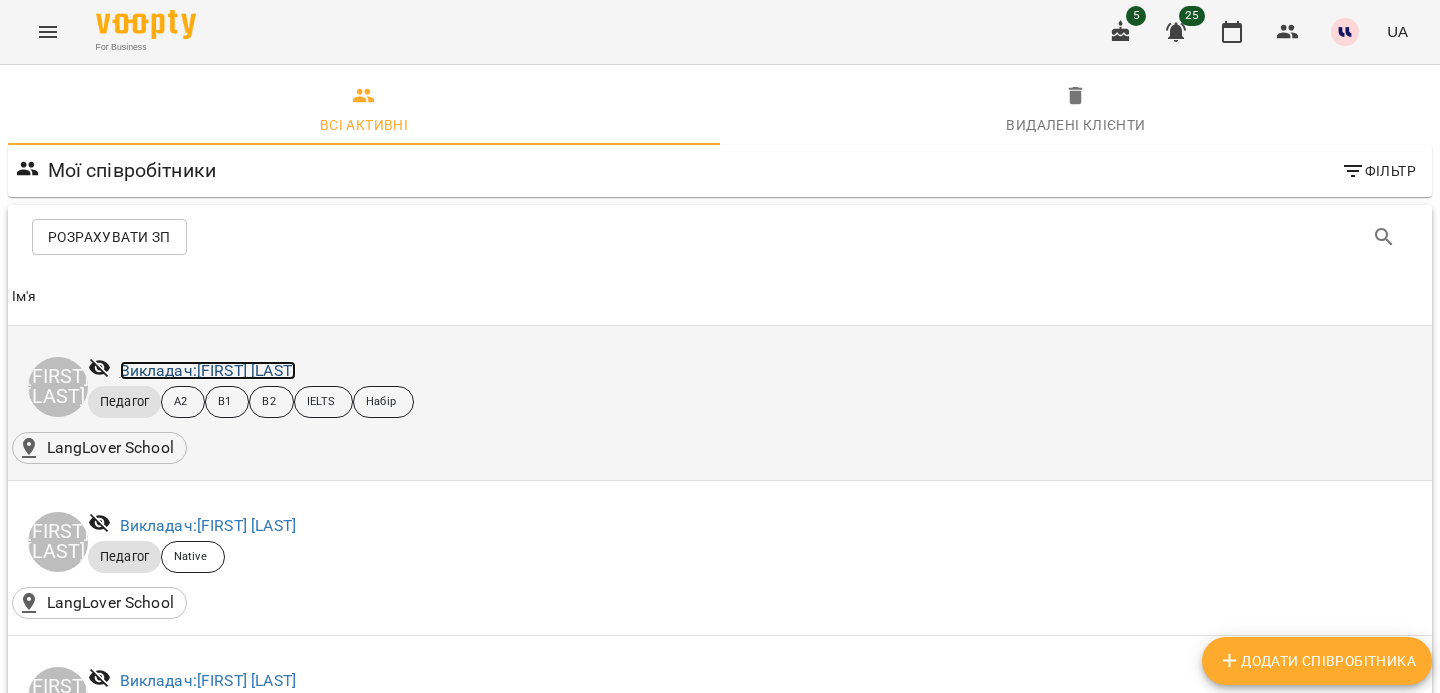 click on "Викладач: [LAST] [FIRST]" at bounding box center [208, 370] 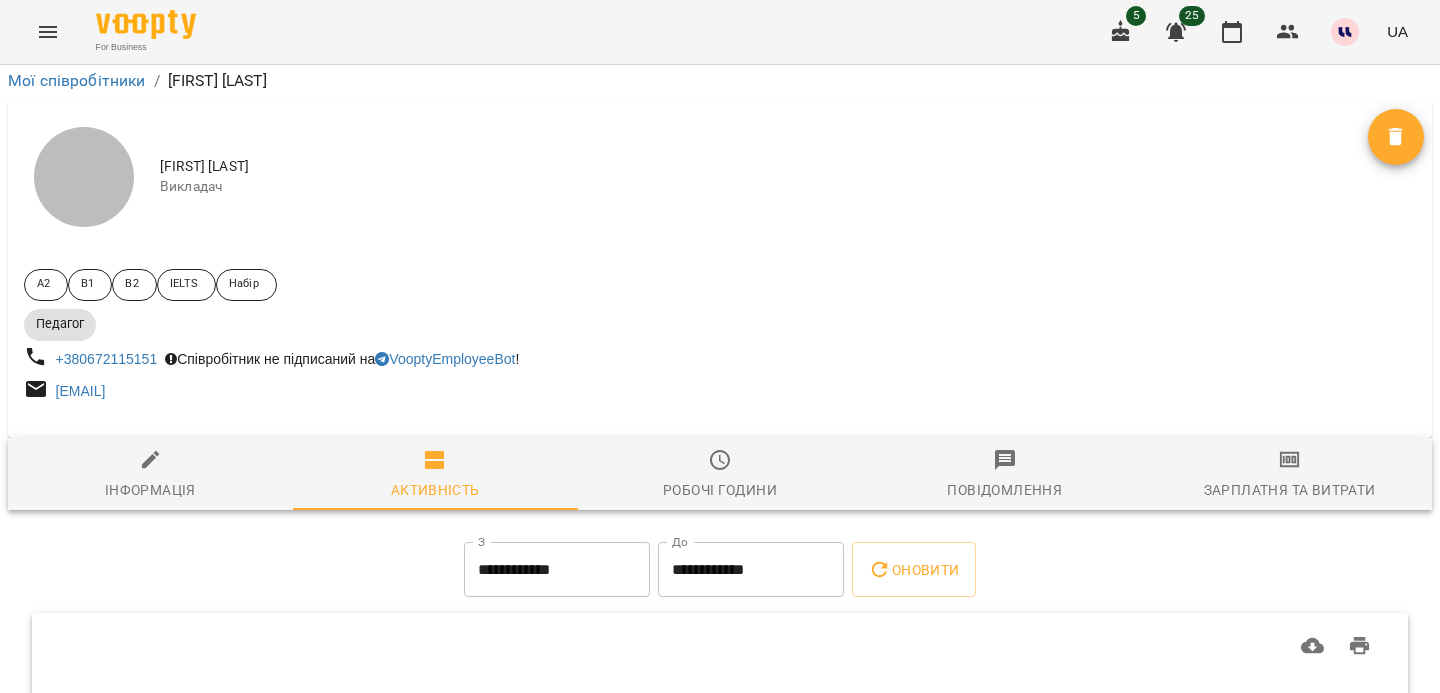scroll, scrollTop: 189, scrollLeft: 0, axis: vertical 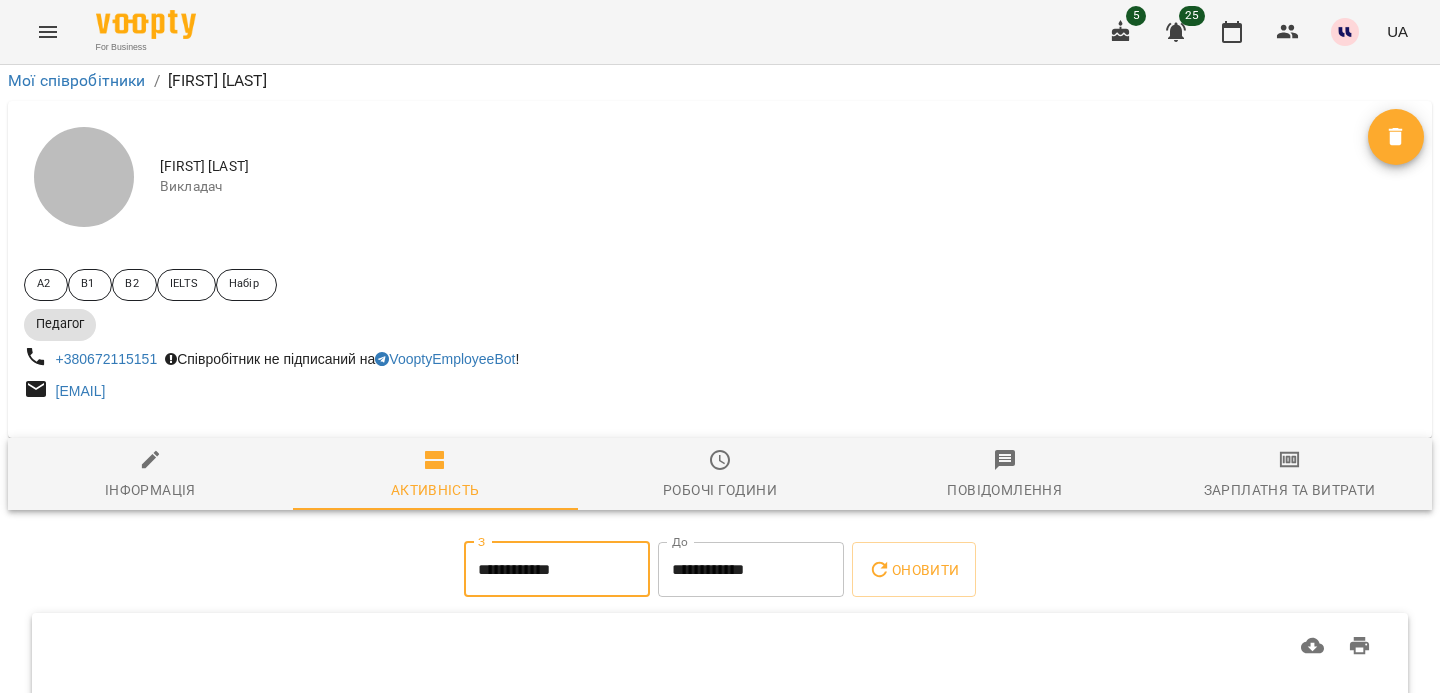 click on "**********" at bounding box center [557, 570] 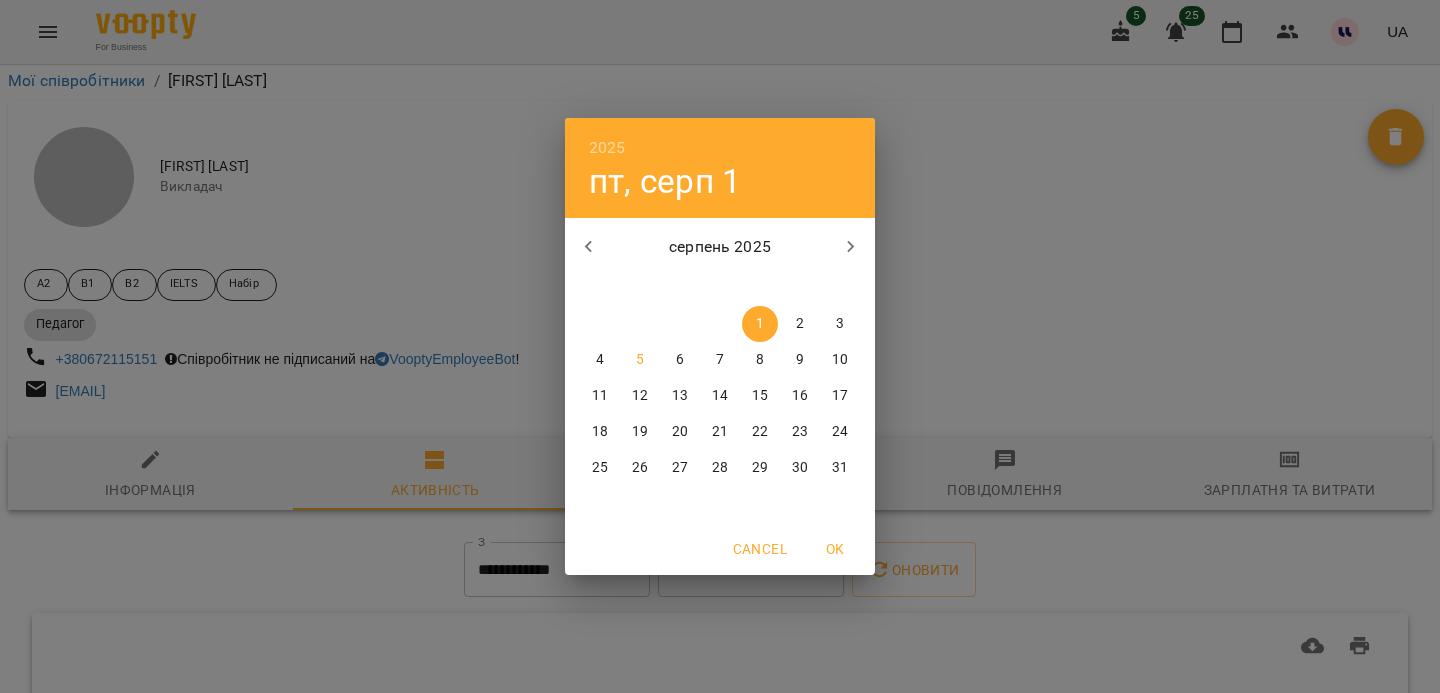 click on "2025 пт, серп 1 серпень 2025 пн вт ср чт пт сб нд 28 29 30 31 1 2 3 4 5 6 7 8 9 10 11 12 13 14 15 16 17 18 19 20 21 22 23 24 25 26 27 28 29 30 31 Cancel OK" at bounding box center [720, 346] 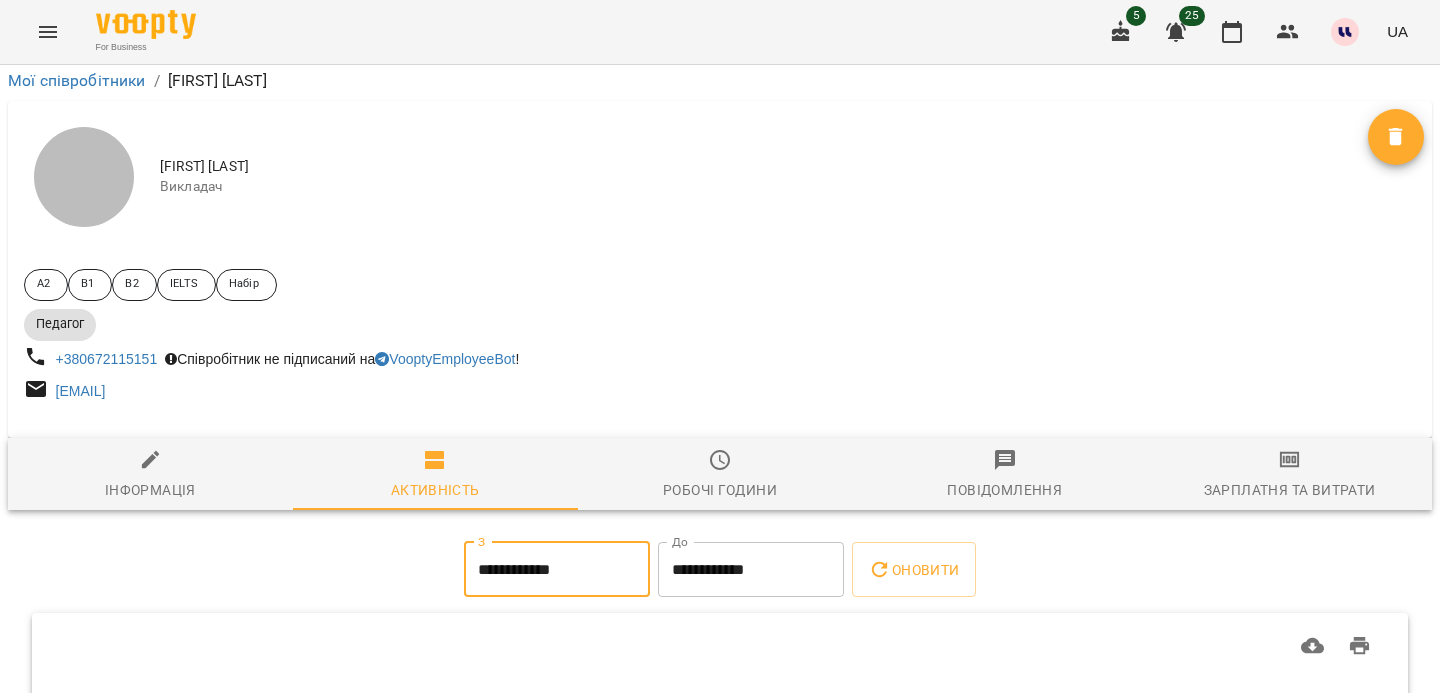 click on "**********" at bounding box center [557, 570] 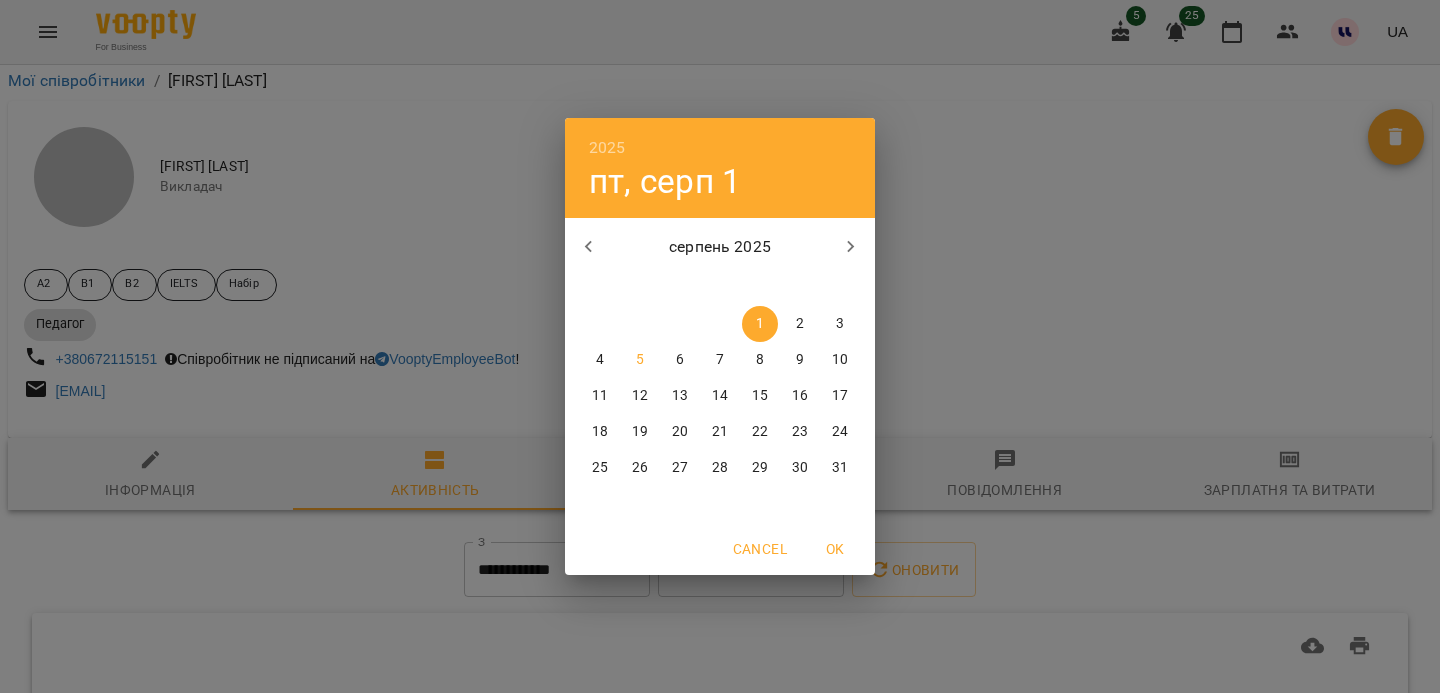 click on "2025 пт, серп 1 серпень 2025 пн вт ср чт пт сб нд 28 29 30 31 1 2 3 4 5 6 7 8 9 10 11 12 13 14 15 16 17 18 19 20 21 22 23 24 25 26 27 28 29 30 31 Cancel OK" at bounding box center (720, 346) 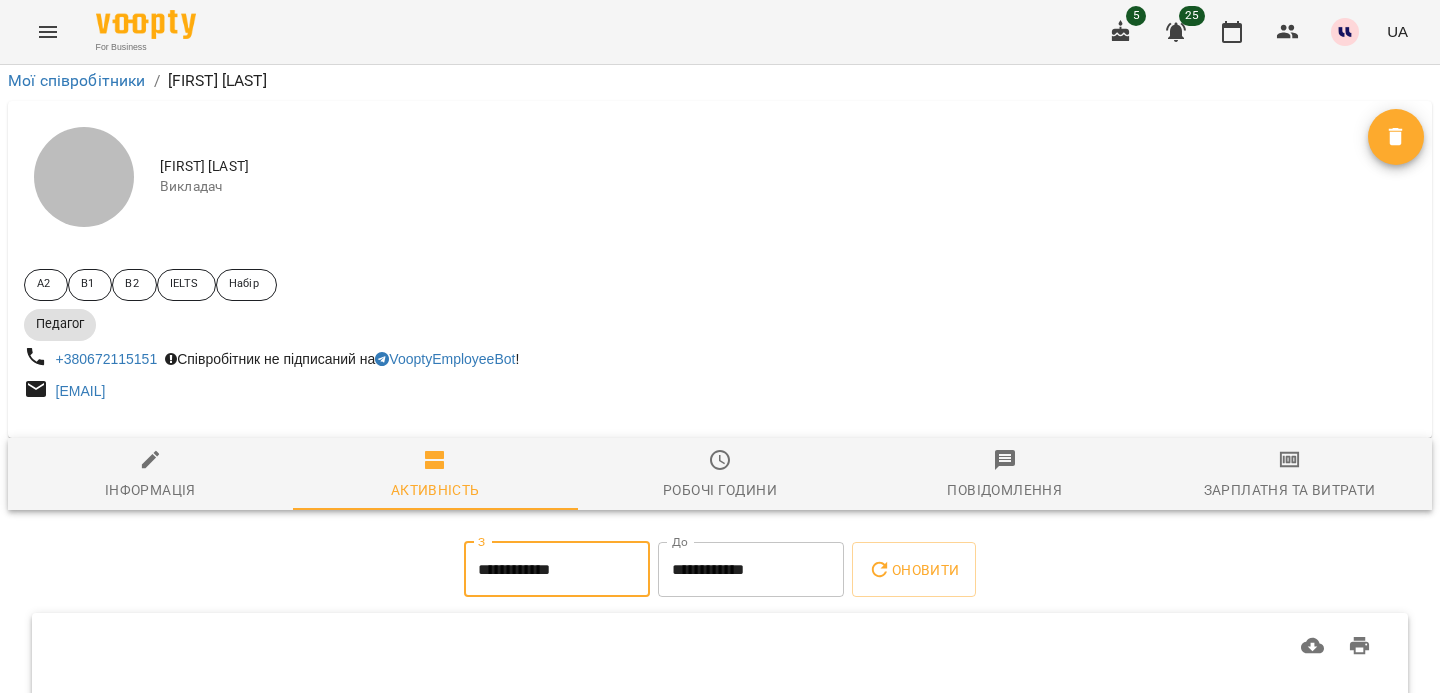 scroll, scrollTop: 0, scrollLeft: 0, axis: both 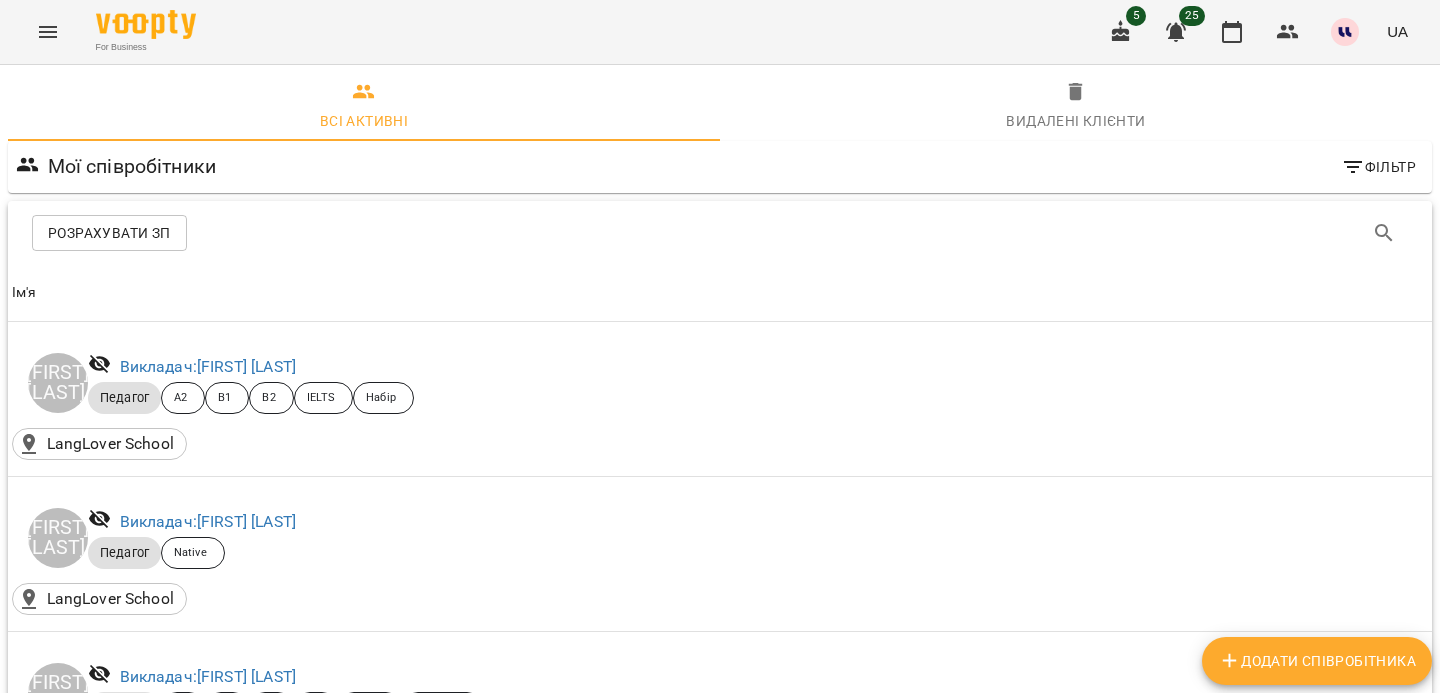 click on "Викладач: [LAST] [FIRST]" at bounding box center [208, 831] 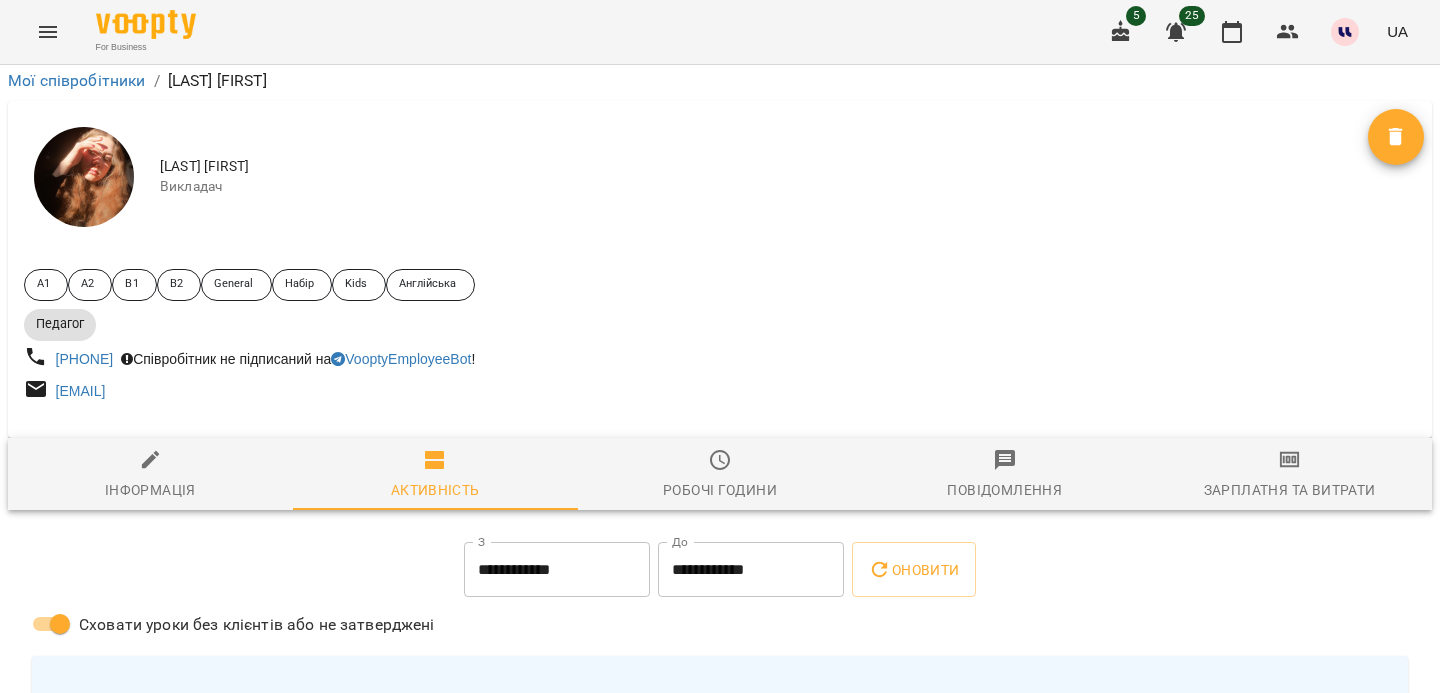 scroll, scrollTop: 0, scrollLeft: 0, axis: both 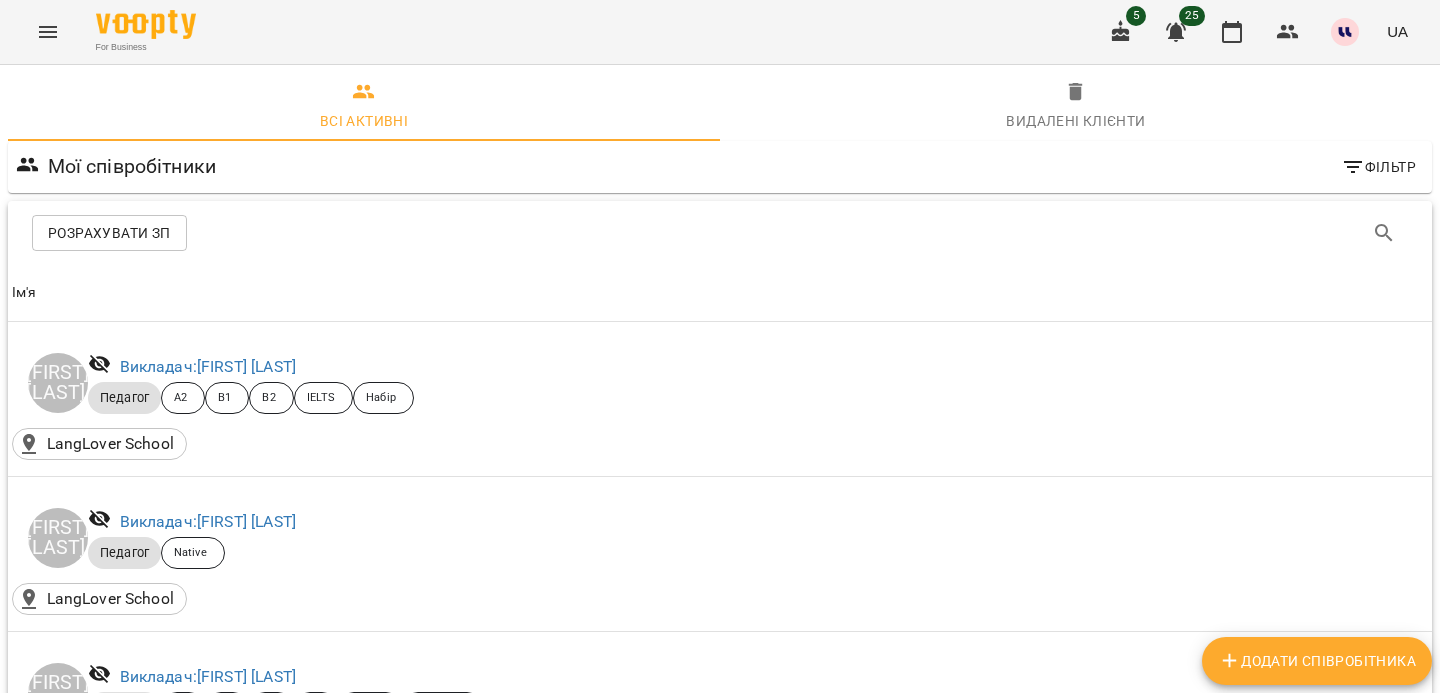 click on "Викладач : [FIRST] [LAST]" at bounding box center [210, 986] 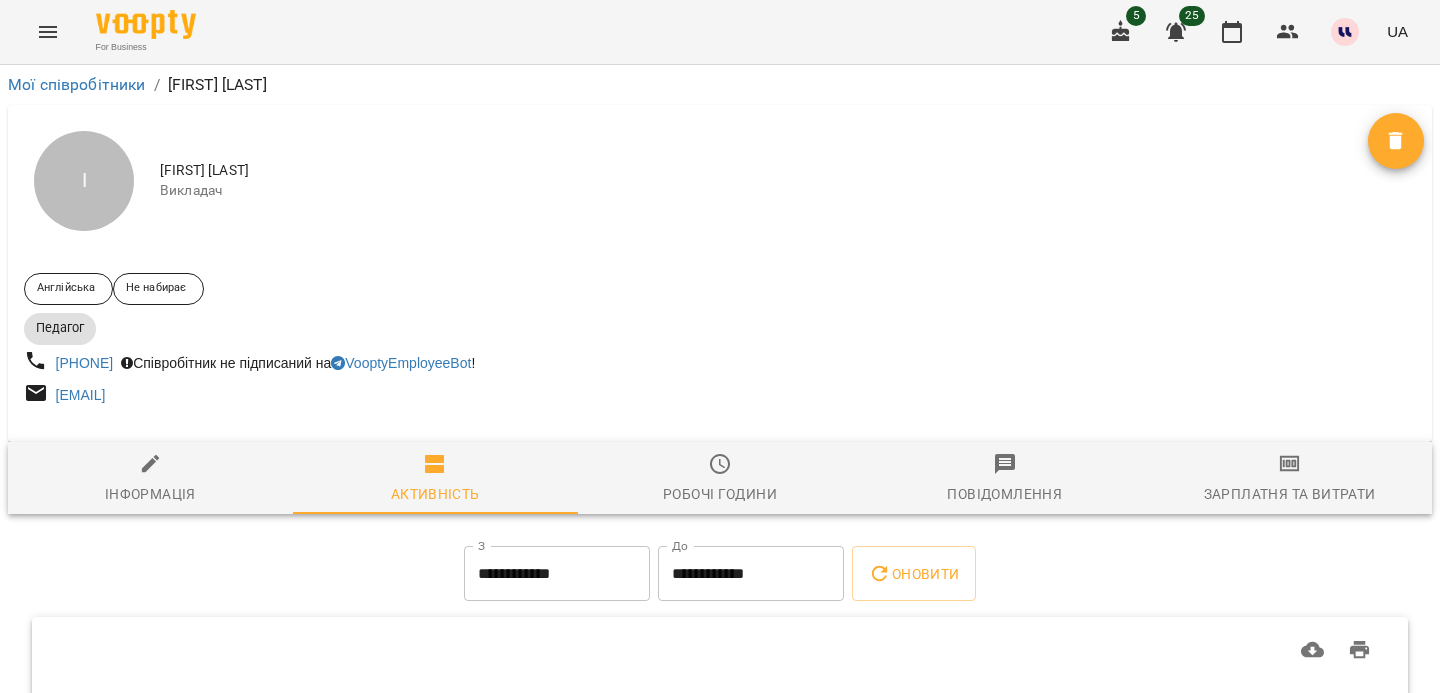 scroll, scrollTop: 189, scrollLeft: 0, axis: vertical 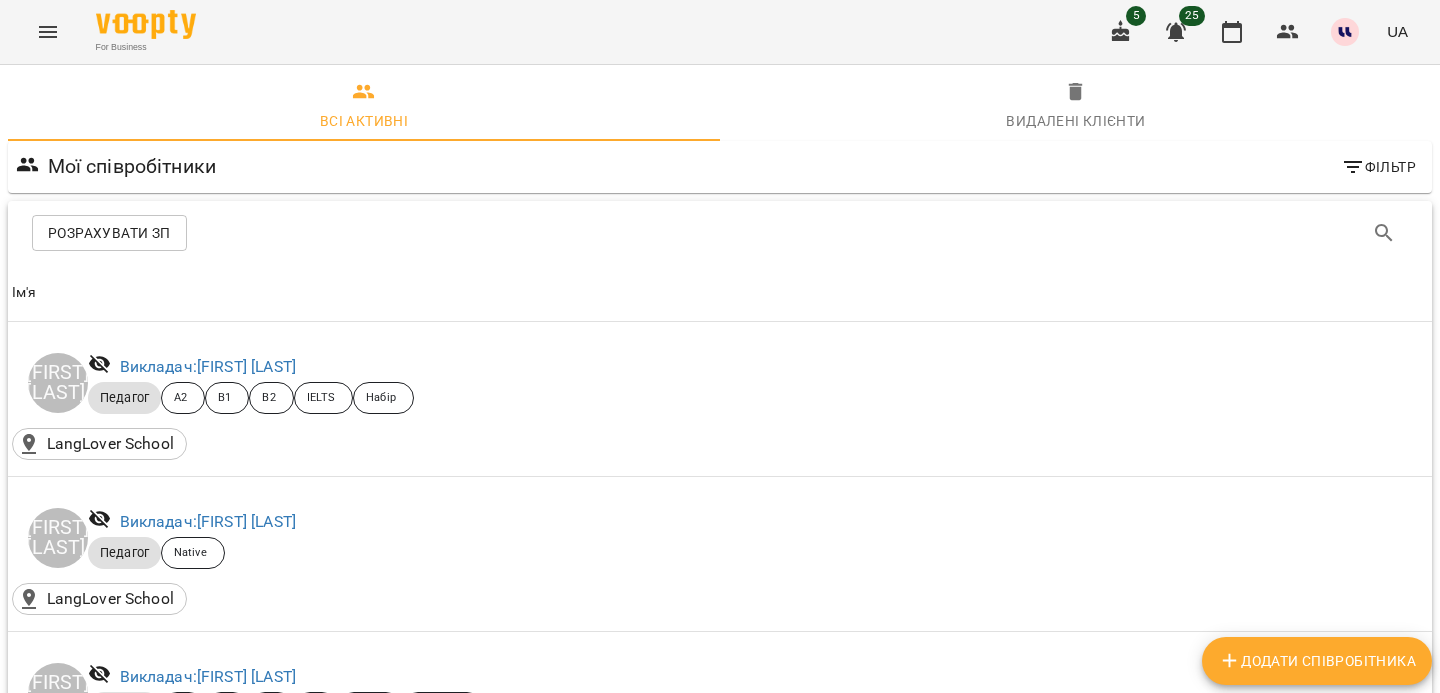 click on "Викладач: [LAST] [FIRST] [PATRONYMIC]" at bounding box center (208, 2228) 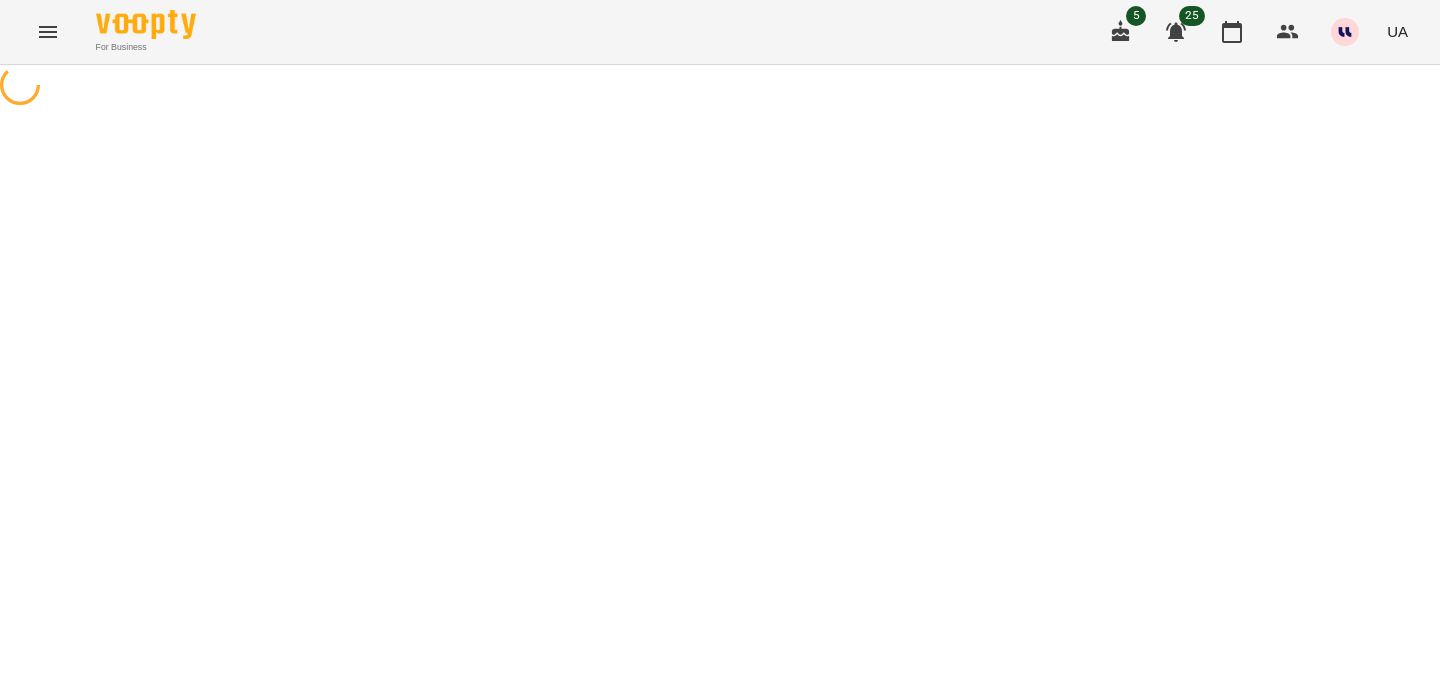 scroll, scrollTop: 0, scrollLeft: 0, axis: both 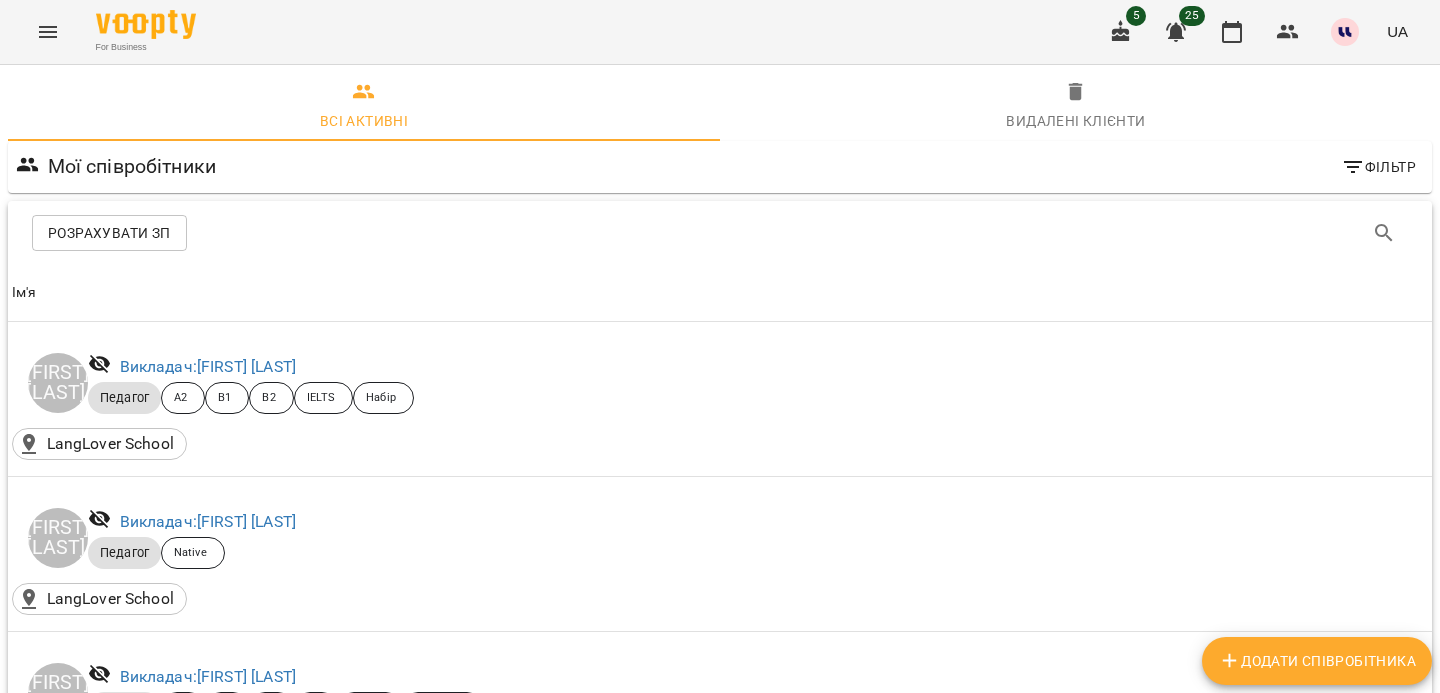 click on "[ROLE] : [LAST] [FIRST]" at bounding box center [210, 2538] 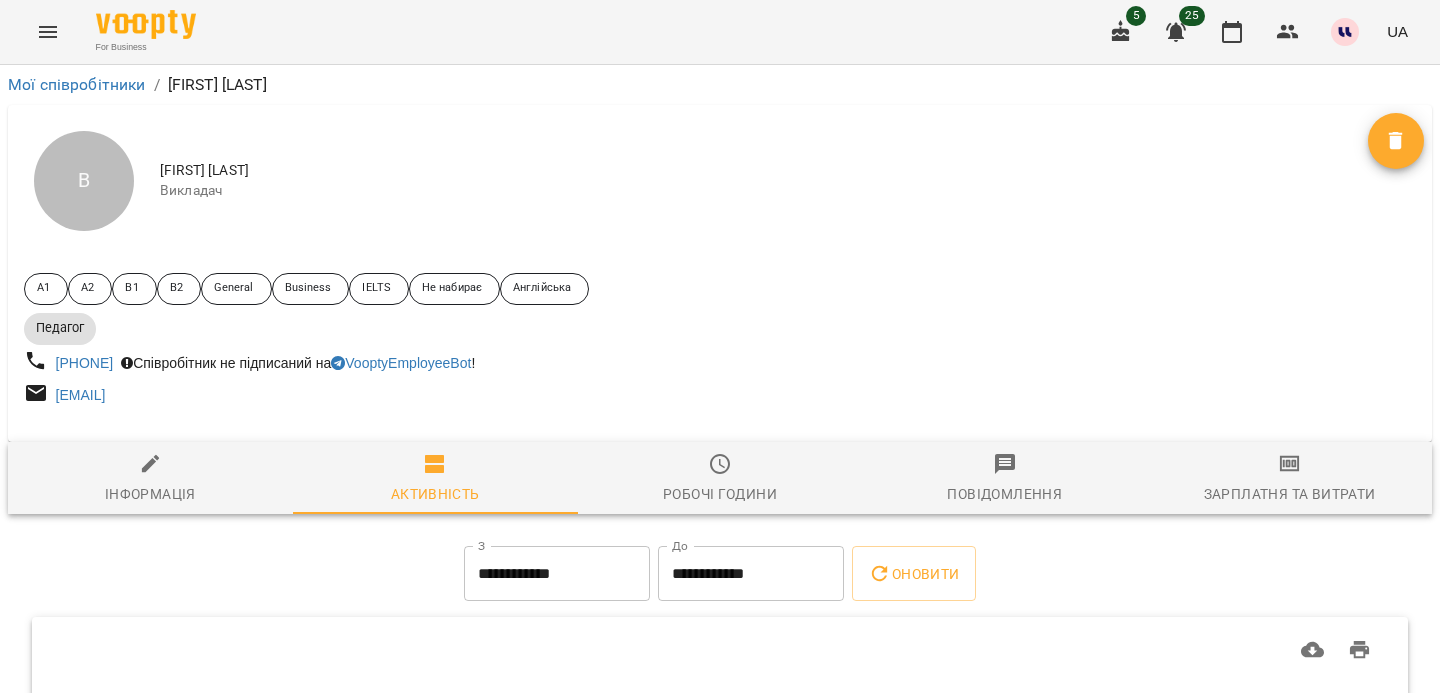 scroll, scrollTop: 189, scrollLeft: 0, axis: vertical 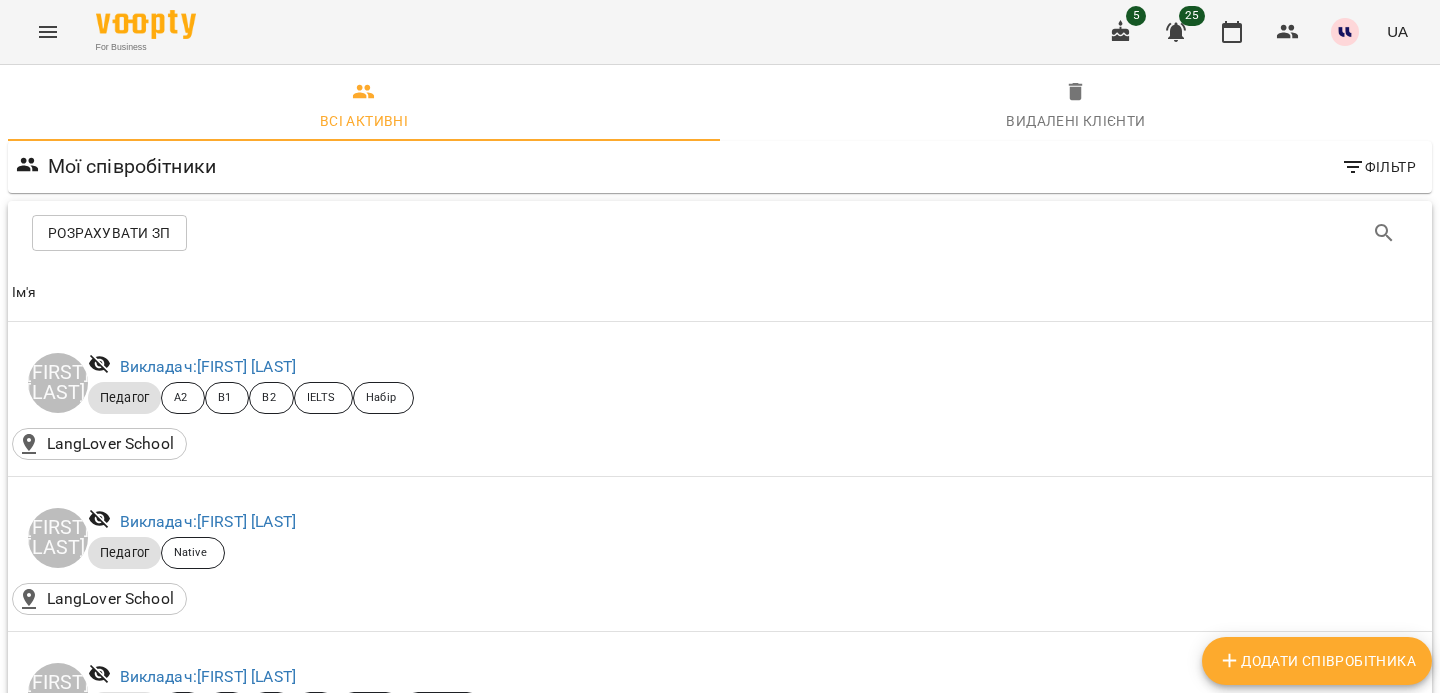 click on "Викладач: [LAST] [FIRST]" at bounding box center [208, 3624] 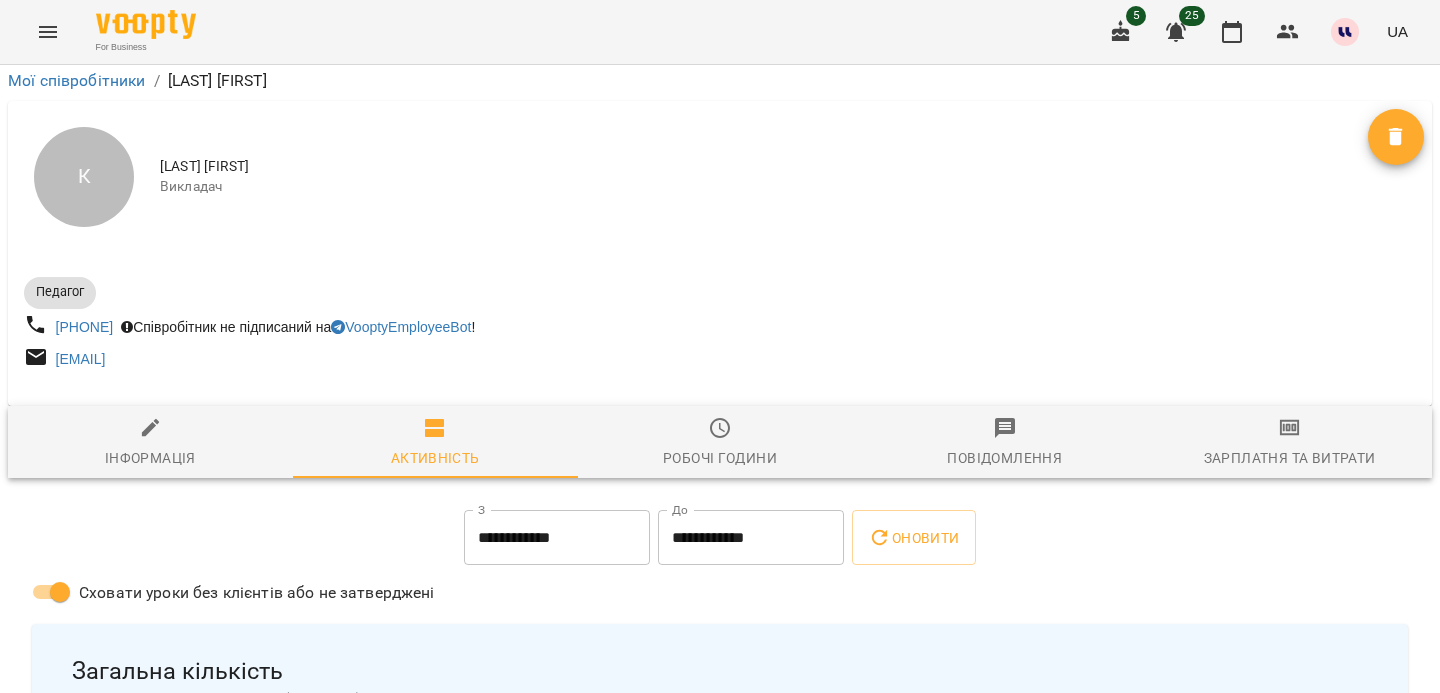 scroll, scrollTop: 1016, scrollLeft: 0, axis: vertical 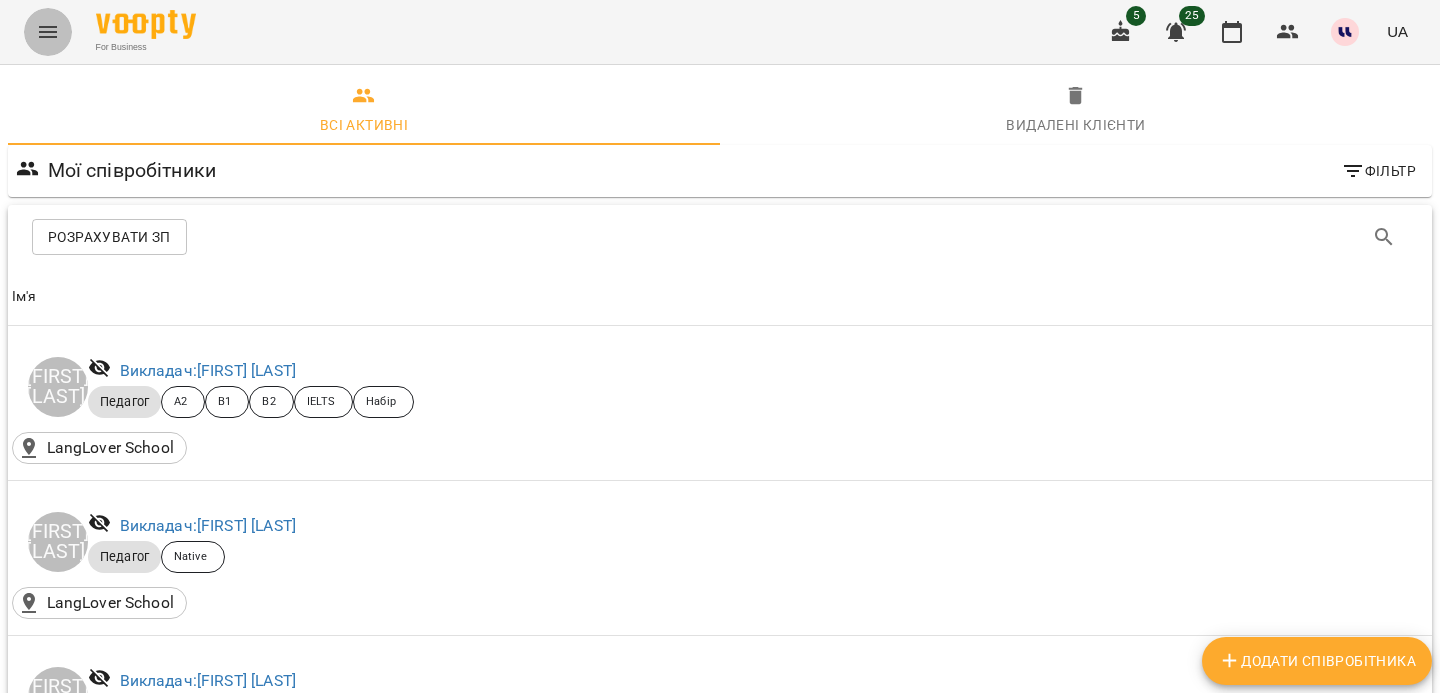 click 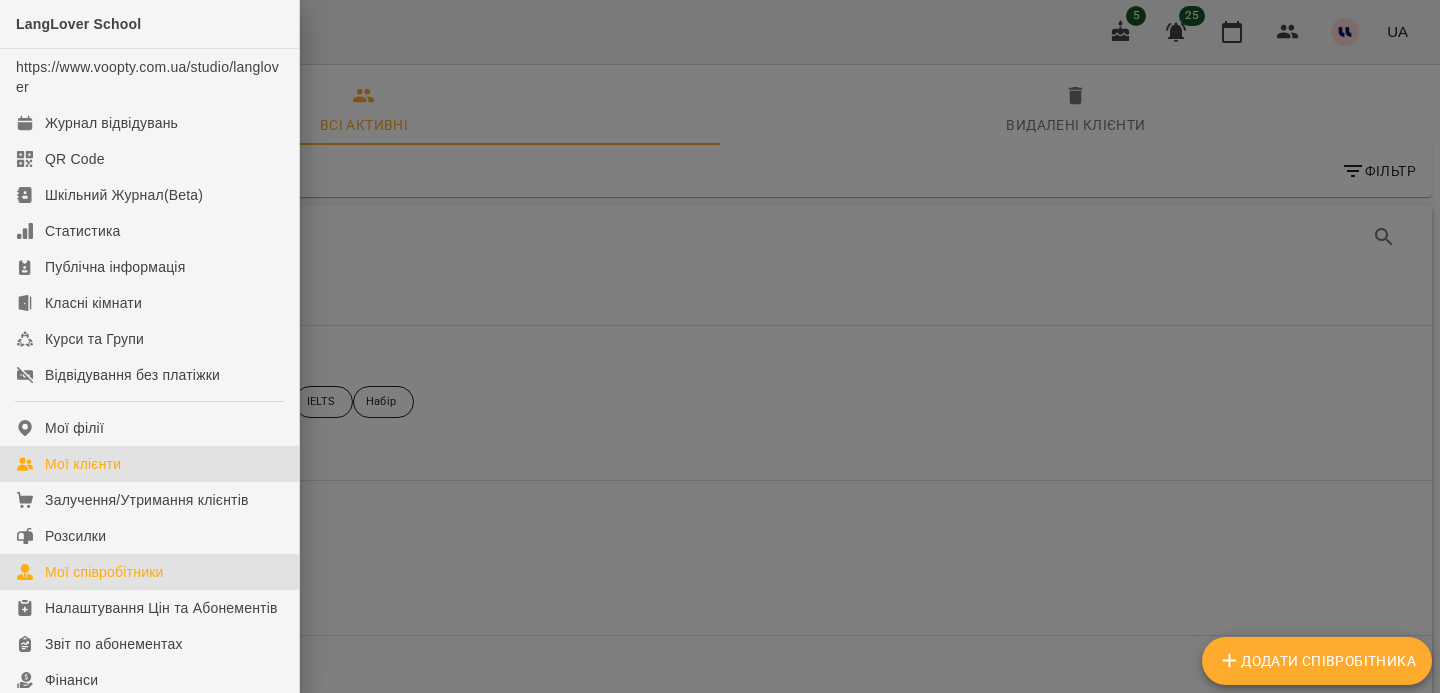 click on "Мої клієнти" at bounding box center (83, 464) 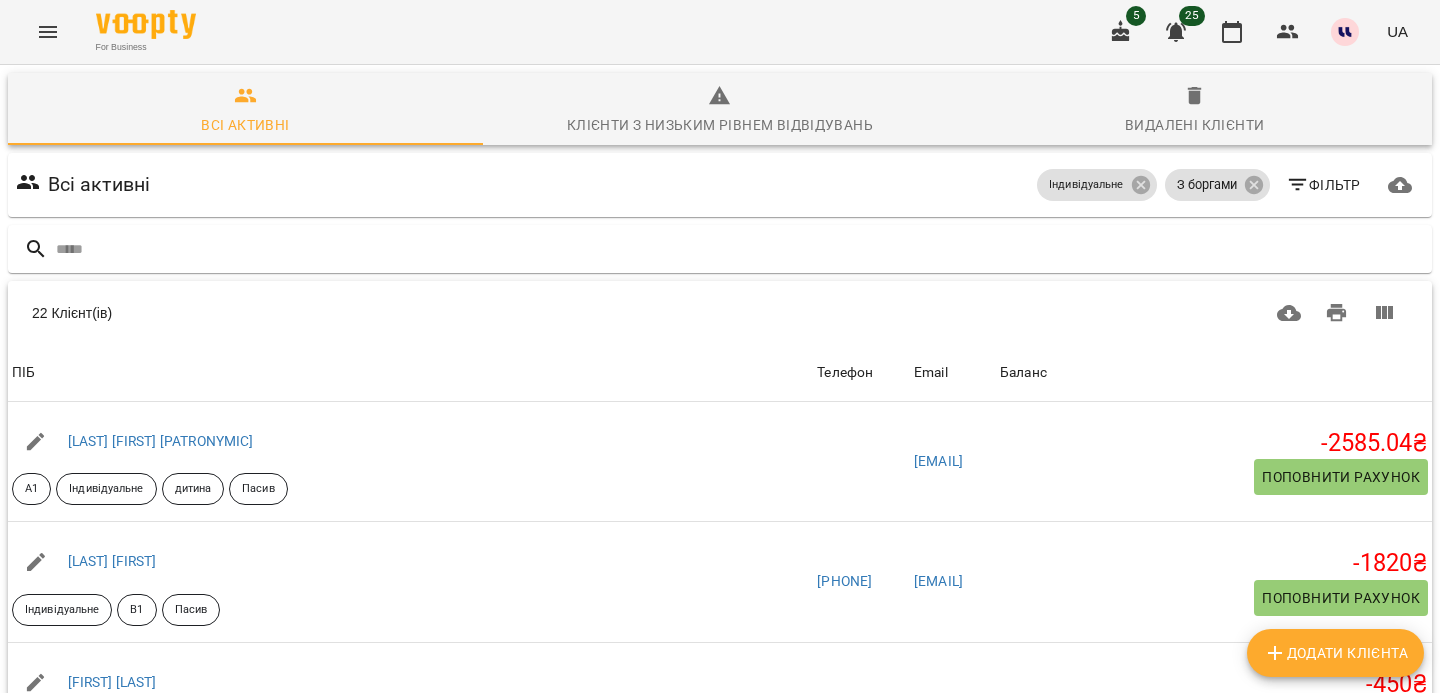 click on "Додати клієнта" at bounding box center (1335, 653) 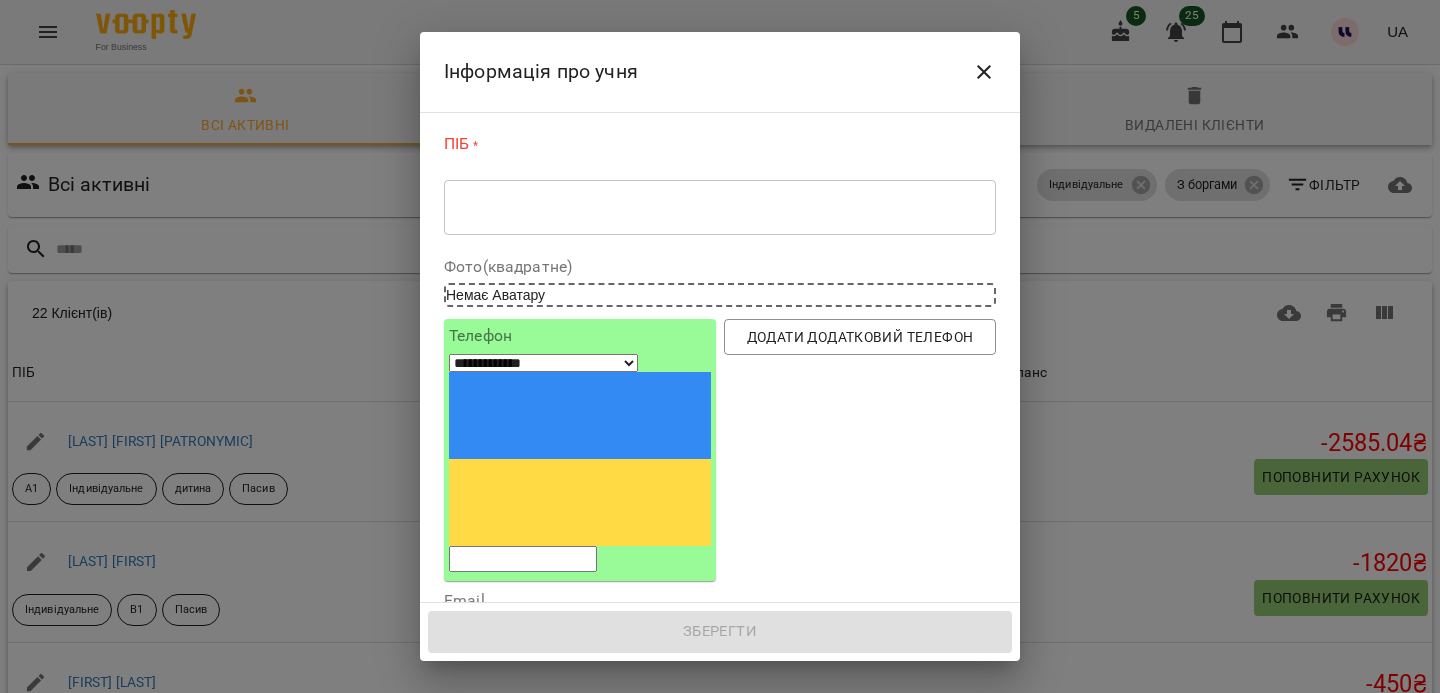 click on "* ​" at bounding box center (720, 207) 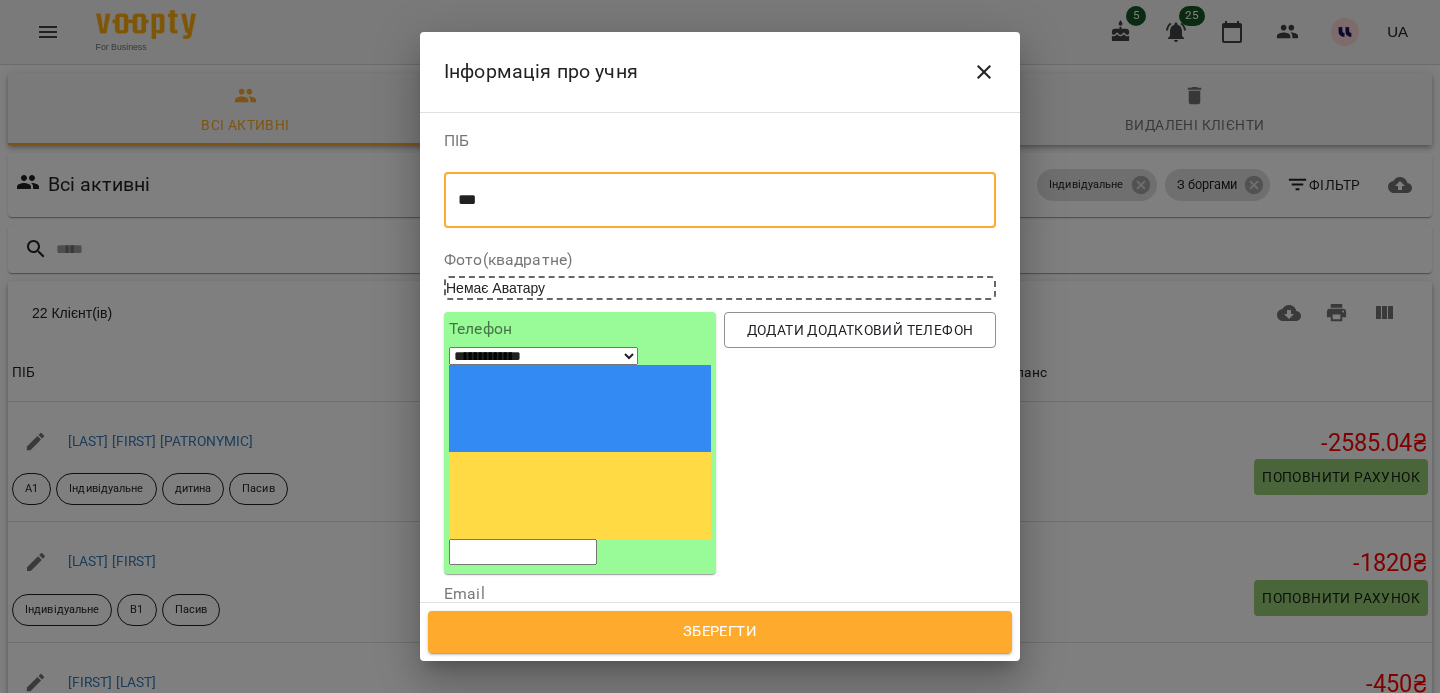 type on "***" 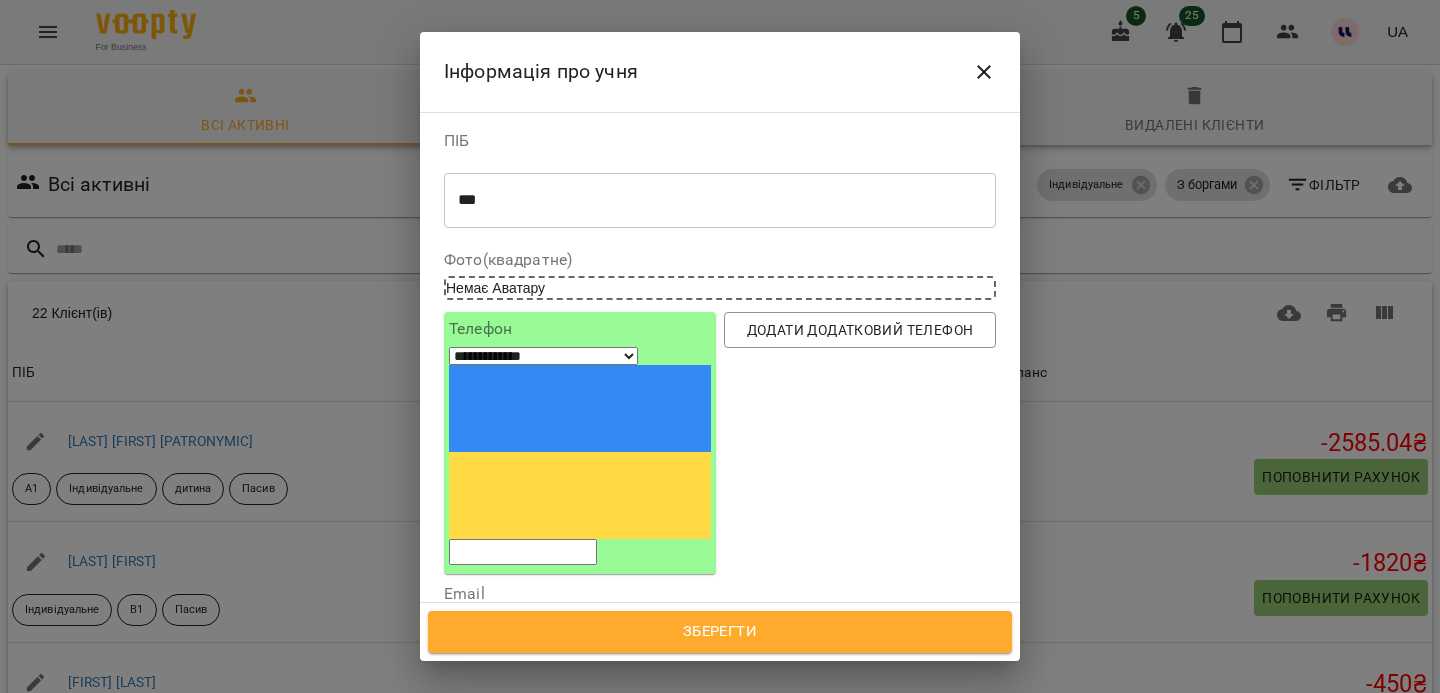 paste on "**********" 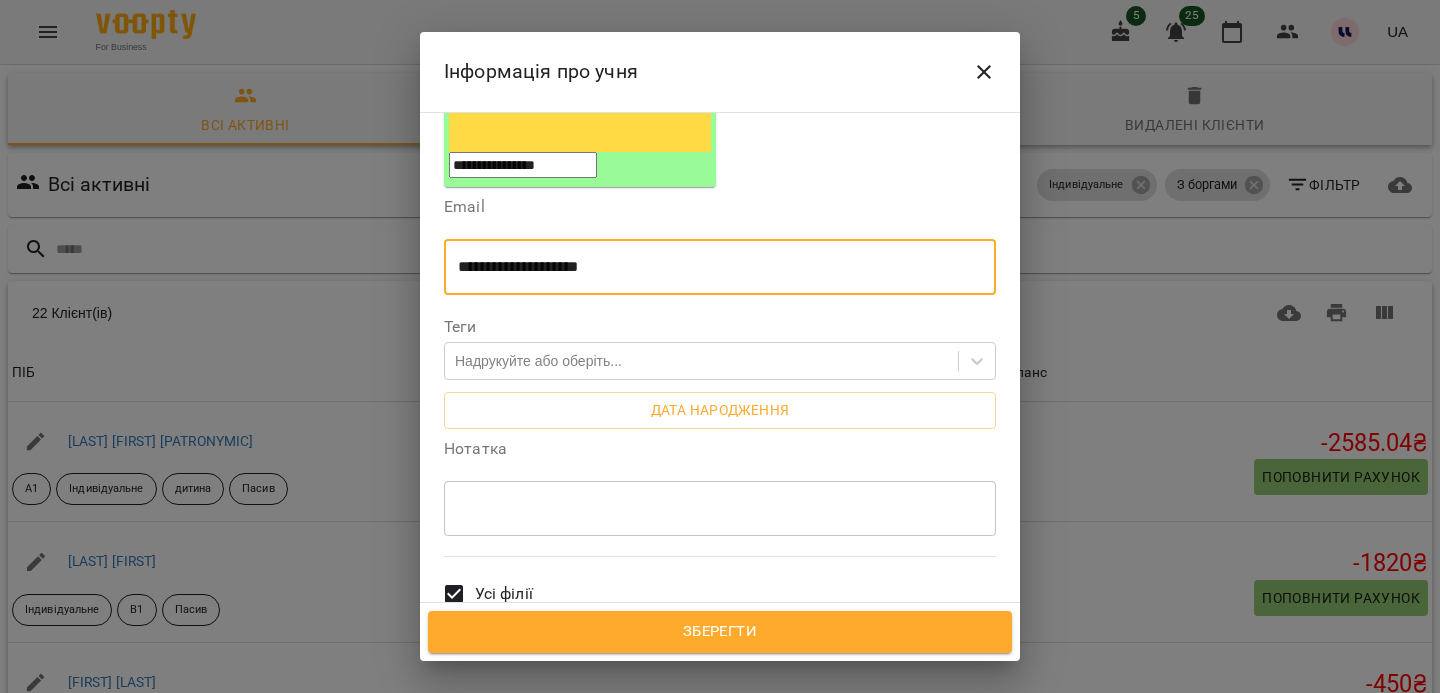 scroll, scrollTop: 377, scrollLeft: 0, axis: vertical 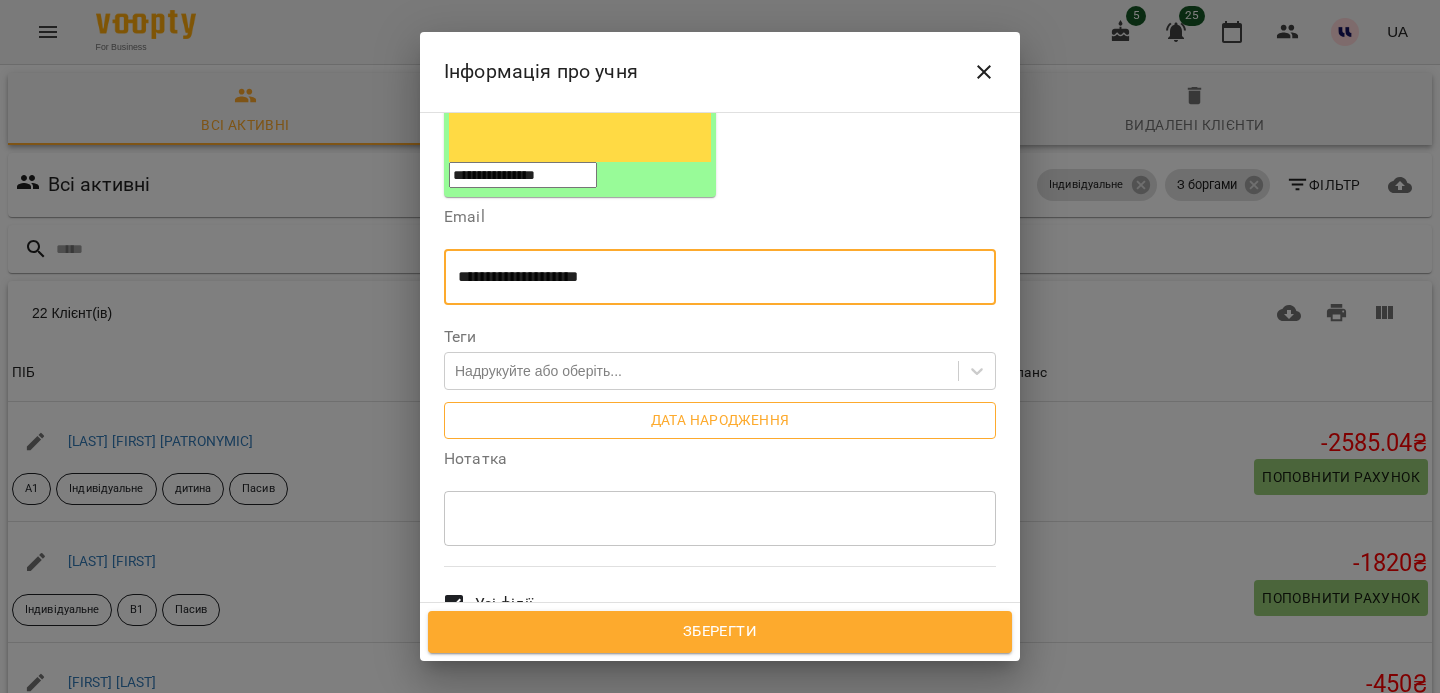 click on "Дата народження" at bounding box center (720, 420) 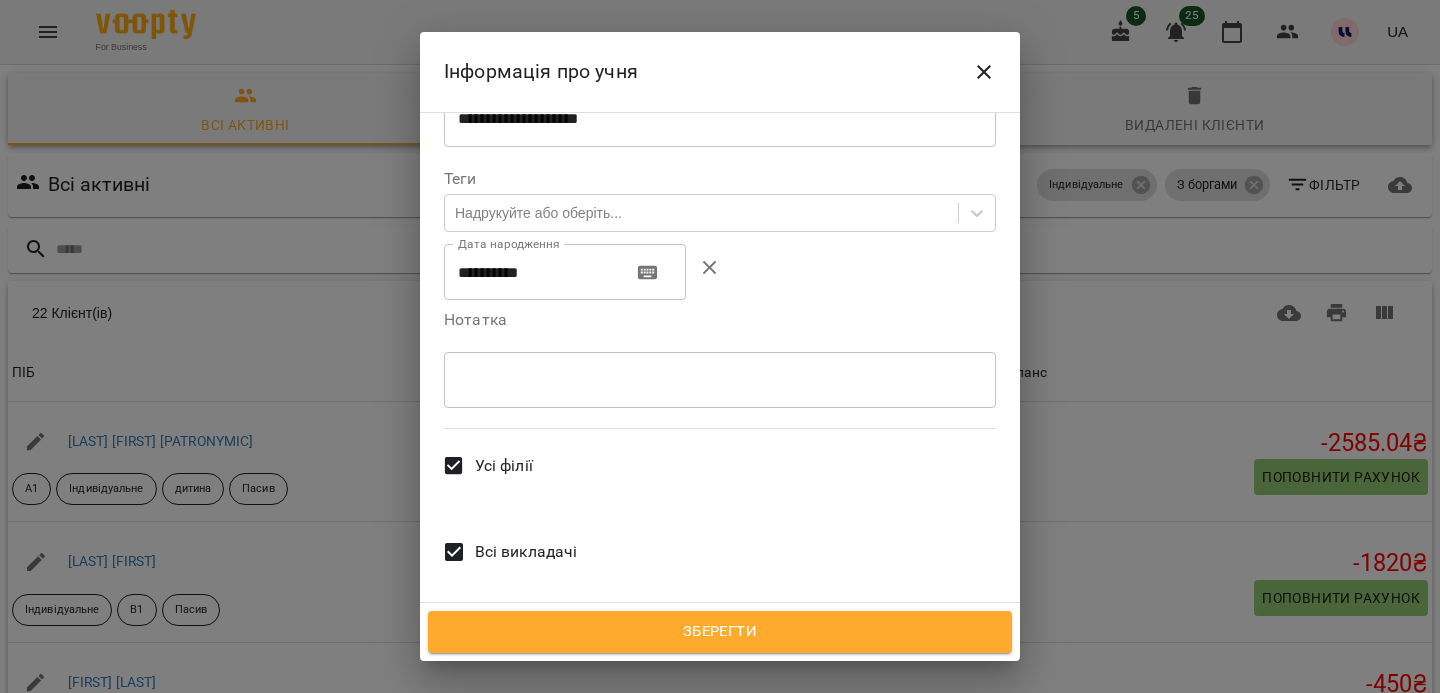 scroll, scrollTop: 539, scrollLeft: 0, axis: vertical 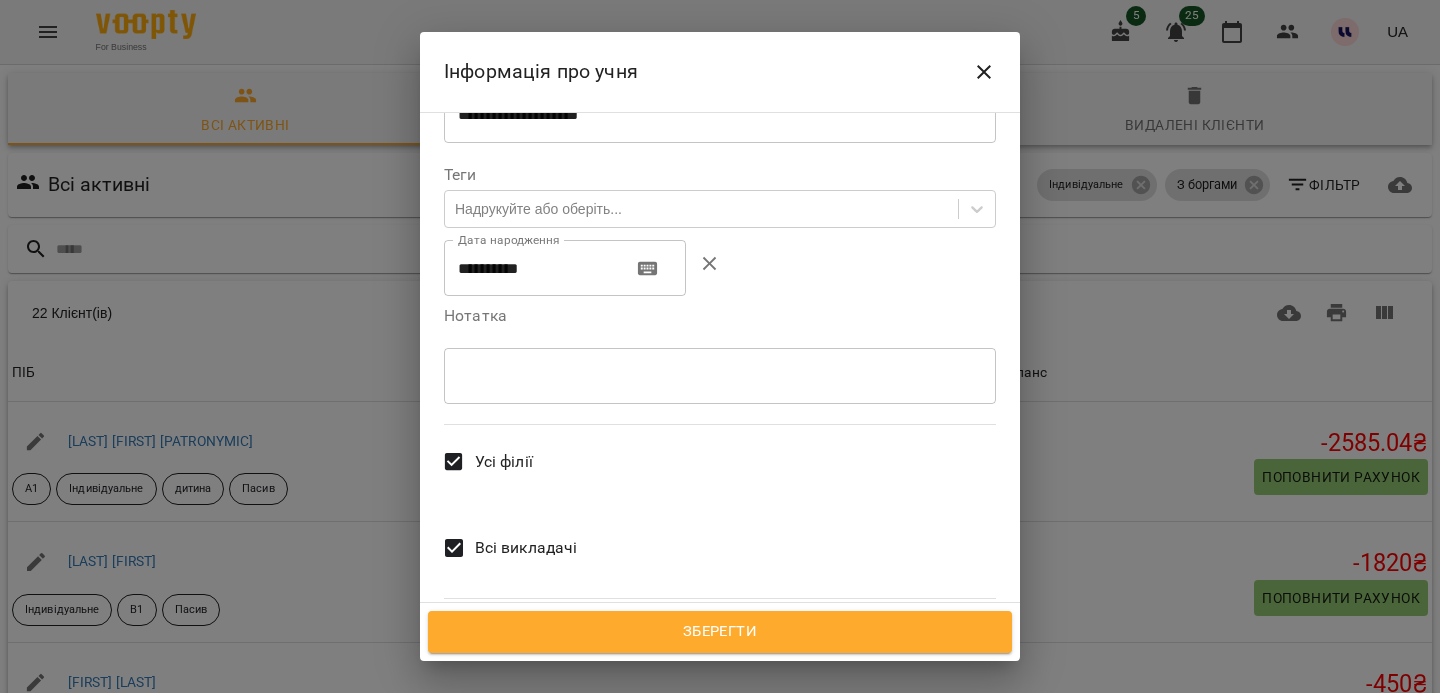 click on "* ​" at bounding box center [720, 376] 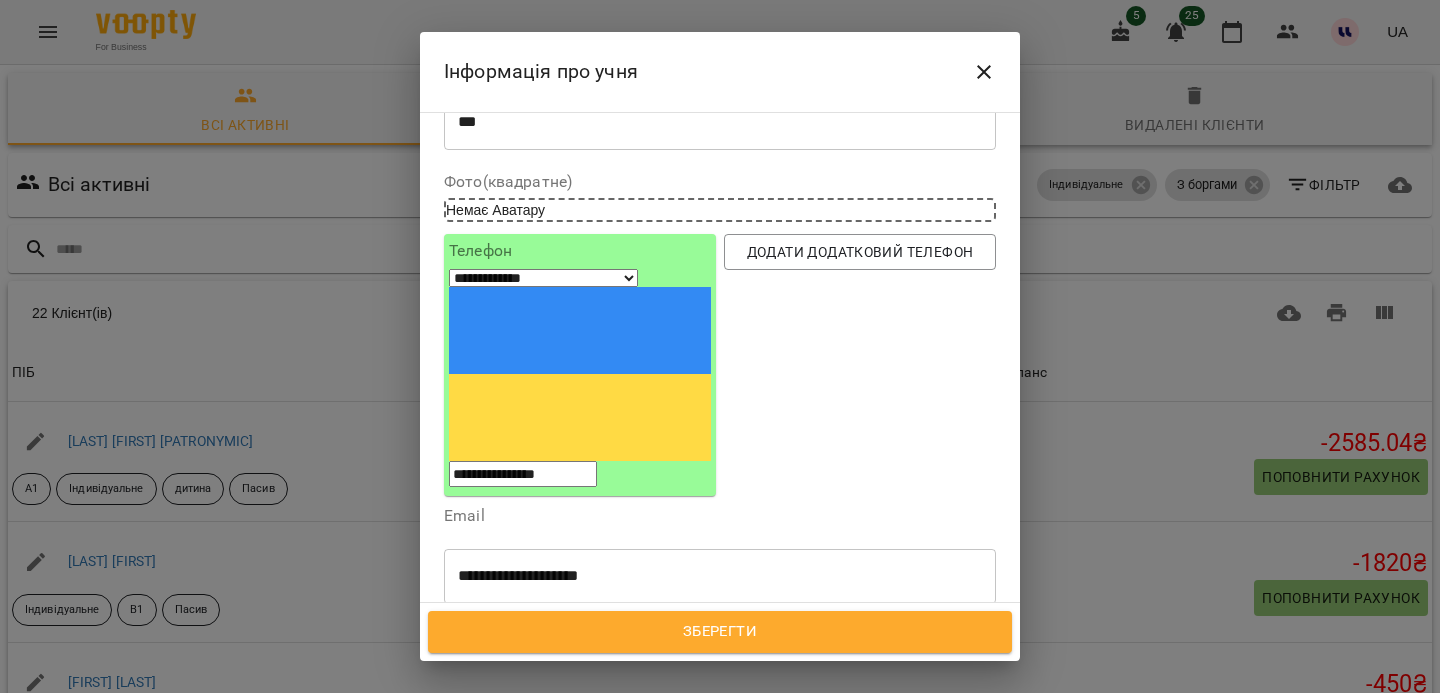 scroll, scrollTop: 86, scrollLeft: 0, axis: vertical 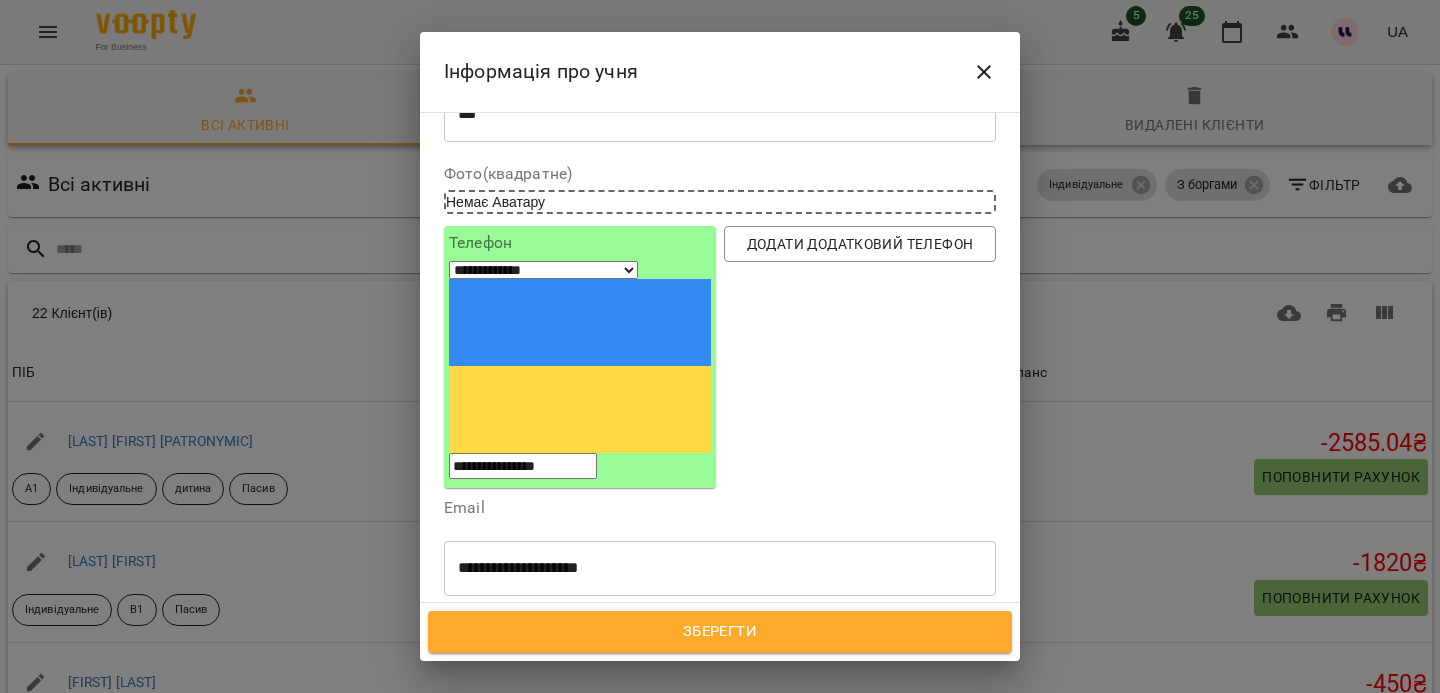 click on "Надрукуйте або оберіть..." at bounding box center (538, 662) 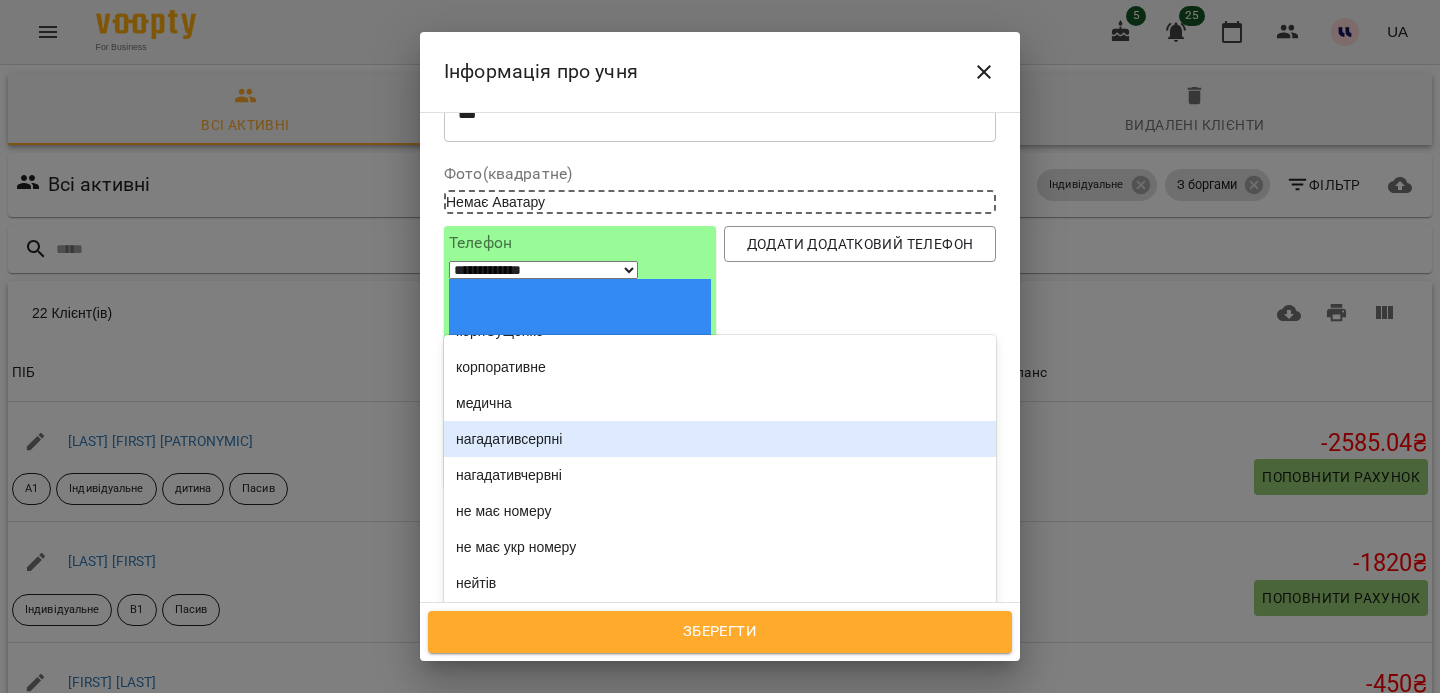 scroll, scrollTop: 1383, scrollLeft: 0, axis: vertical 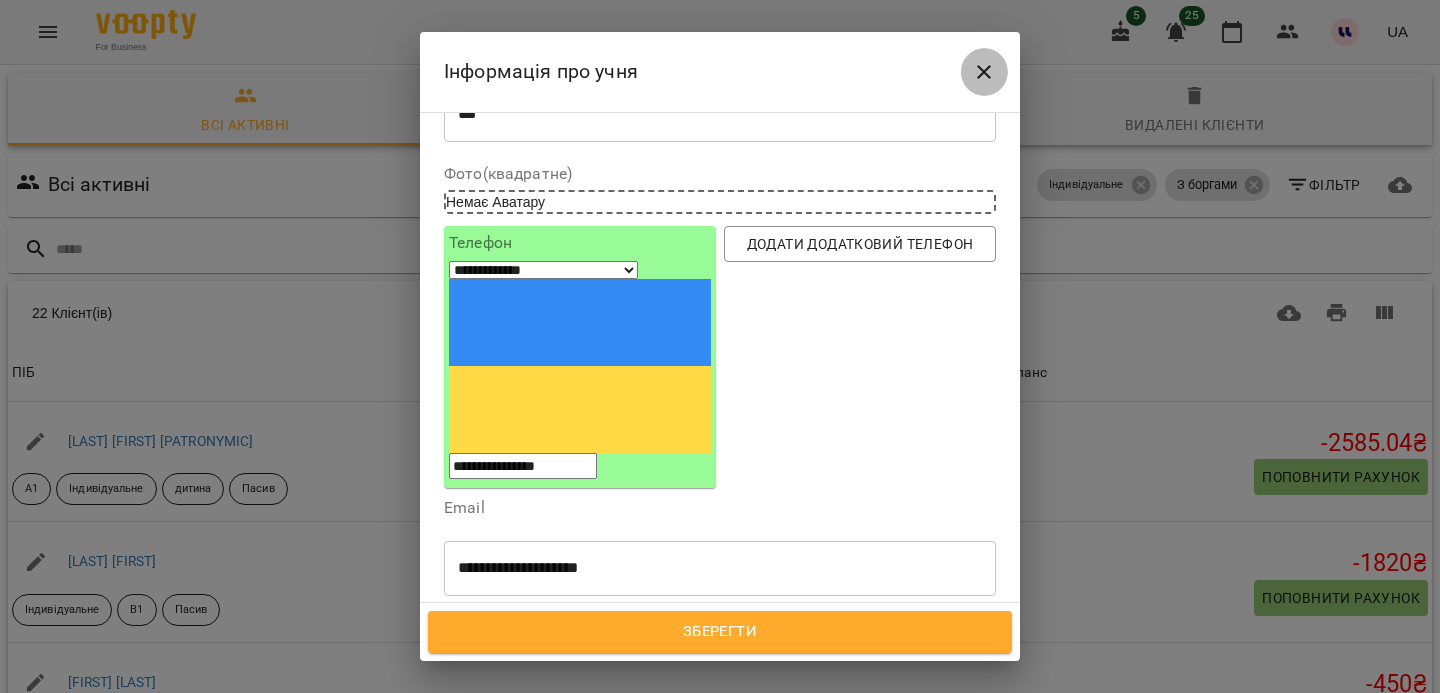 click 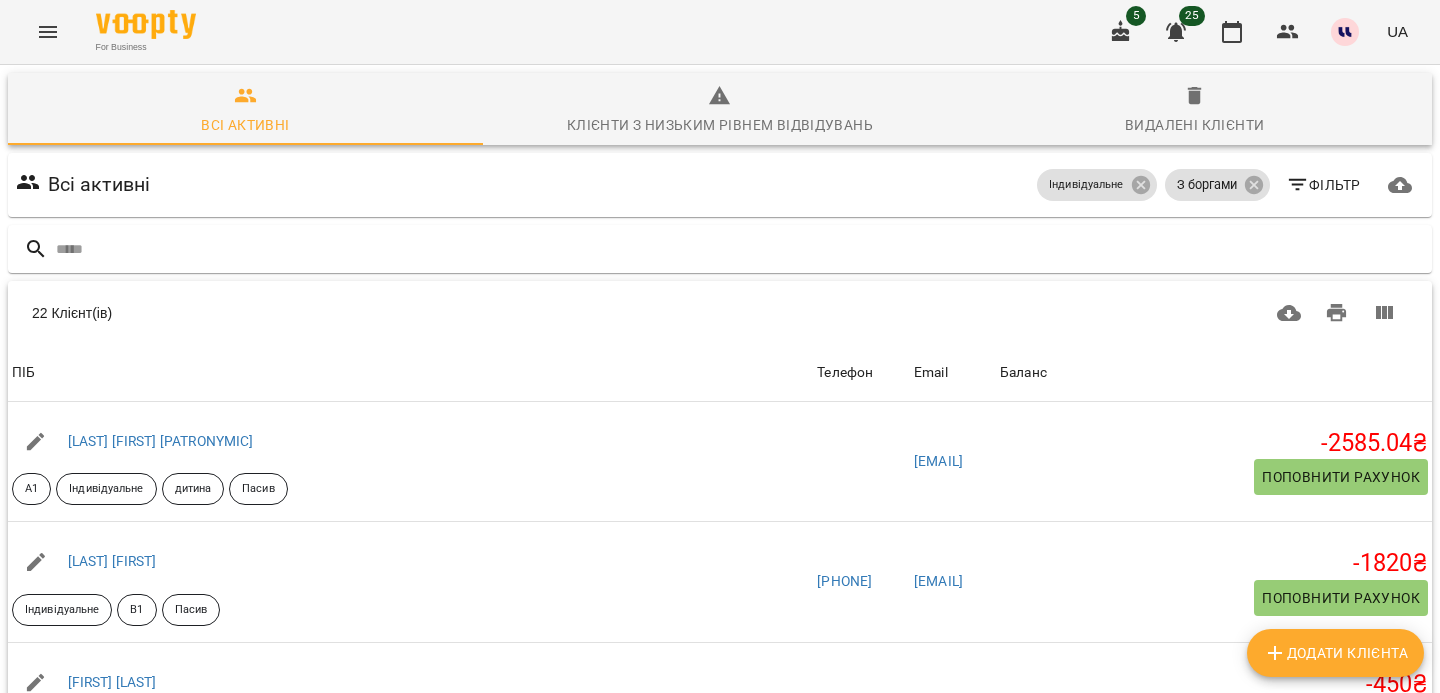 click 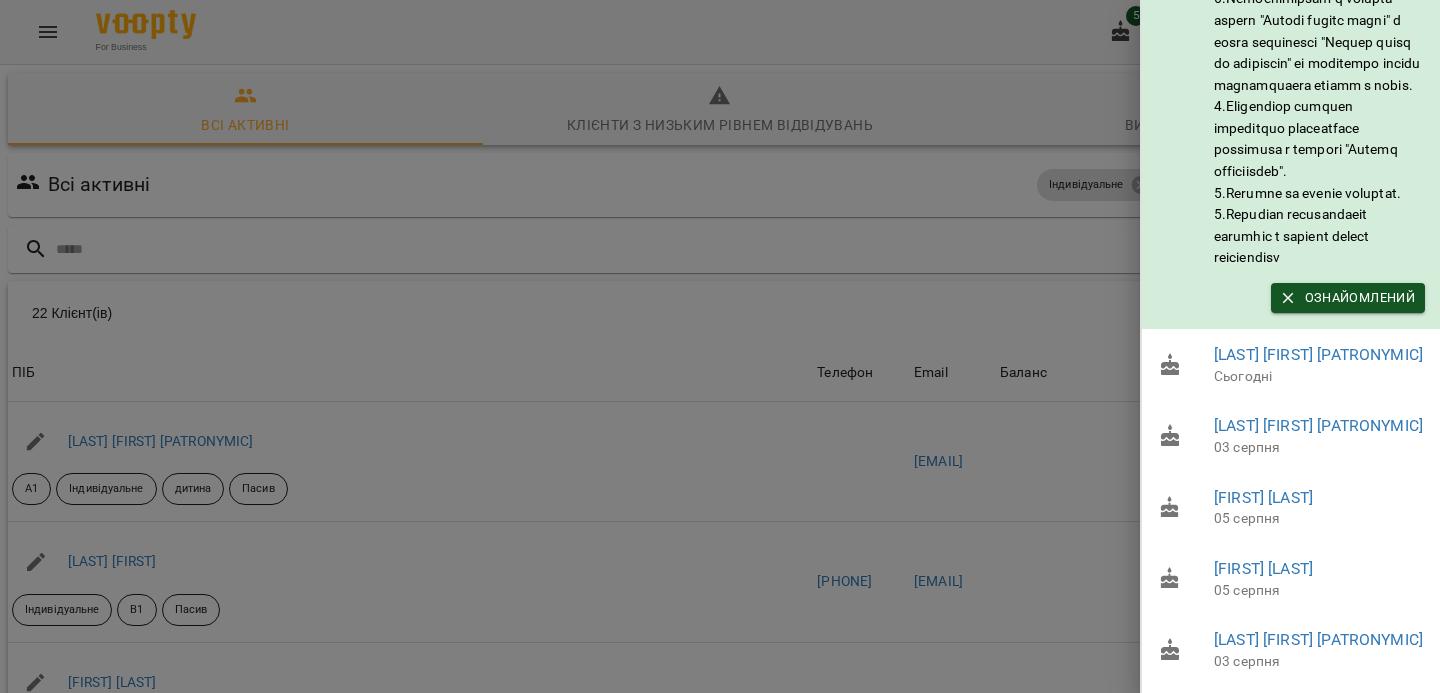 scroll, scrollTop: 583, scrollLeft: 0, axis: vertical 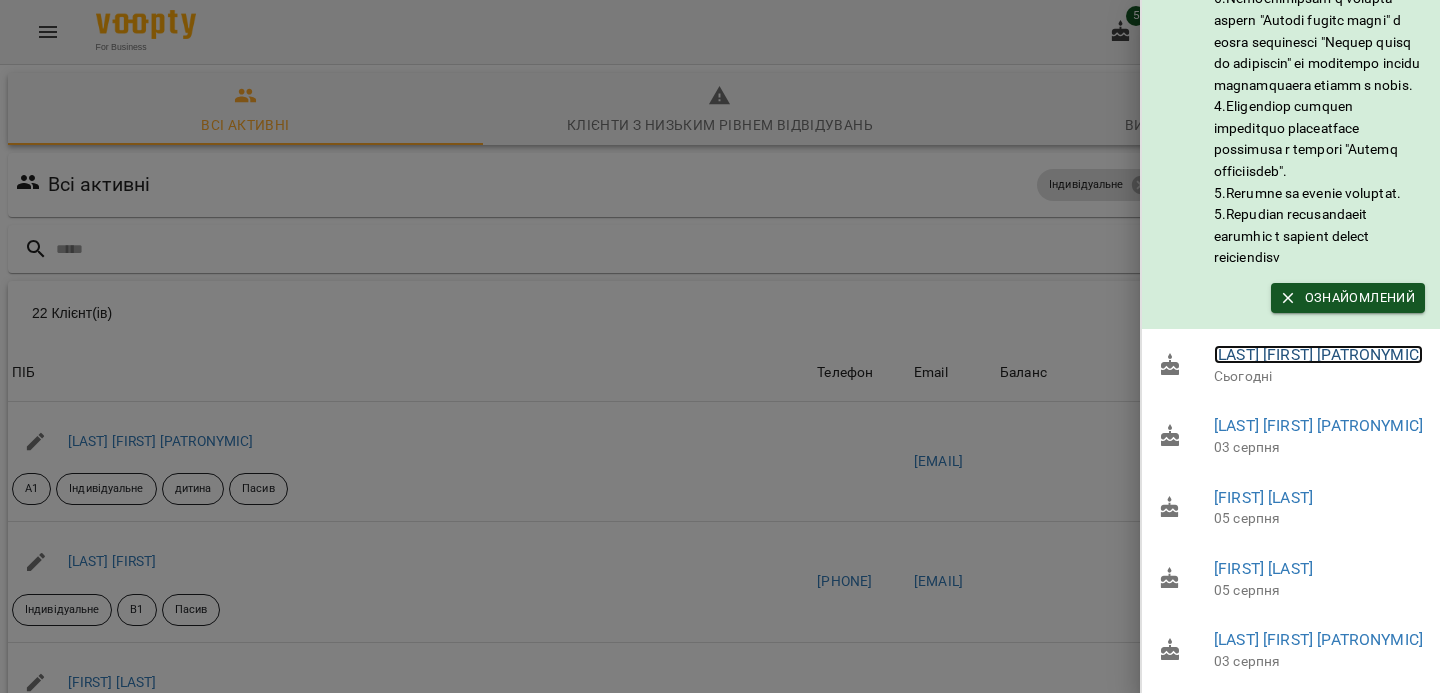 click on "[LAST] [FIRST] [PATRONYMIC]" at bounding box center (1318, 354) 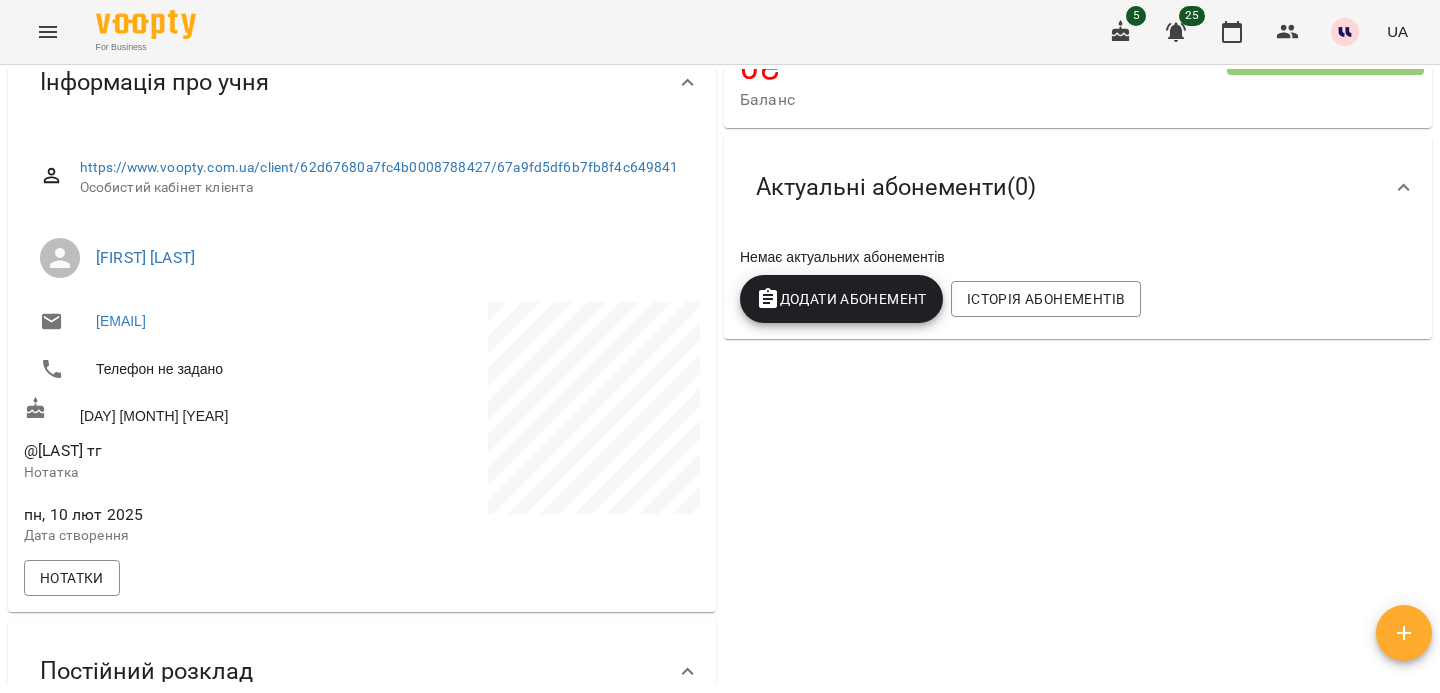 scroll, scrollTop: 0, scrollLeft: 0, axis: both 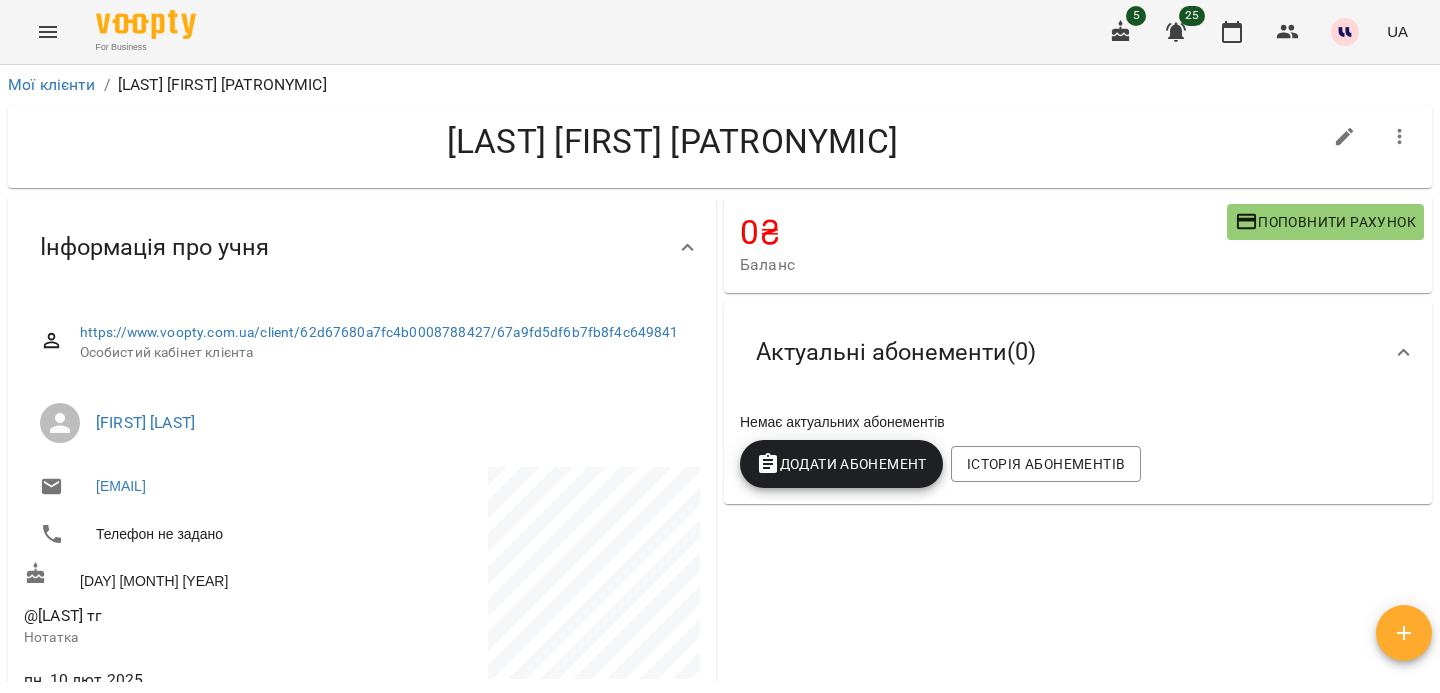 click at bounding box center (1121, 32) 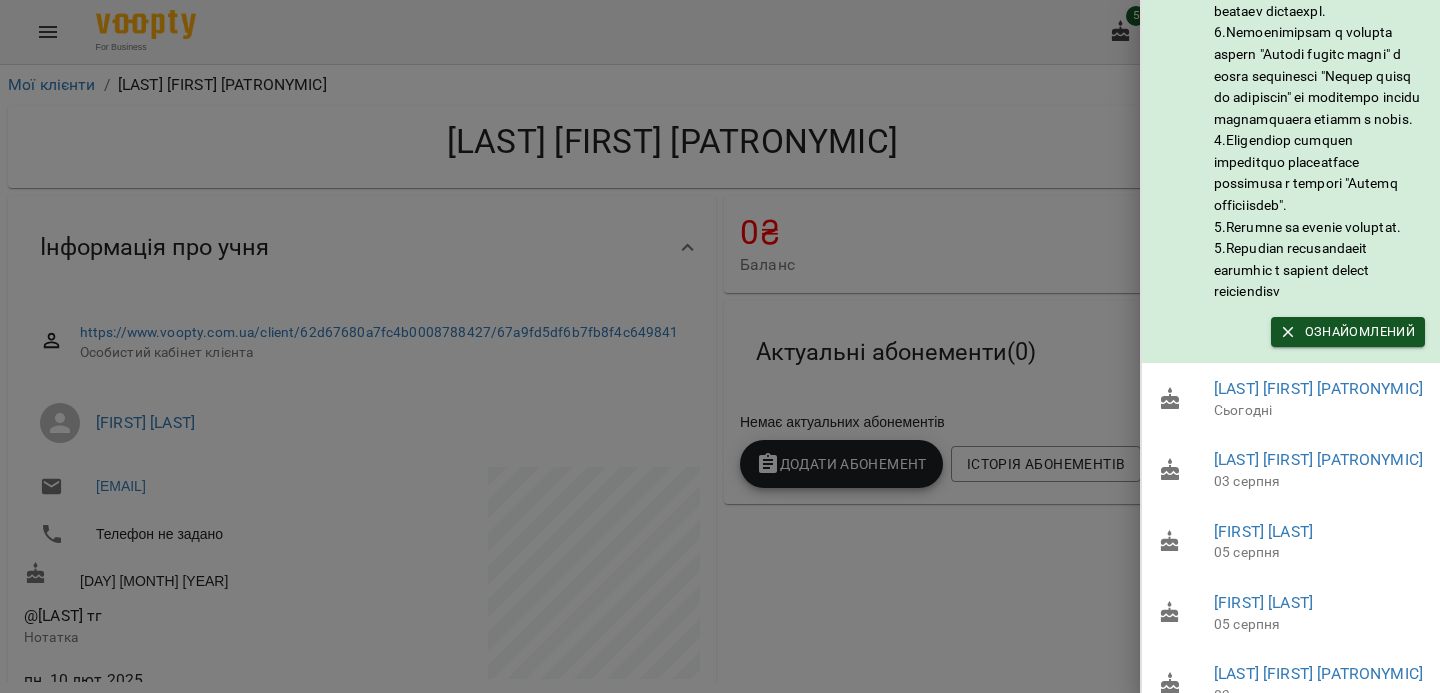 scroll, scrollTop: 542, scrollLeft: 0, axis: vertical 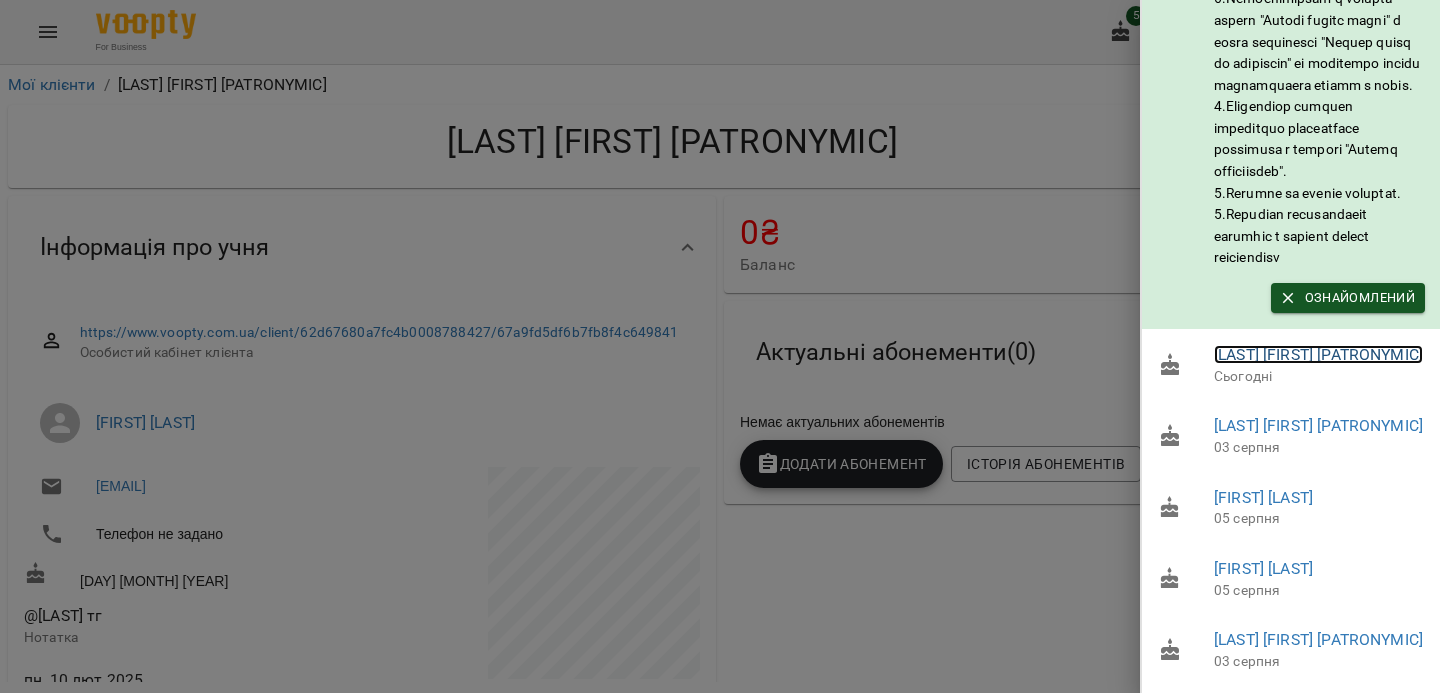 click on "[LAST] [FIRST] [PATRONYMIC]" at bounding box center [1318, 354] 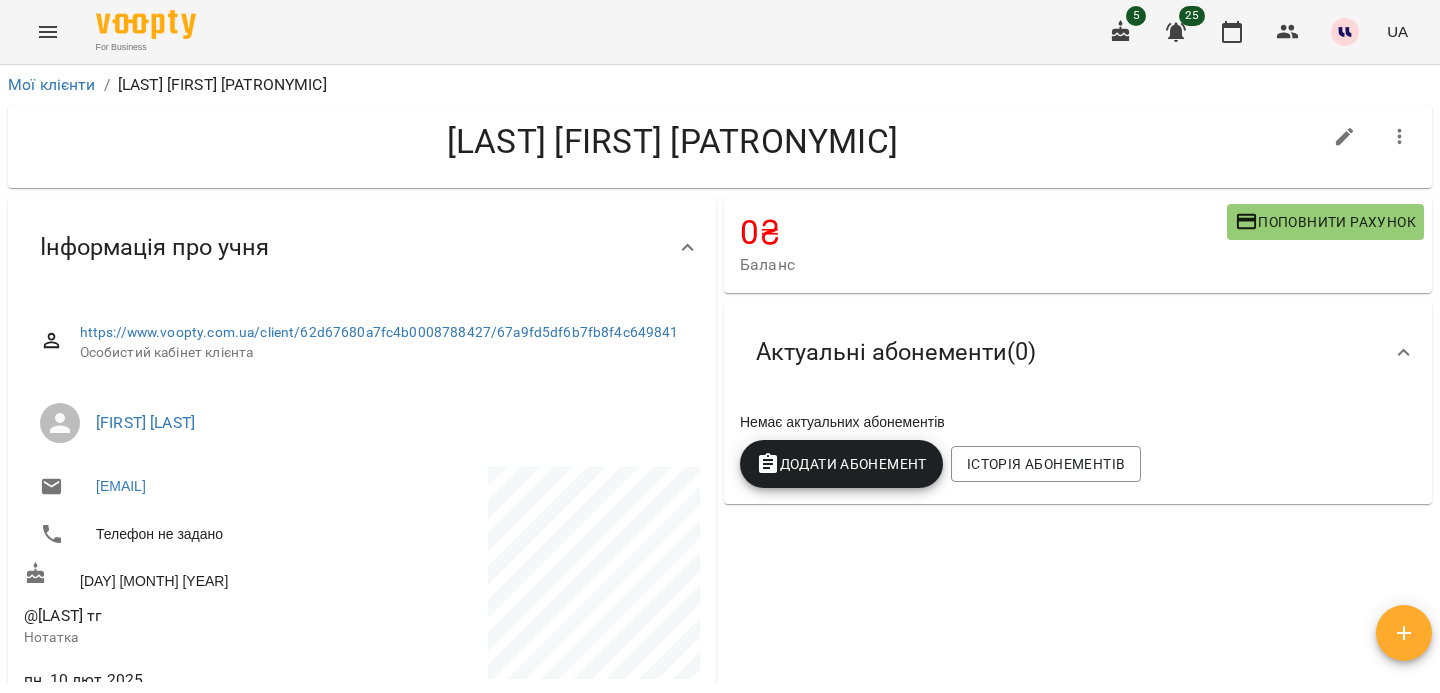 click 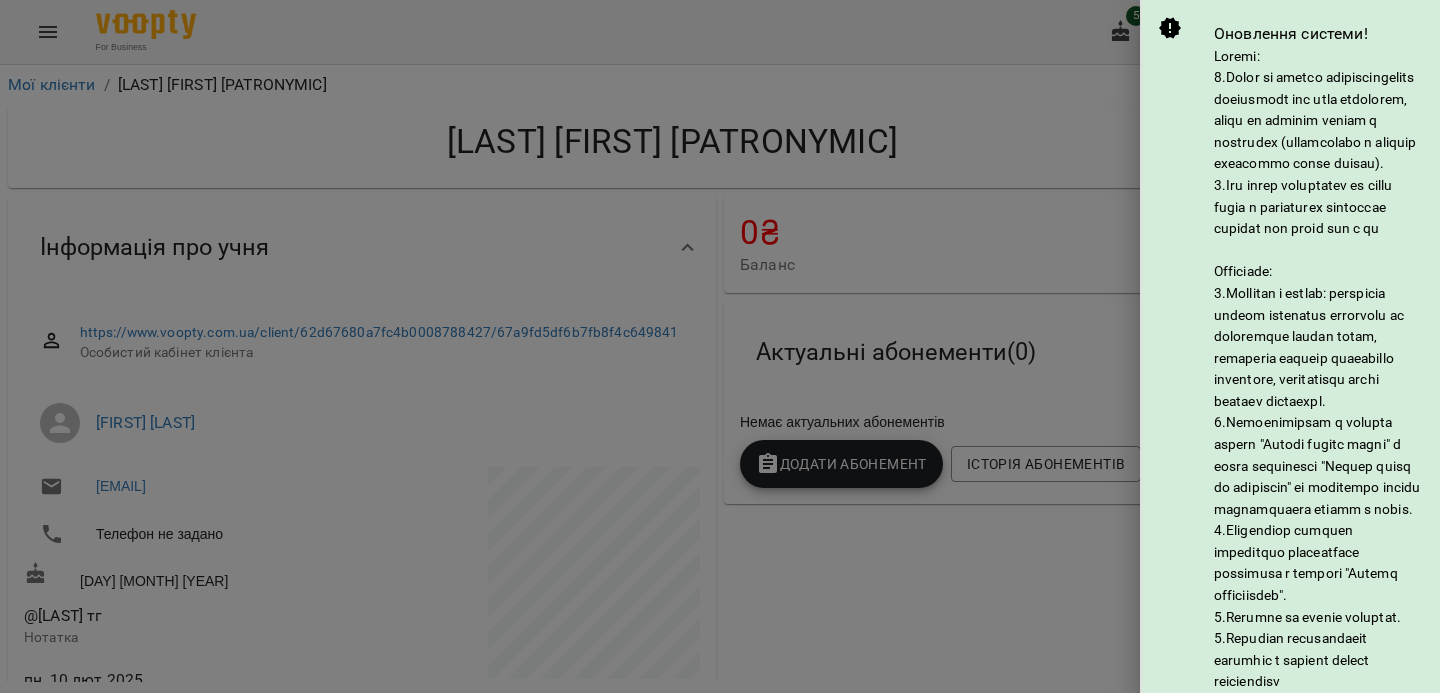 scroll, scrollTop: 385, scrollLeft: 0, axis: vertical 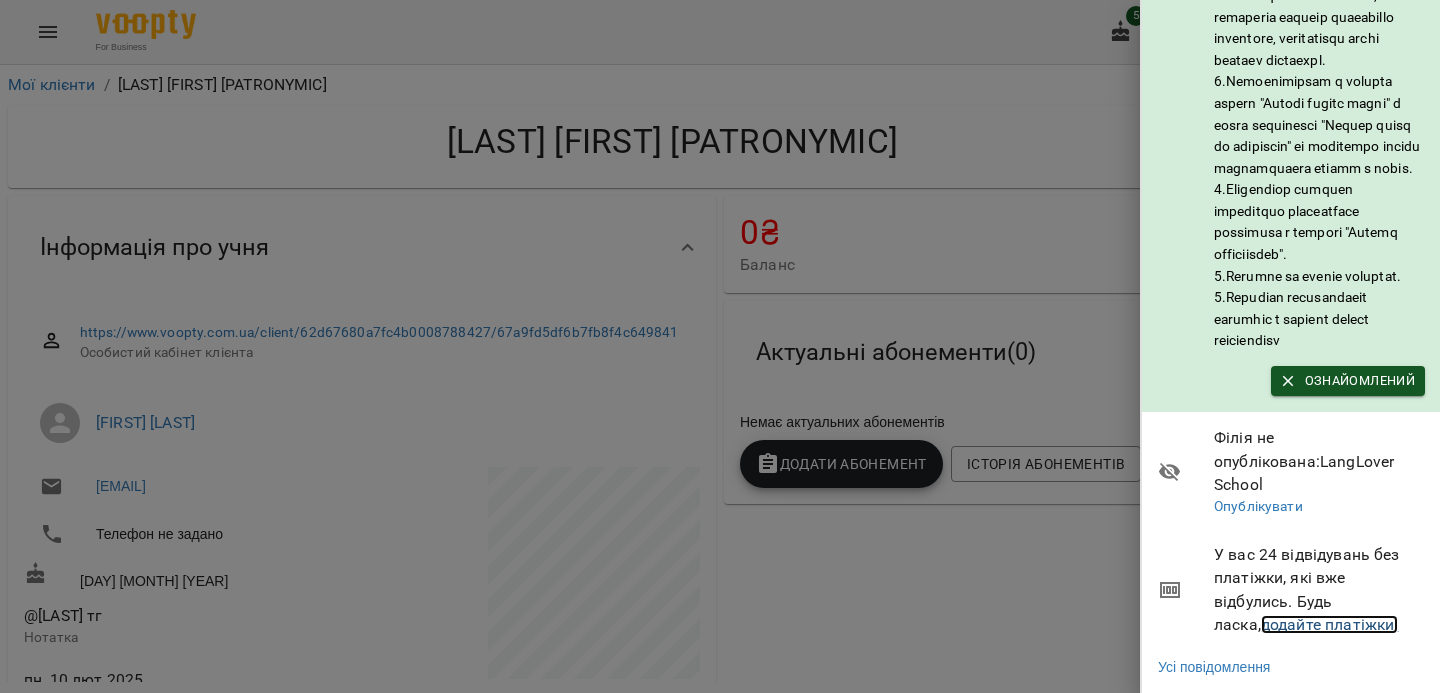 click on "додайте платіжки!" at bounding box center [1330, 624] 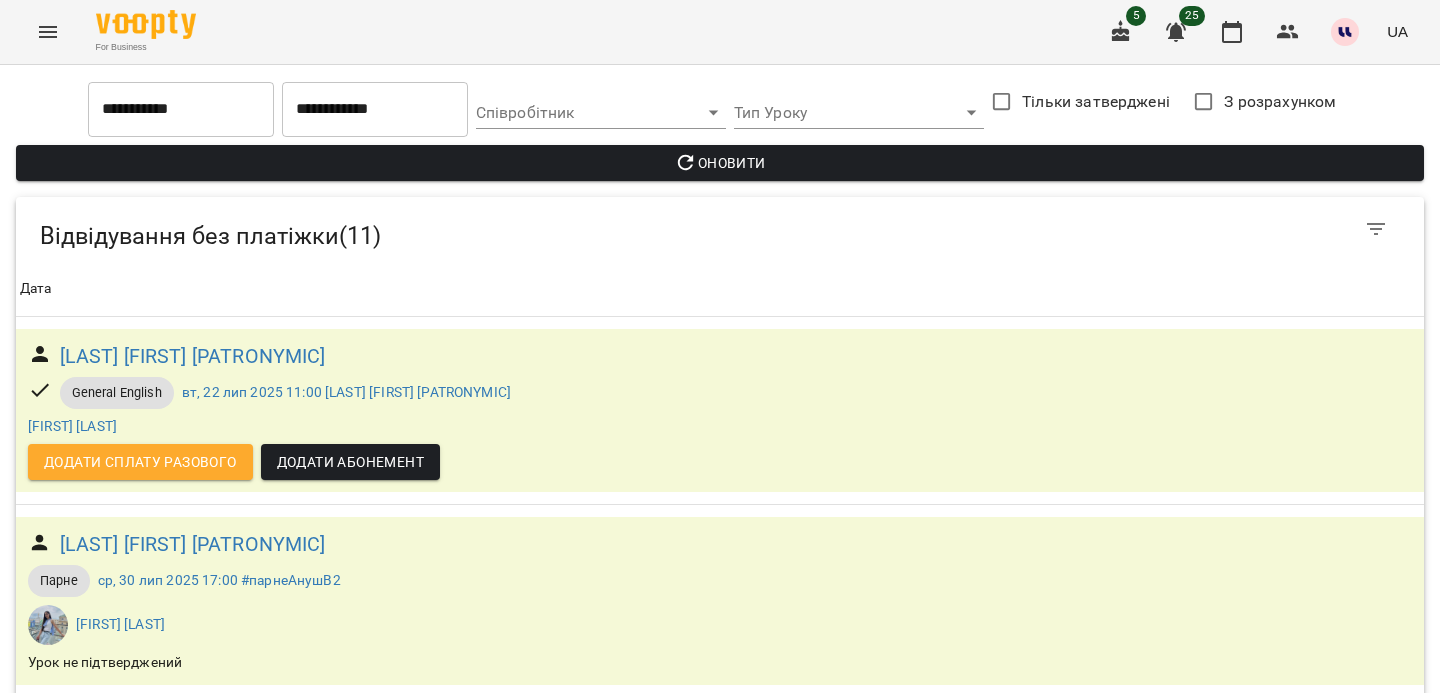 scroll, scrollTop: 1536, scrollLeft: 0, axis: vertical 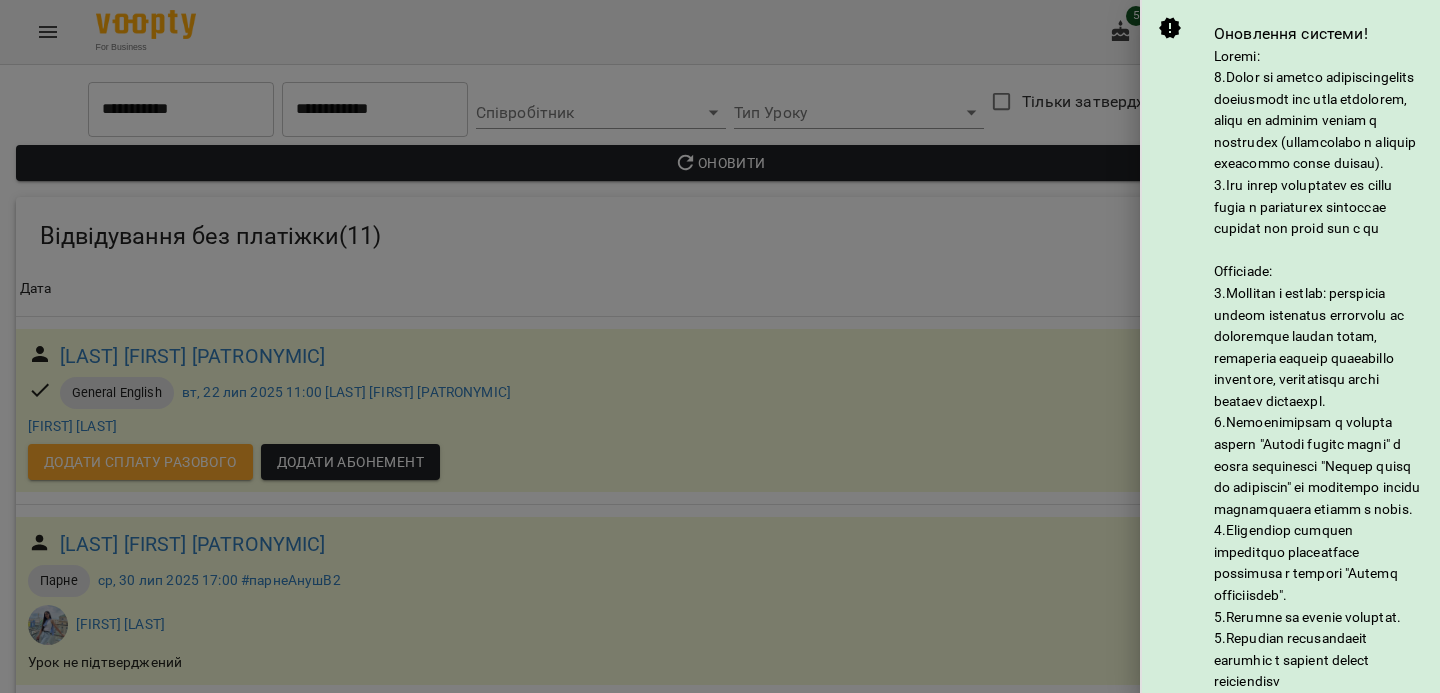 click at bounding box center (720, 346) 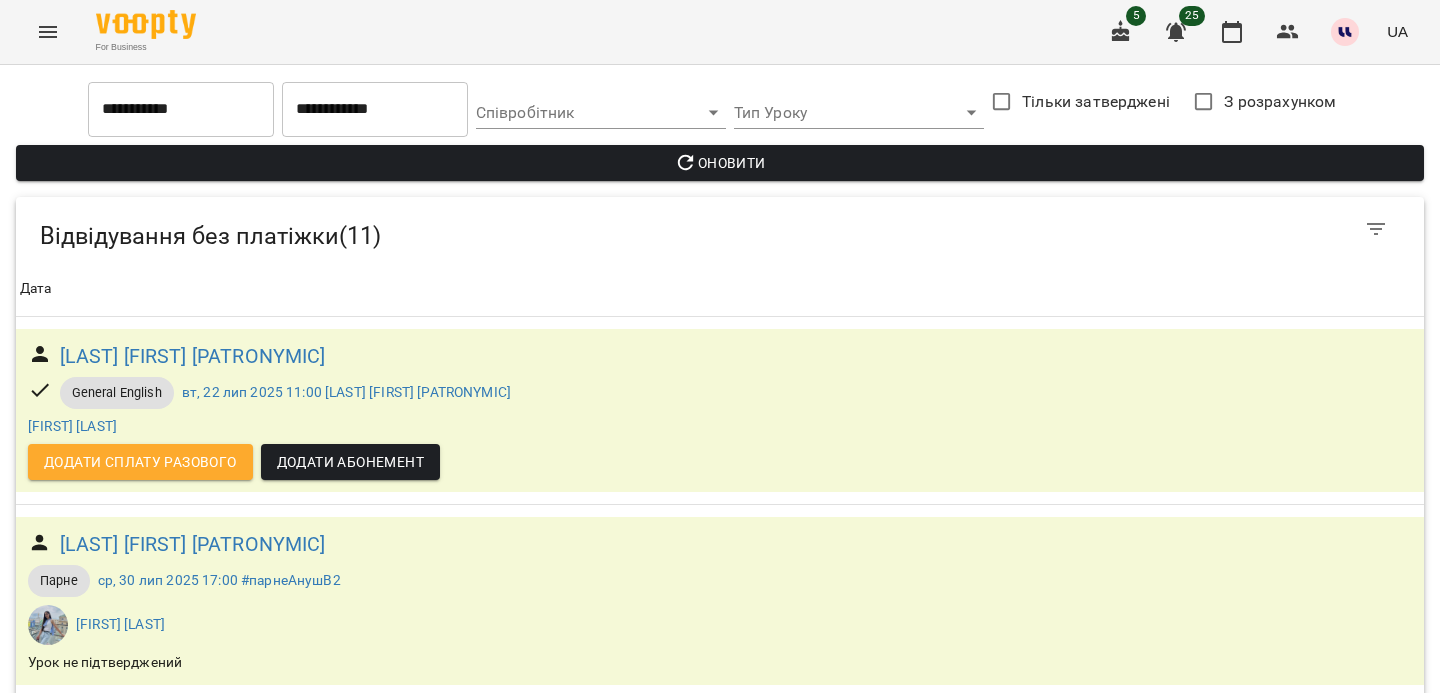 click on "**********" at bounding box center [181, 109] 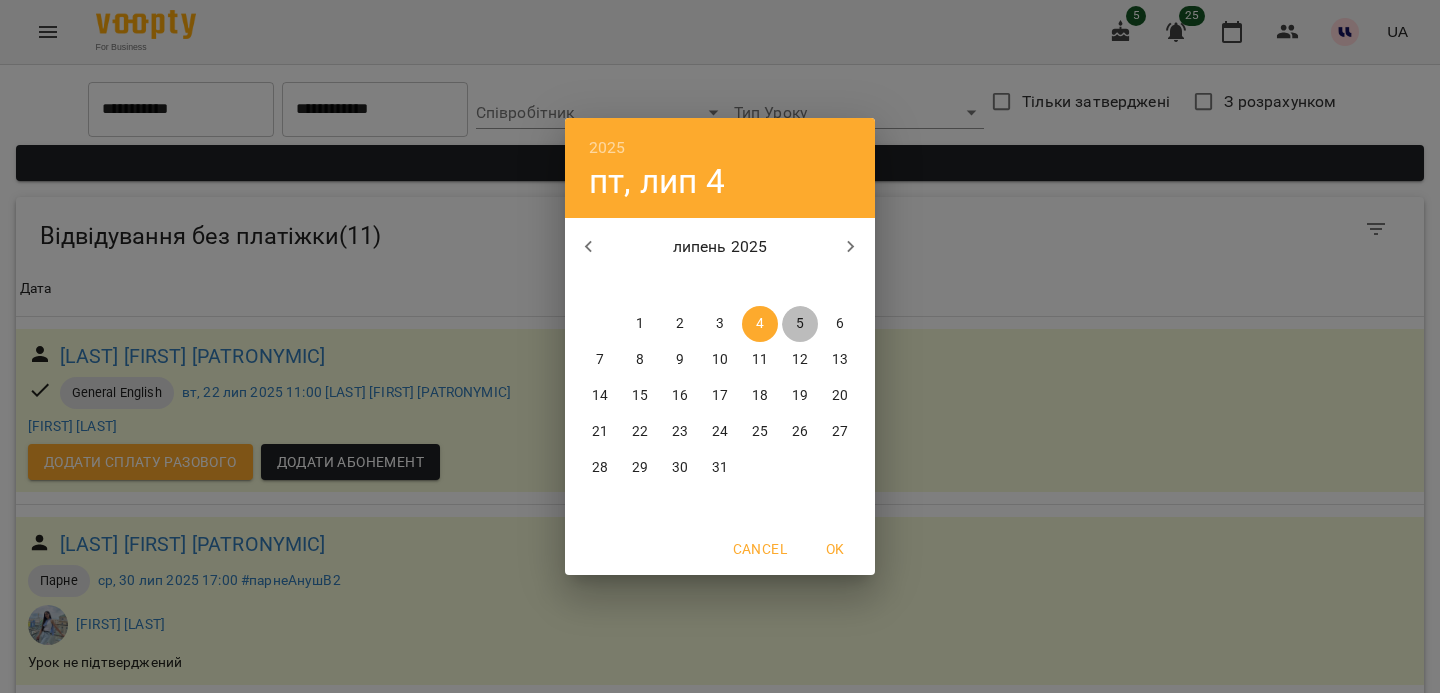 click on "5" at bounding box center [800, 324] 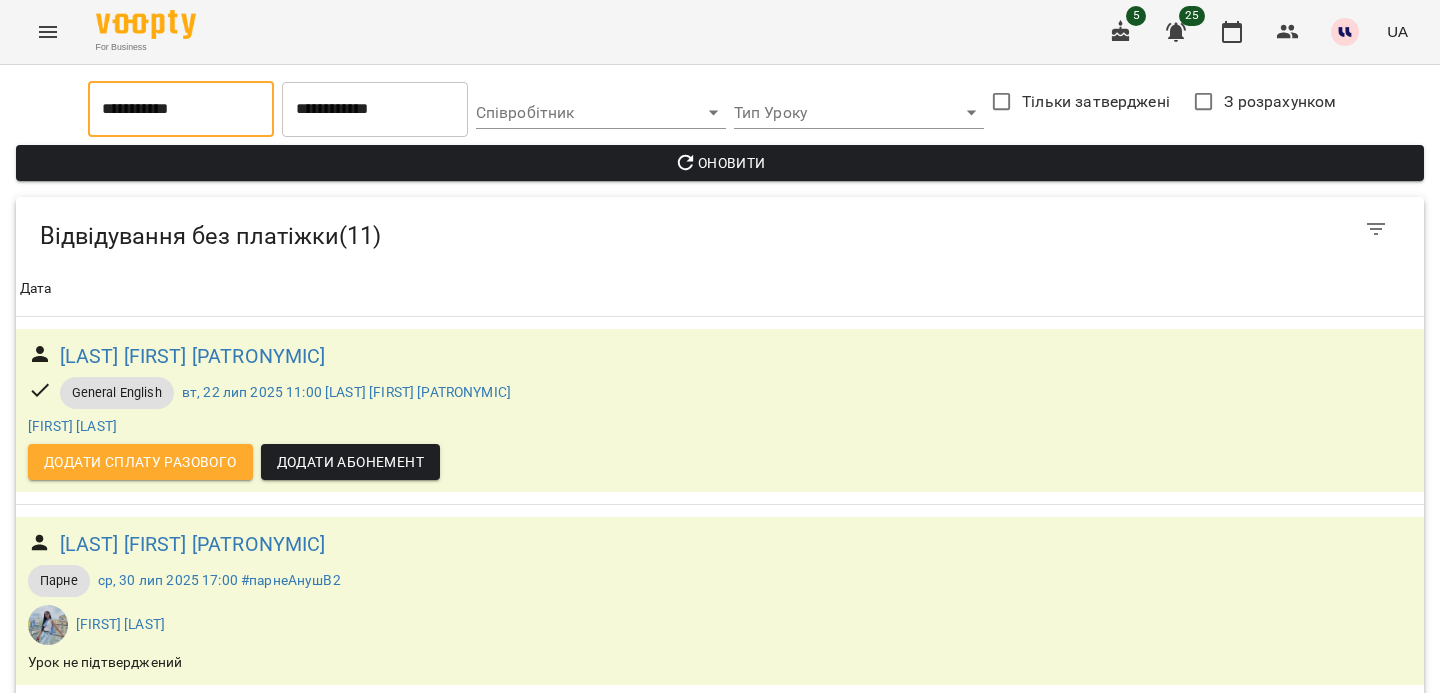 click on "**********" at bounding box center (375, 109) 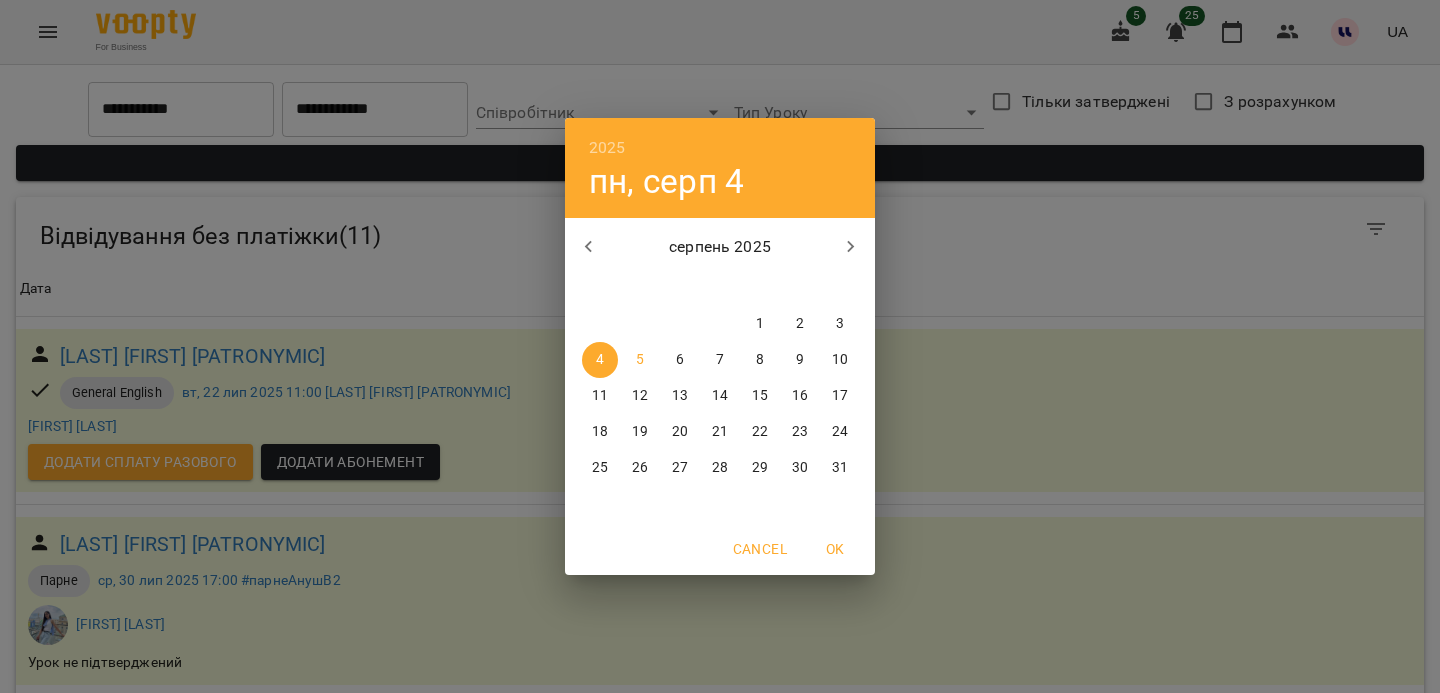 click on "5" at bounding box center (640, 360) 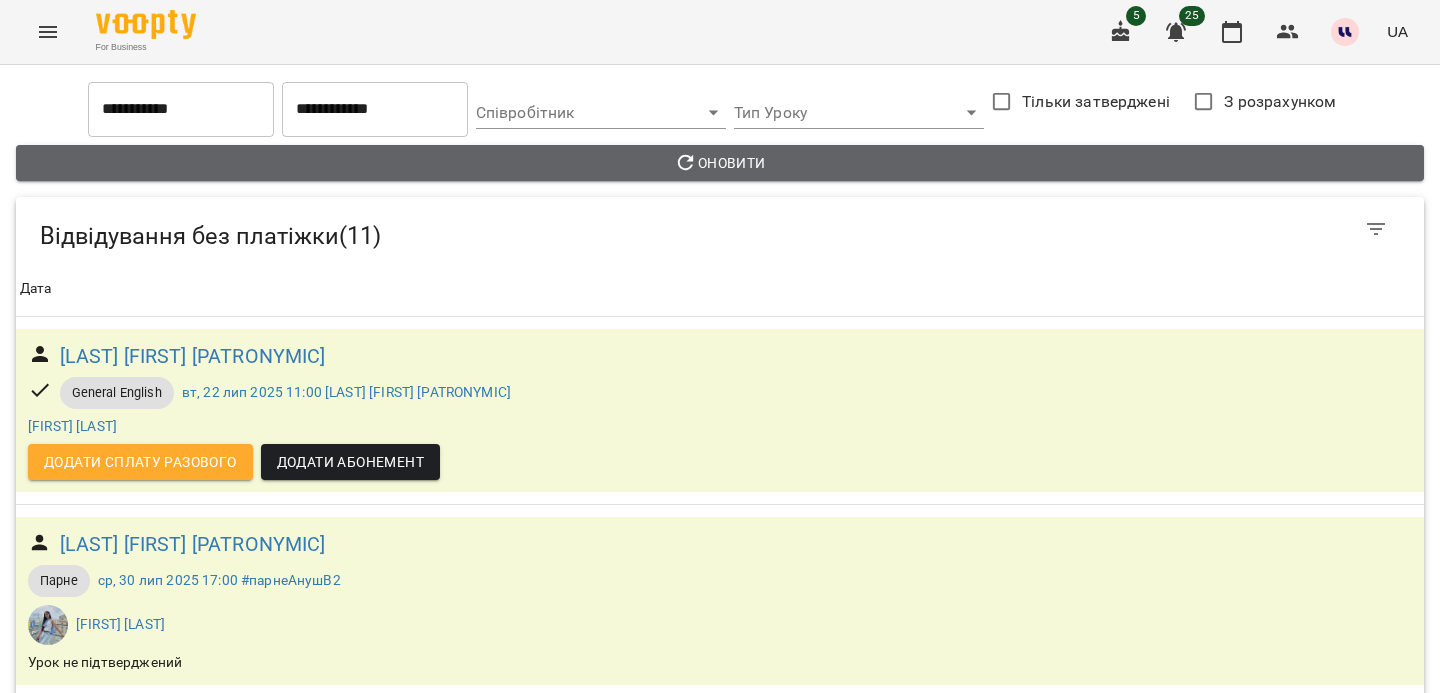 click on "Оновити" at bounding box center [720, 163] 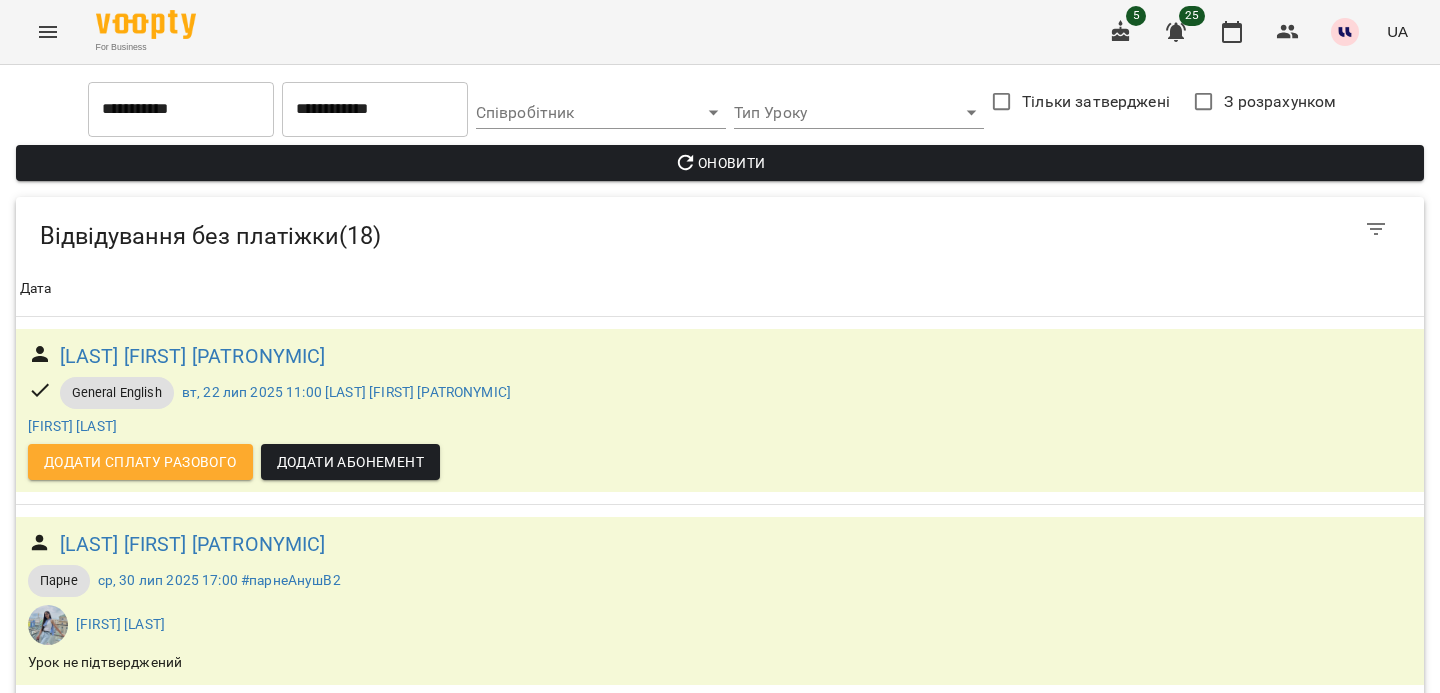 scroll, scrollTop: 839, scrollLeft: 0, axis: vertical 